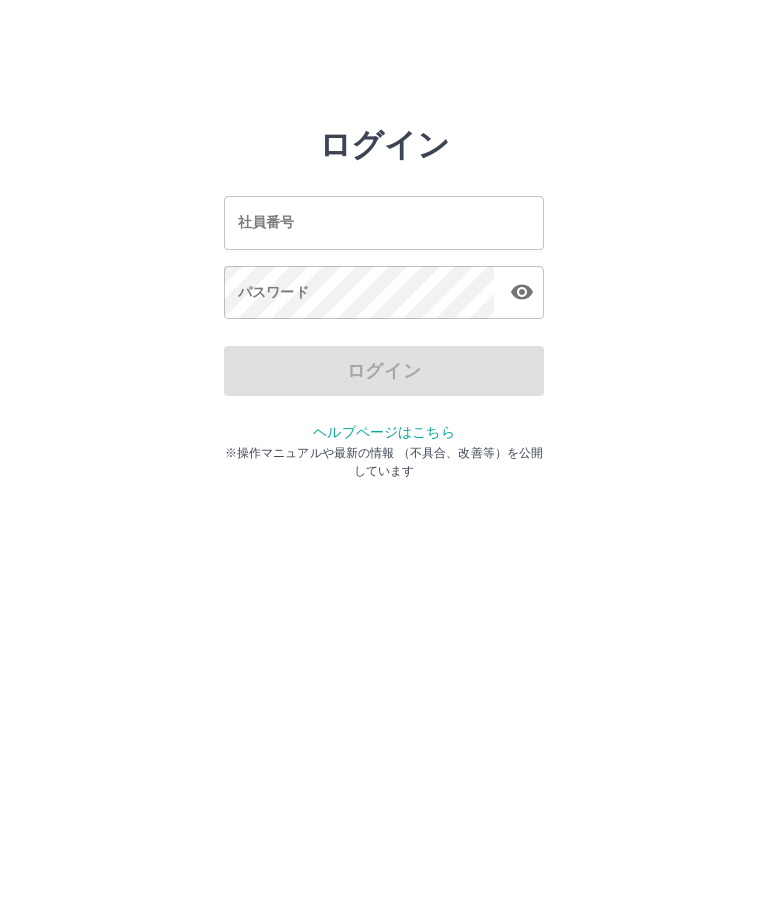 scroll, scrollTop: 0, scrollLeft: 0, axis: both 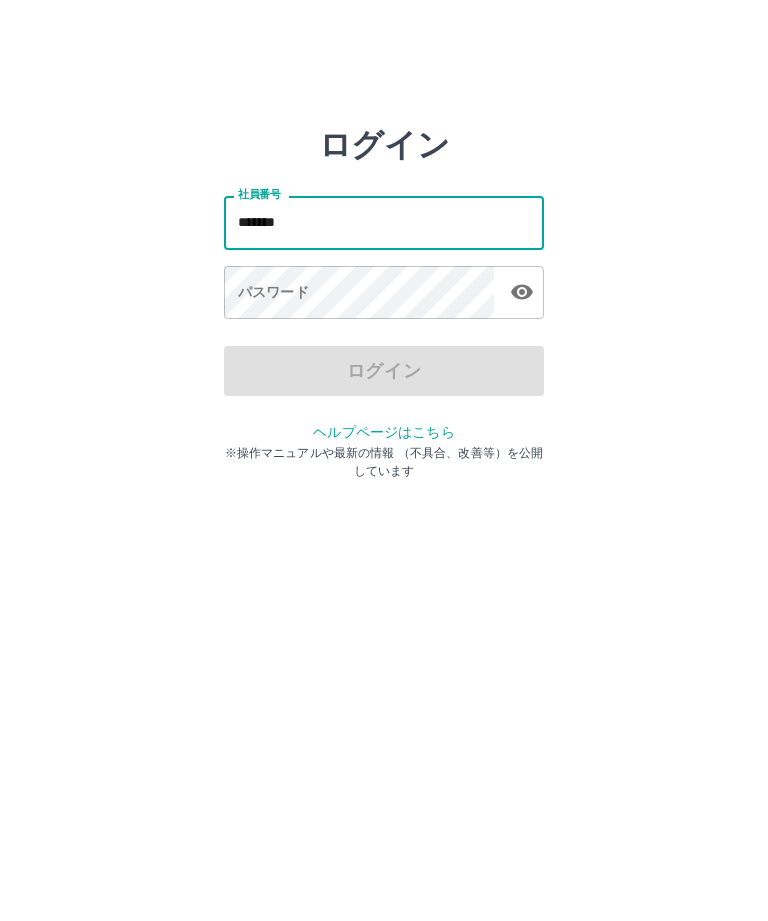 type on "*******" 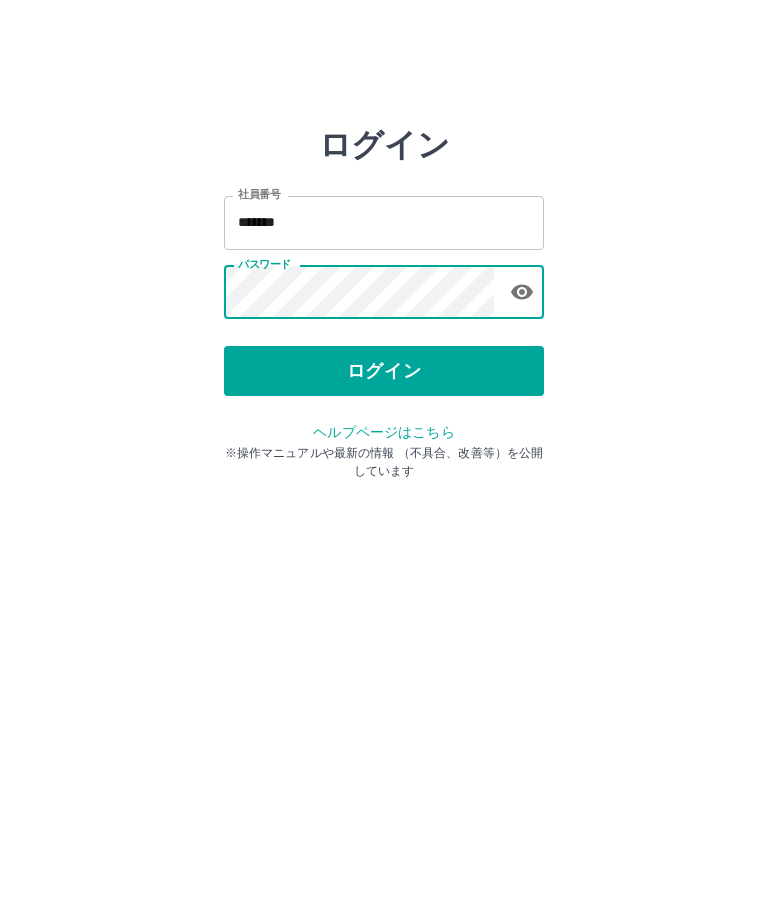click on "ログイン" at bounding box center [384, 371] 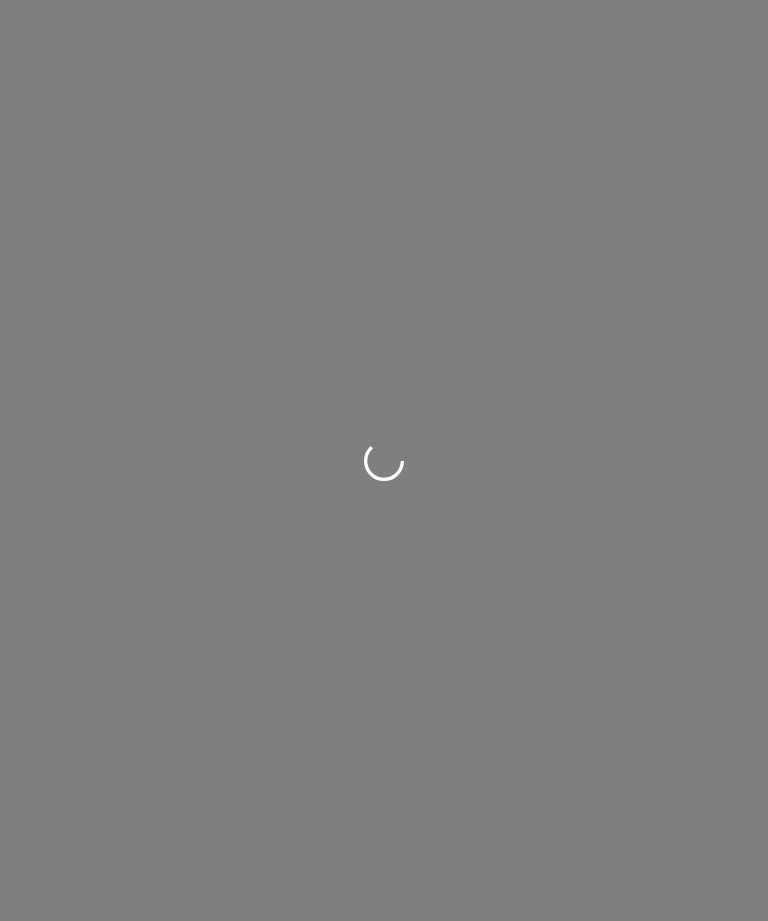 scroll, scrollTop: 0, scrollLeft: 0, axis: both 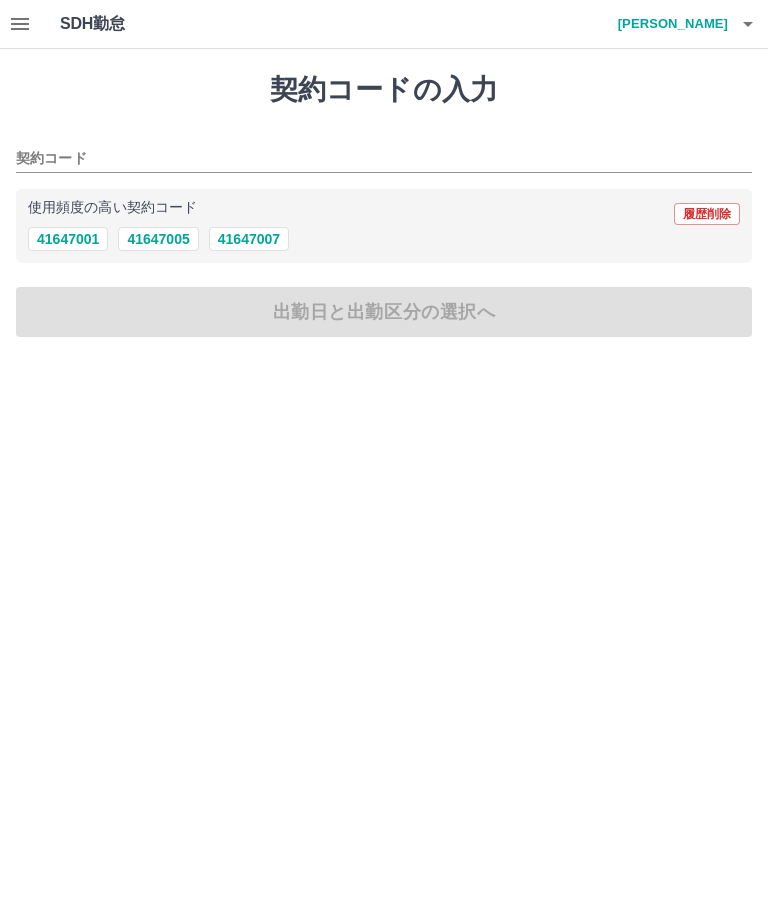 click on "41647001" at bounding box center (68, 239) 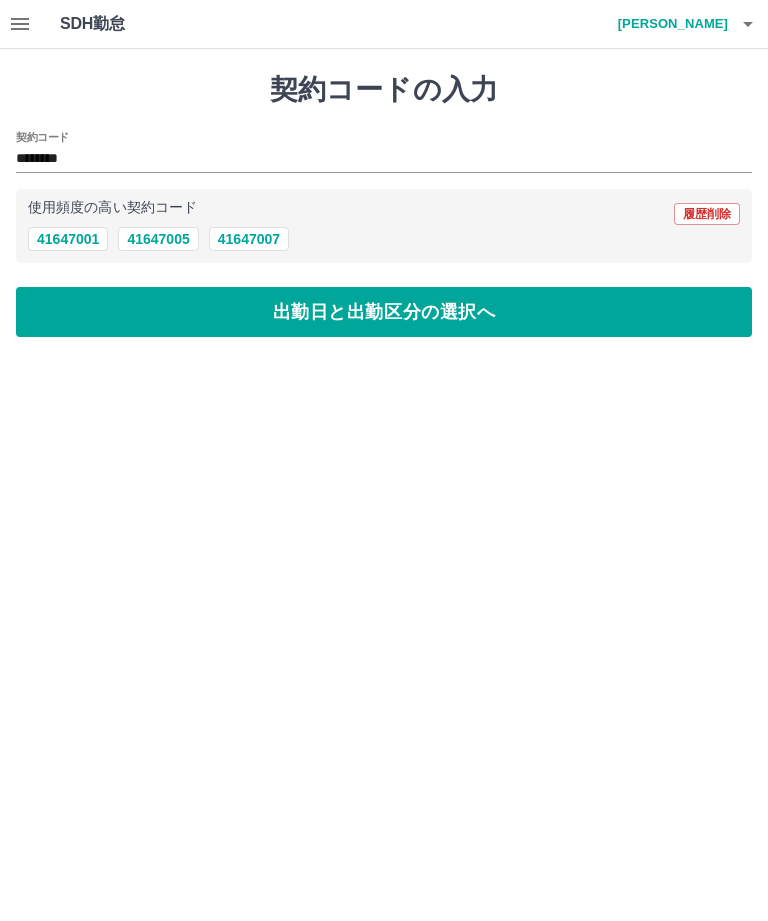 click on "出勤日と出勤区分の選択へ" at bounding box center [384, 312] 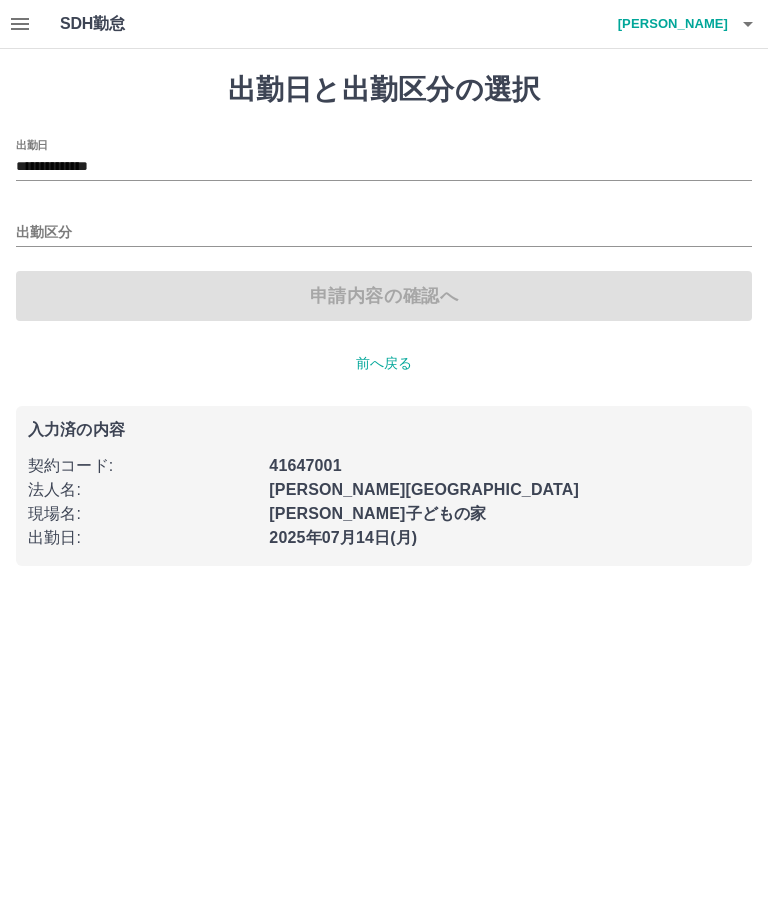 click on "出勤区分" at bounding box center (384, 233) 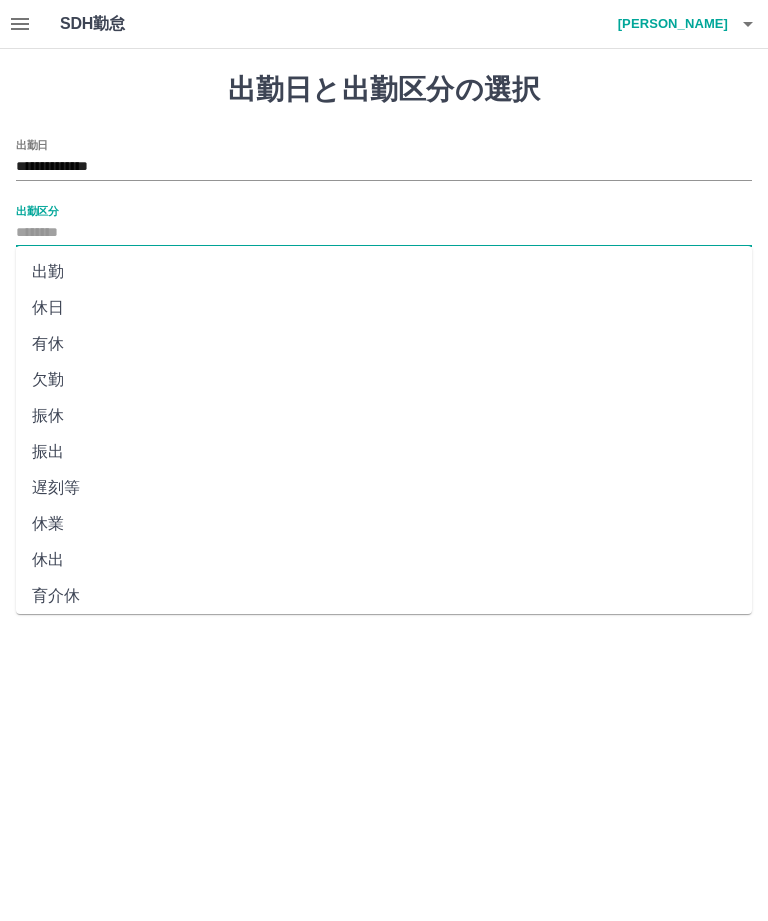 click on "出勤" at bounding box center (384, 272) 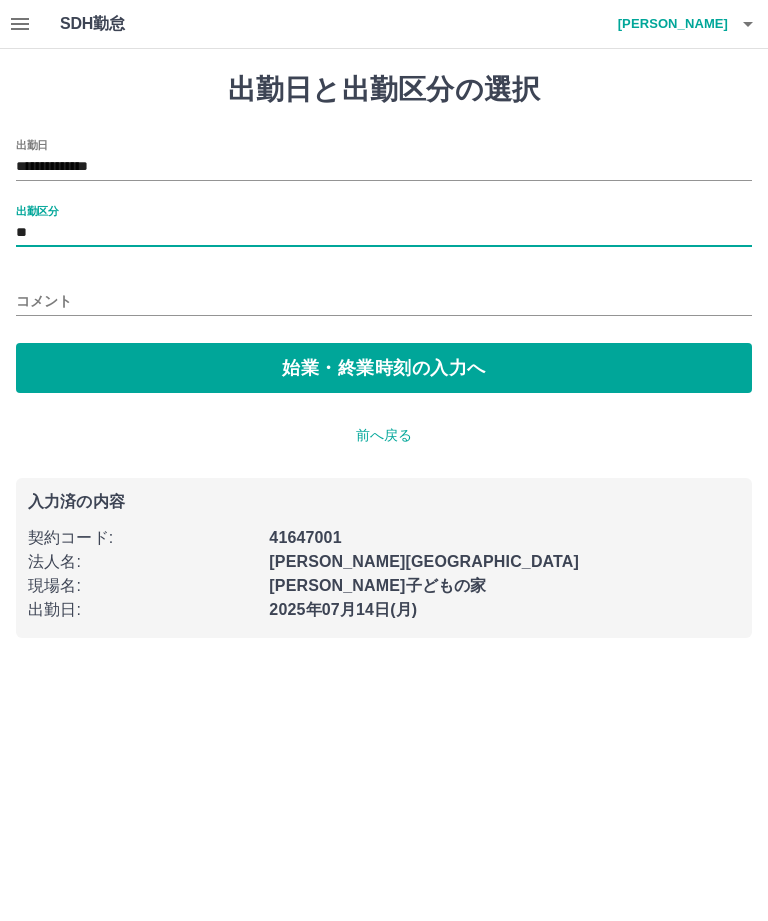 click on "始業・終業時刻の入力へ" at bounding box center [384, 368] 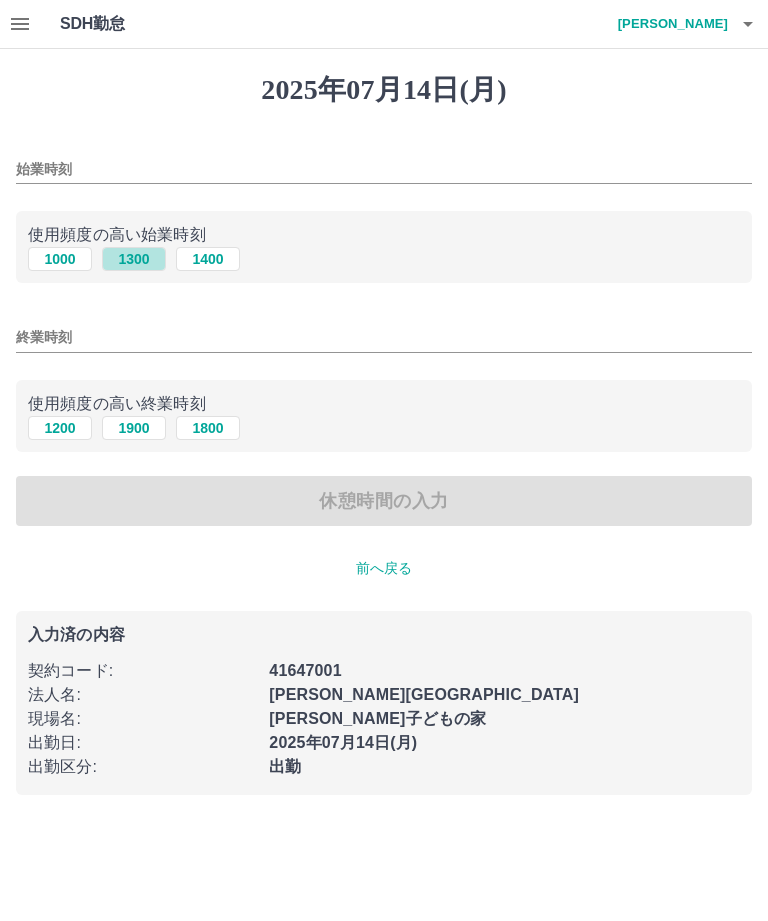 click on "1300" at bounding box center [134, 259] 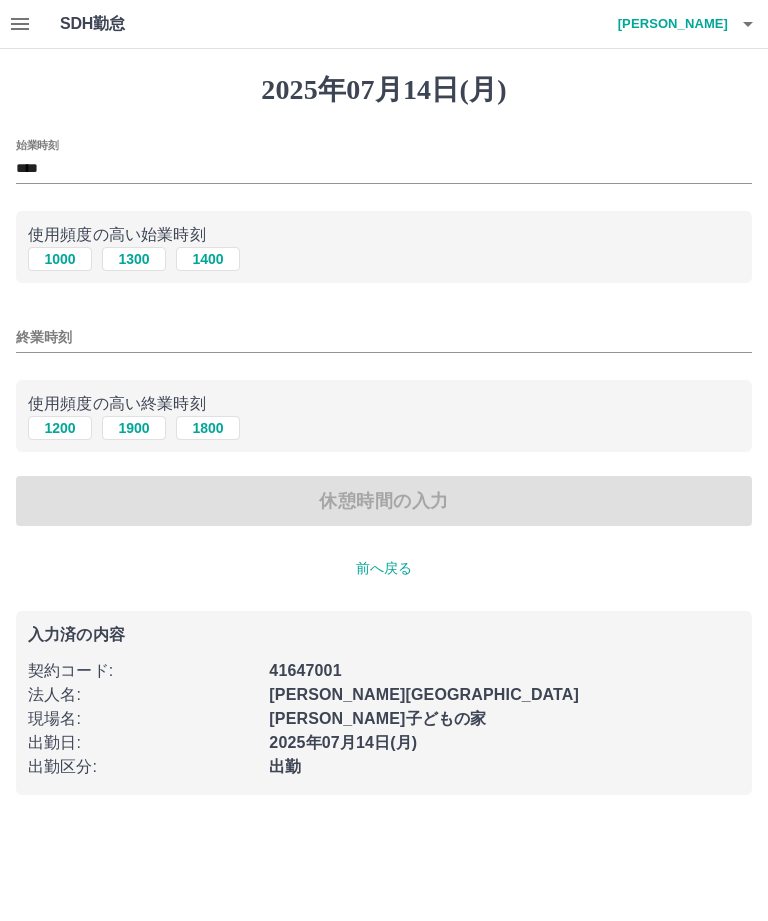 click on "1800" at bounding box center [208, 428] 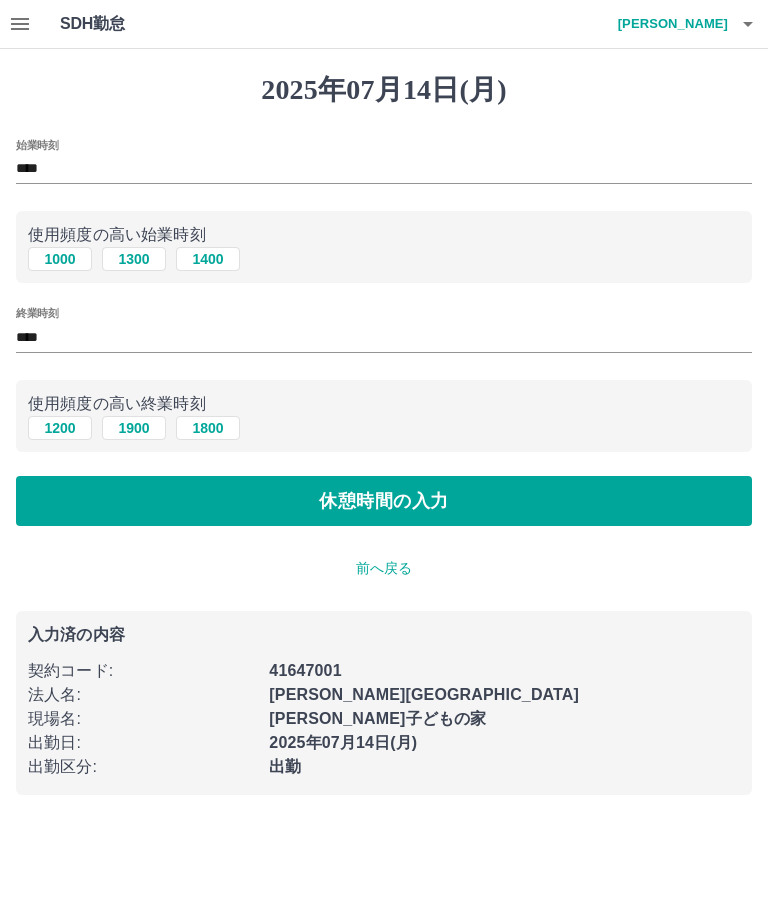 click on "休憩時間の入力" at bounding box center [384, 501] 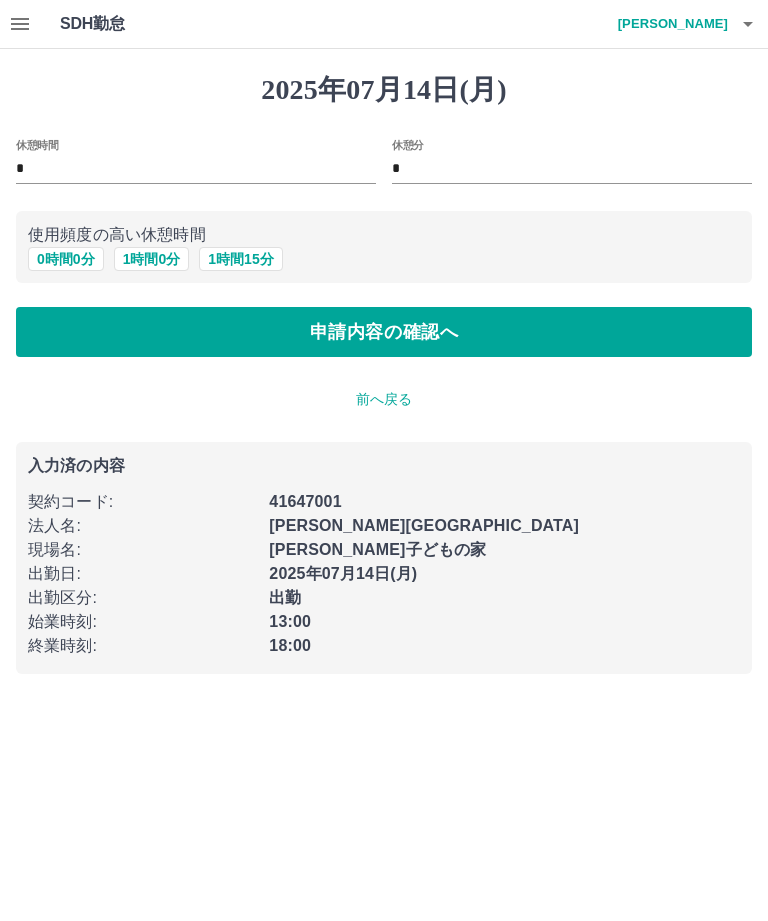 click on "申請内容の確認へ" at bounding box center (384, 332) 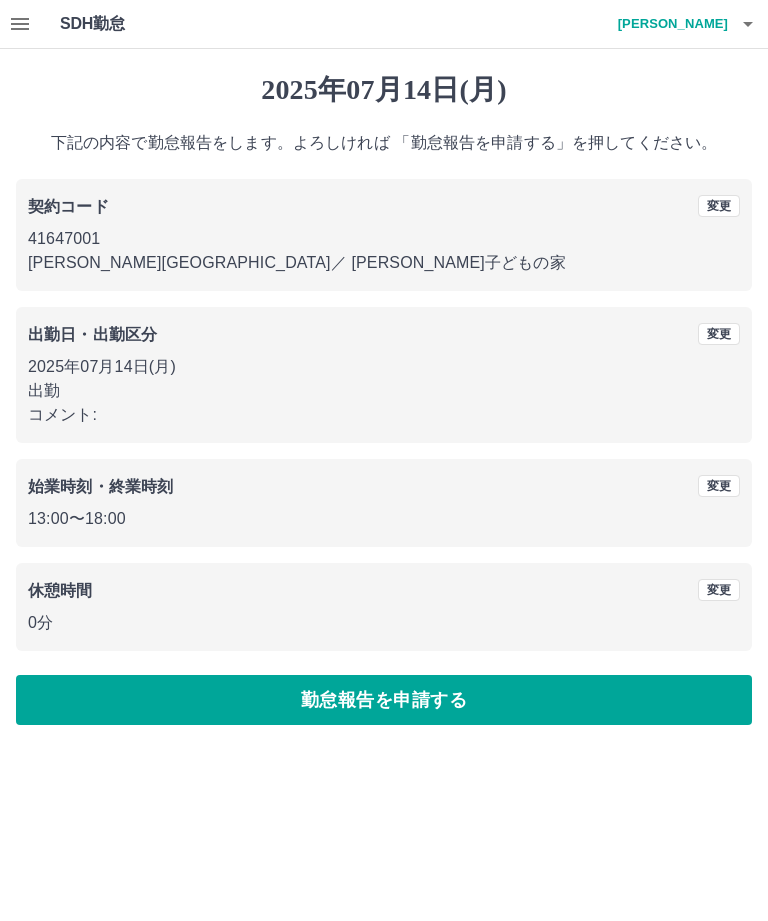 click on "勤怠報告を申請する" at bounding box center (384, 700) 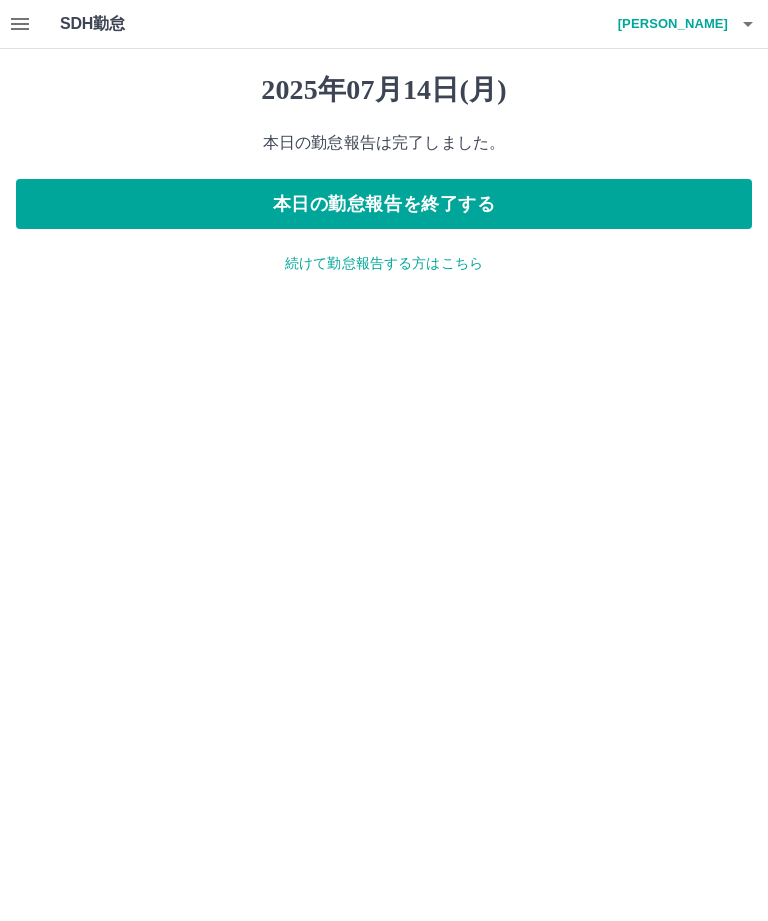 click on "続けて勤怠報告する方はこちら" at bounding box center (384, 263) 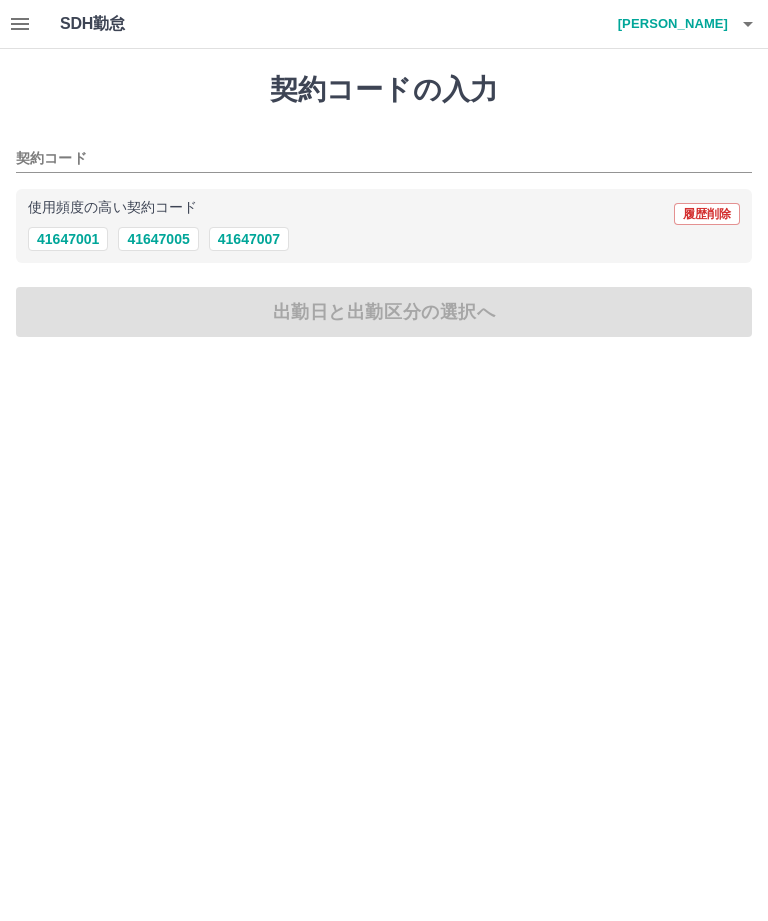 click on "契約コードの入力 契約コード 使用頻度の高い契約コード 履歴削除 41647001 41647005 41647007 出勤日と出勤区分の選択へ" at bounding box center (384, 205) 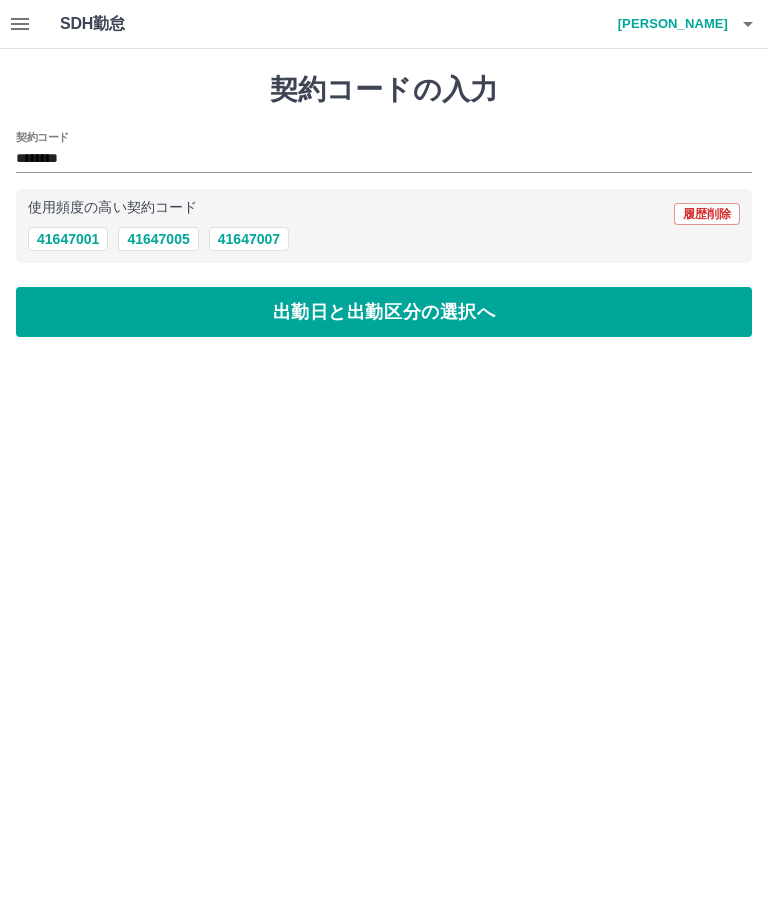 click on "出勤日と出勤区分の選択へ" at bounding box center (384, 312) 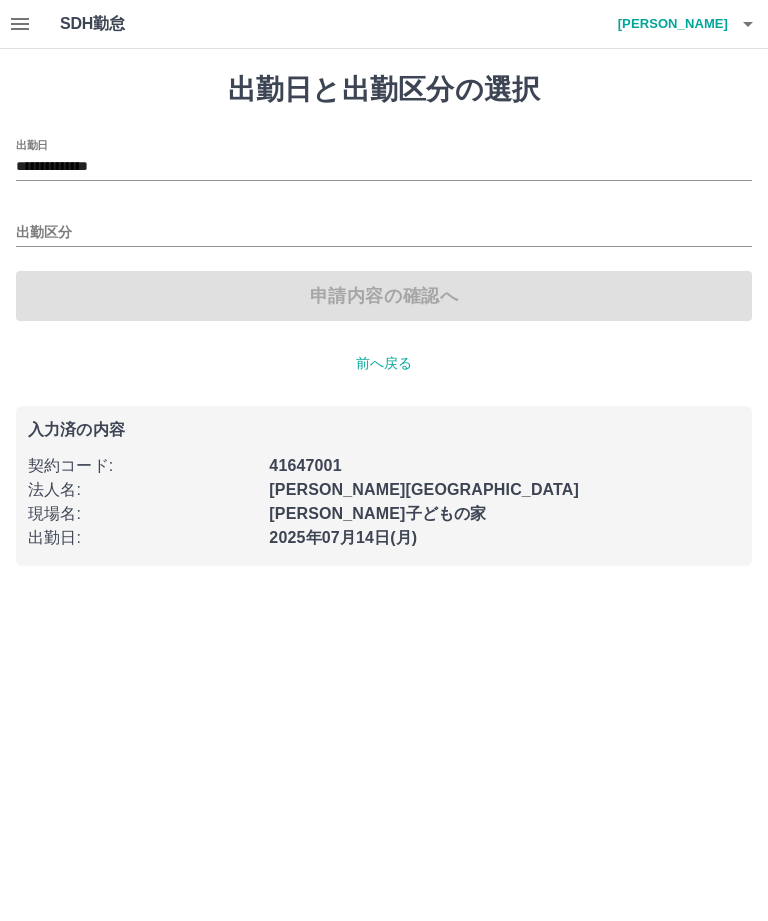 click on "**********" at bounding box center [384, 167] 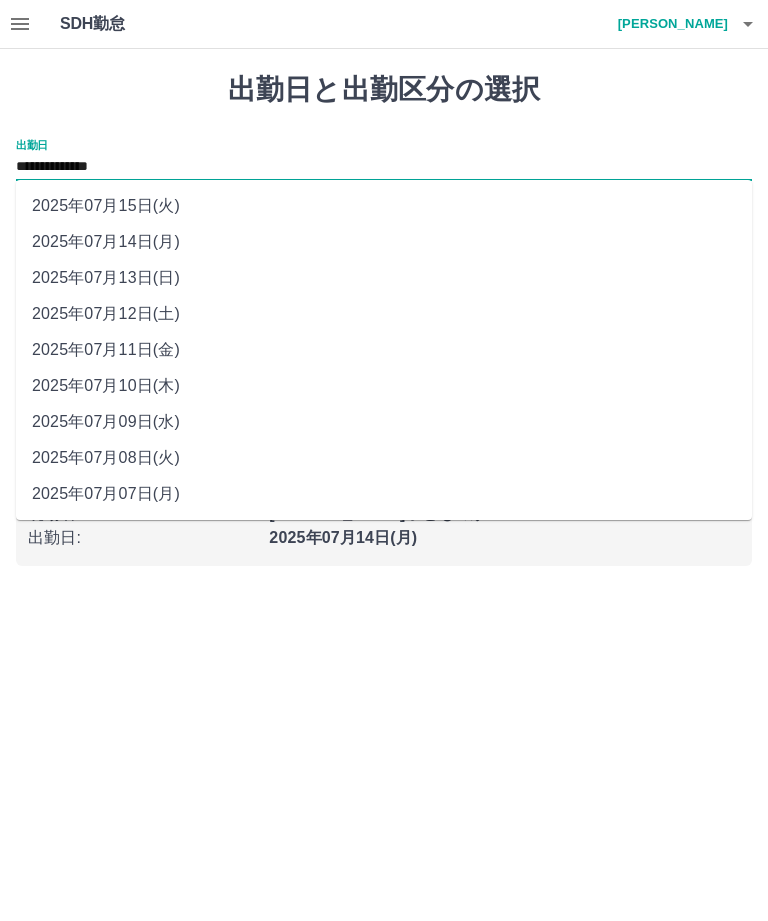 click on "2025年07月13日(日)" at bounding box center (384, 278) 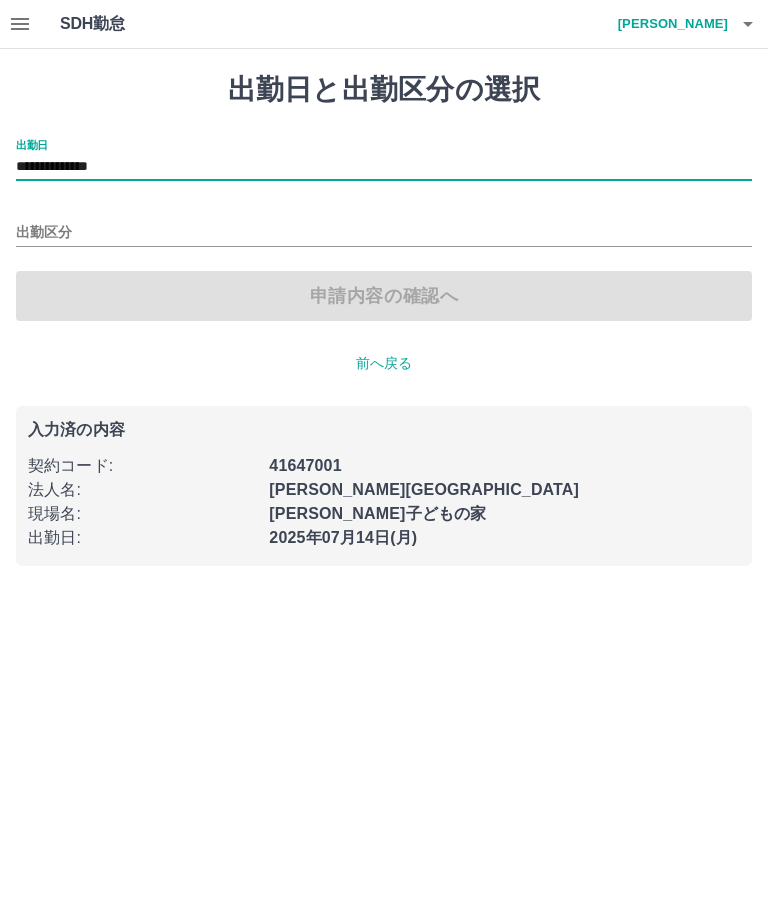 type on "**********" 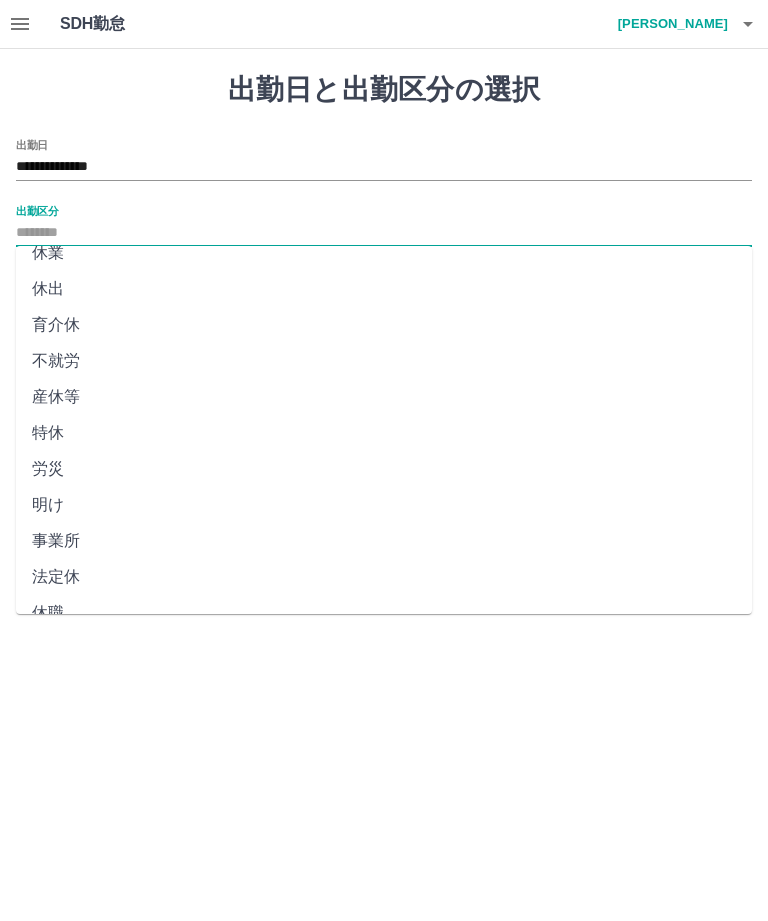 scroll, scrollTop: 270, scrollLeft: 0, axis: vertical 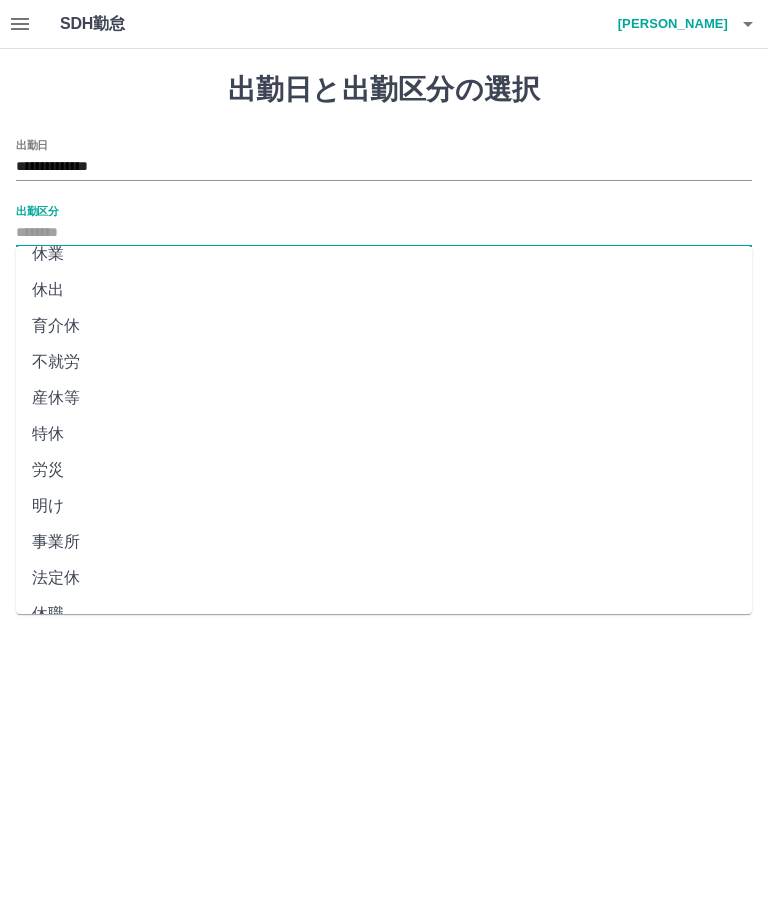 click on "法定休" at bounding box center (384, 578) 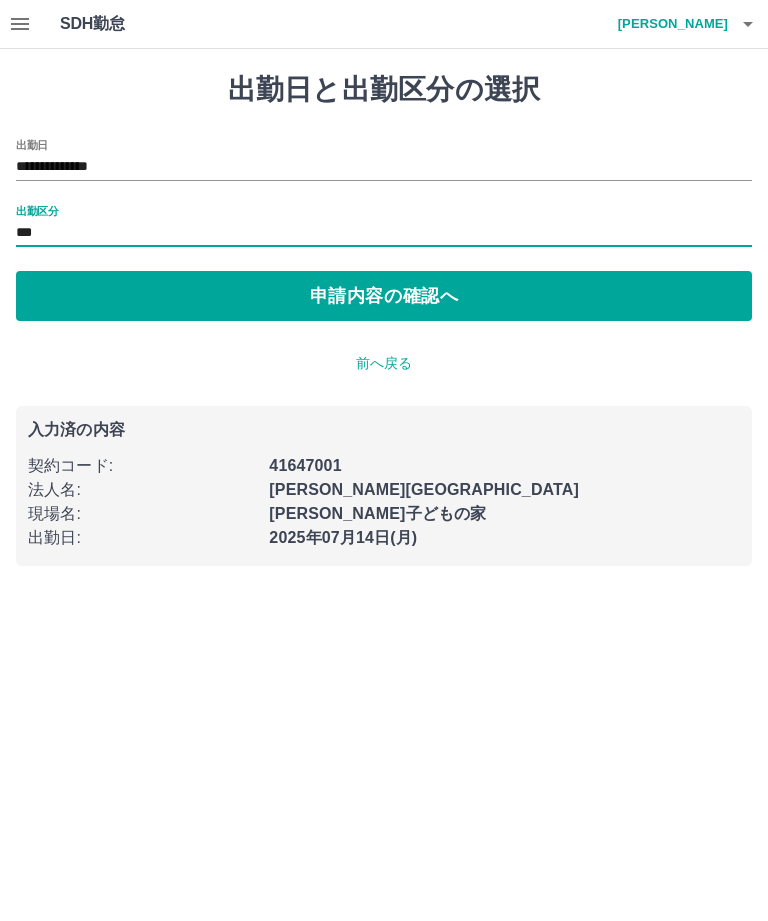 click on "申請内容の確認へ" at bounding box center [384, 296] 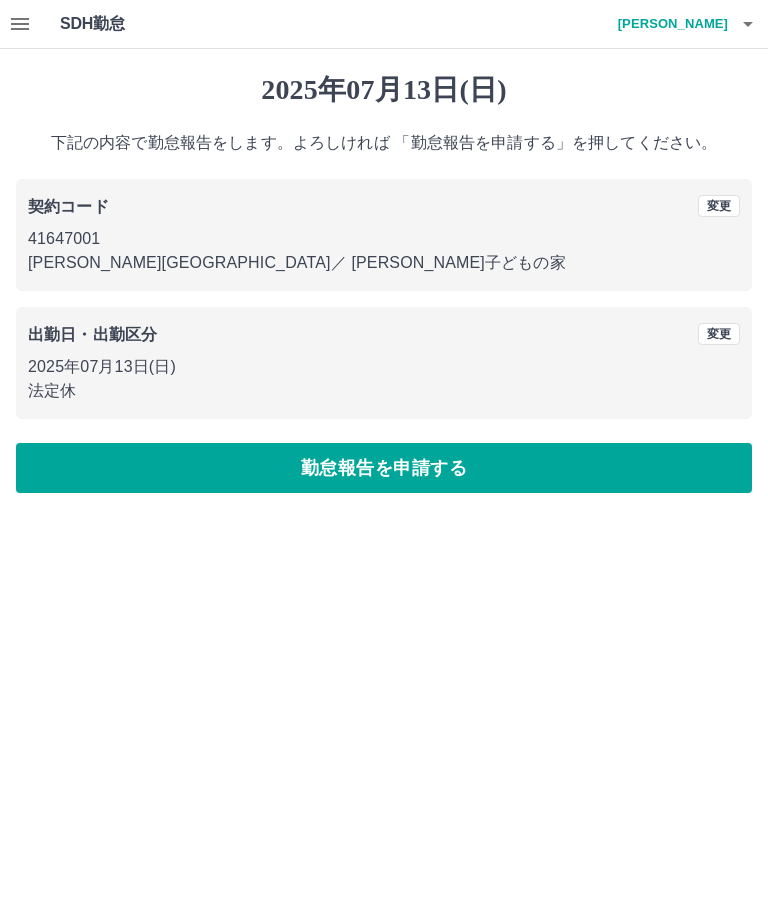 click on "勤怠報告を申請する" at bounding box center [384, 468] 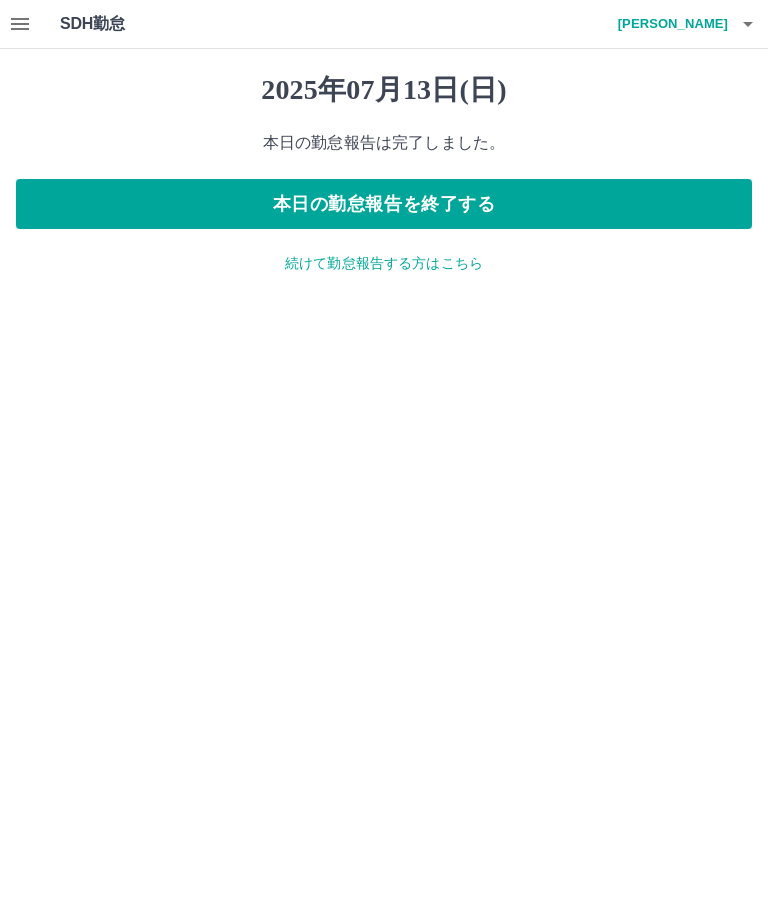 click on "本日の勤怠報告を終了する" at bounding box center [384, 204] 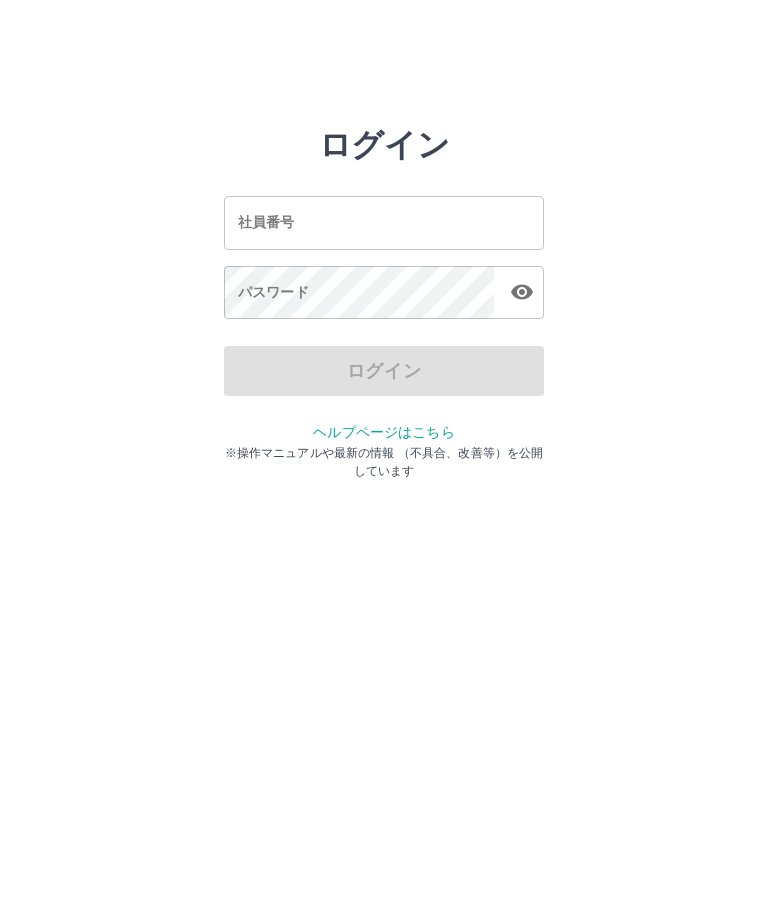 scroll, scrollTop: 0, scrollLeft: 0, axis: both 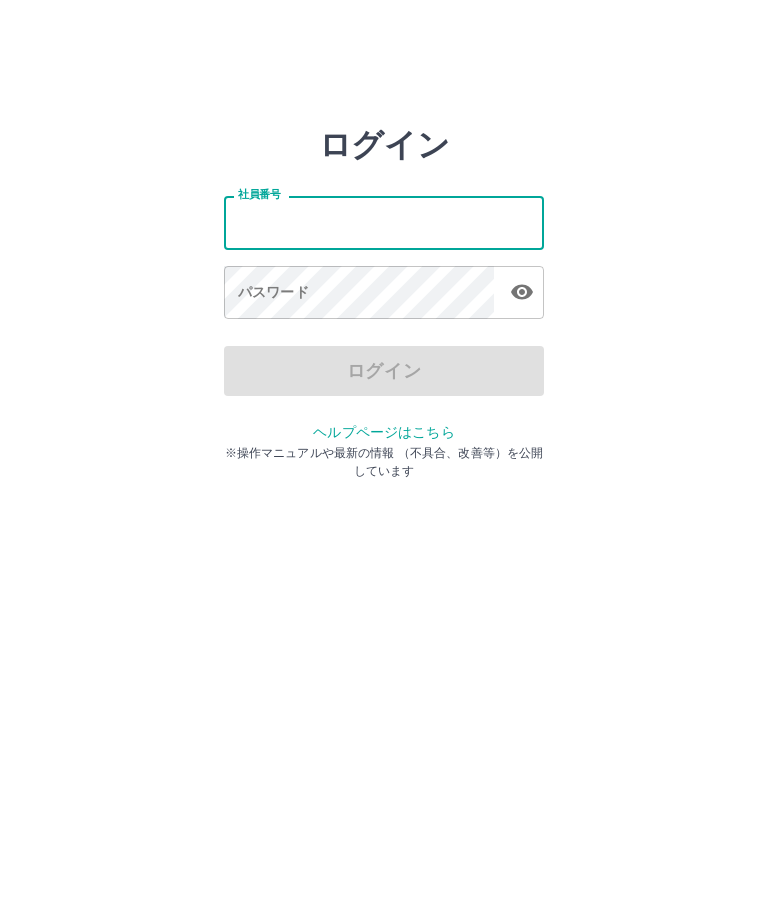 type on "*******" 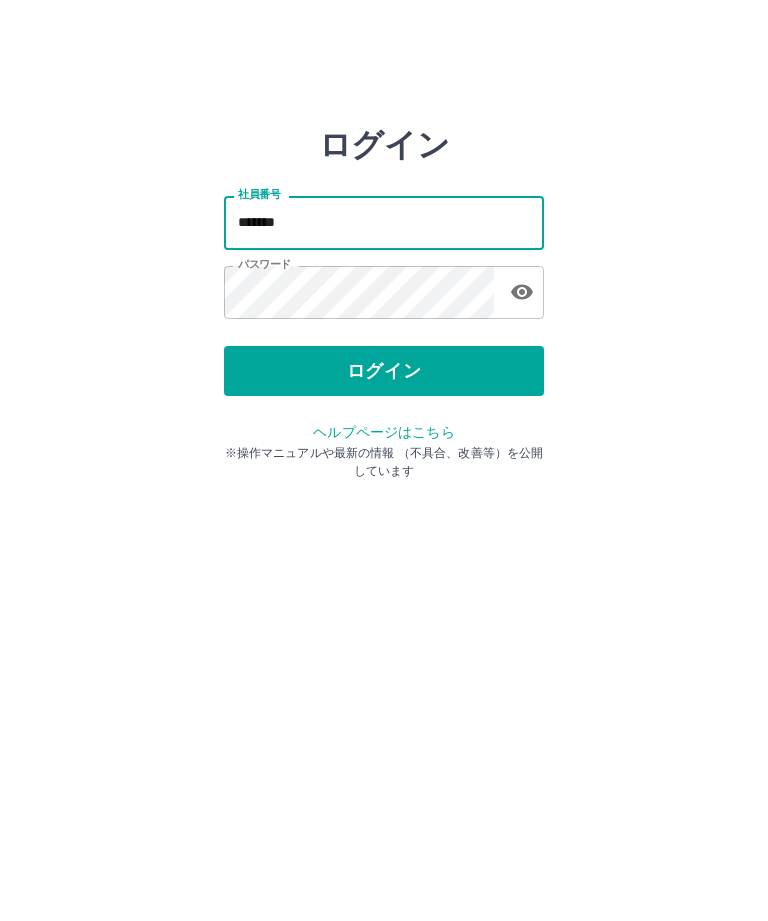 click on "ログイン" at bounding box center [384, 371] 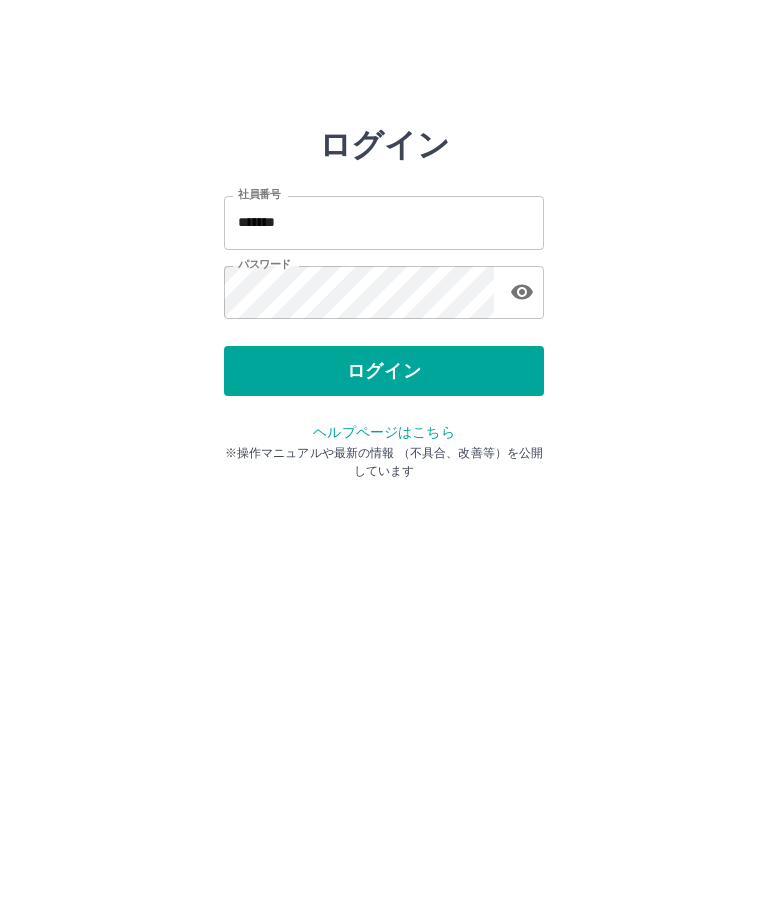 click at bounding box center (384, 460) 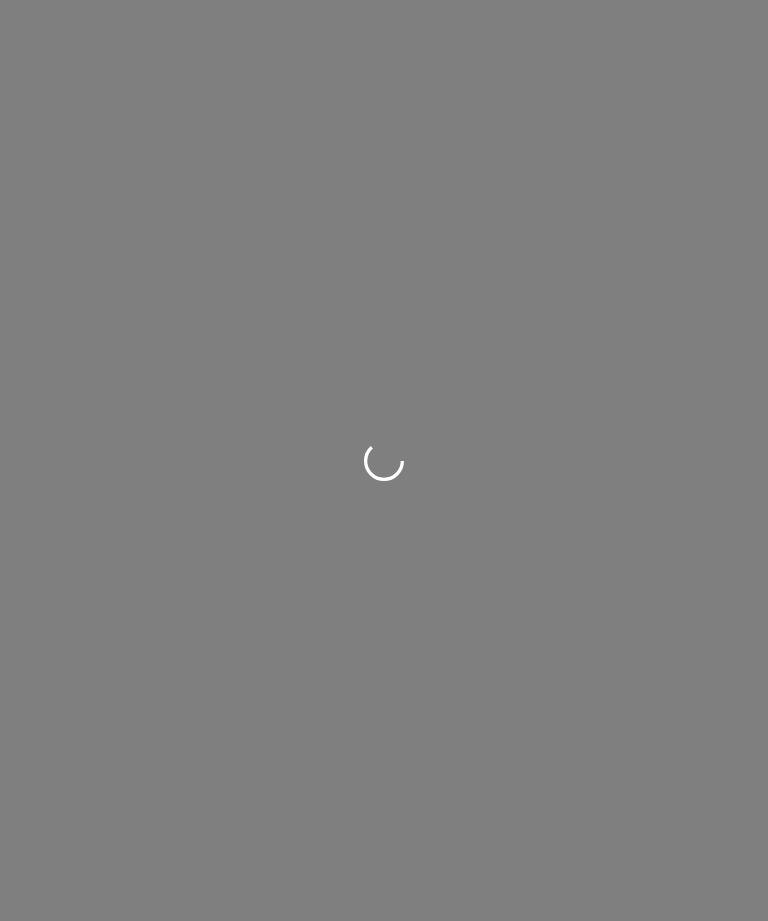 scroll, scrollTop: 0, scrollLeft: 0, axis: both 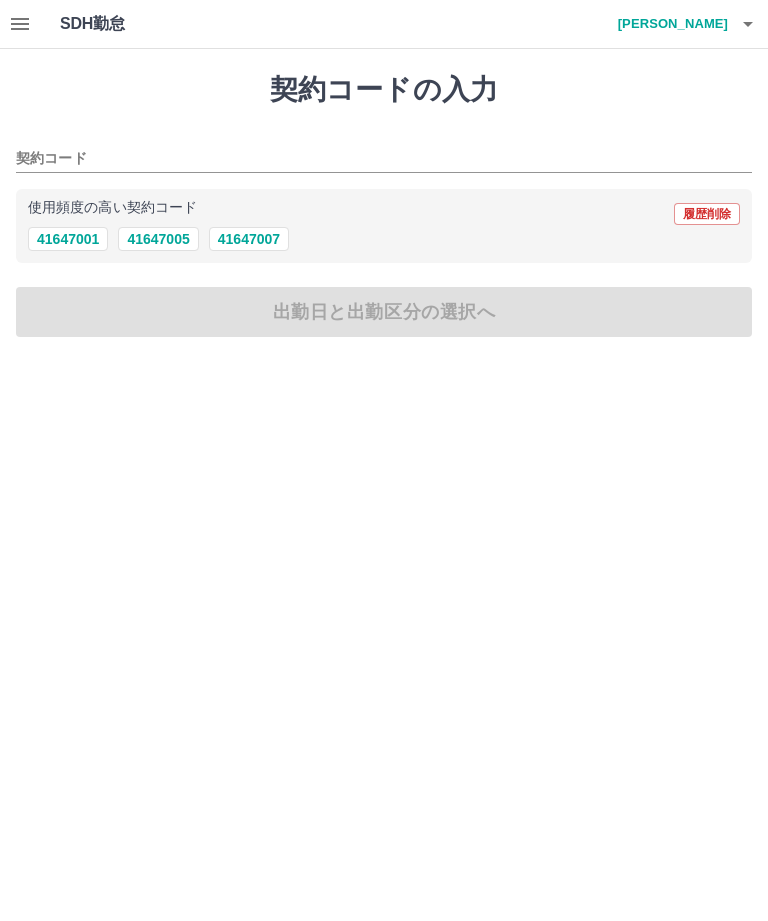 click on "41647001" at bounding box center [68, 239] 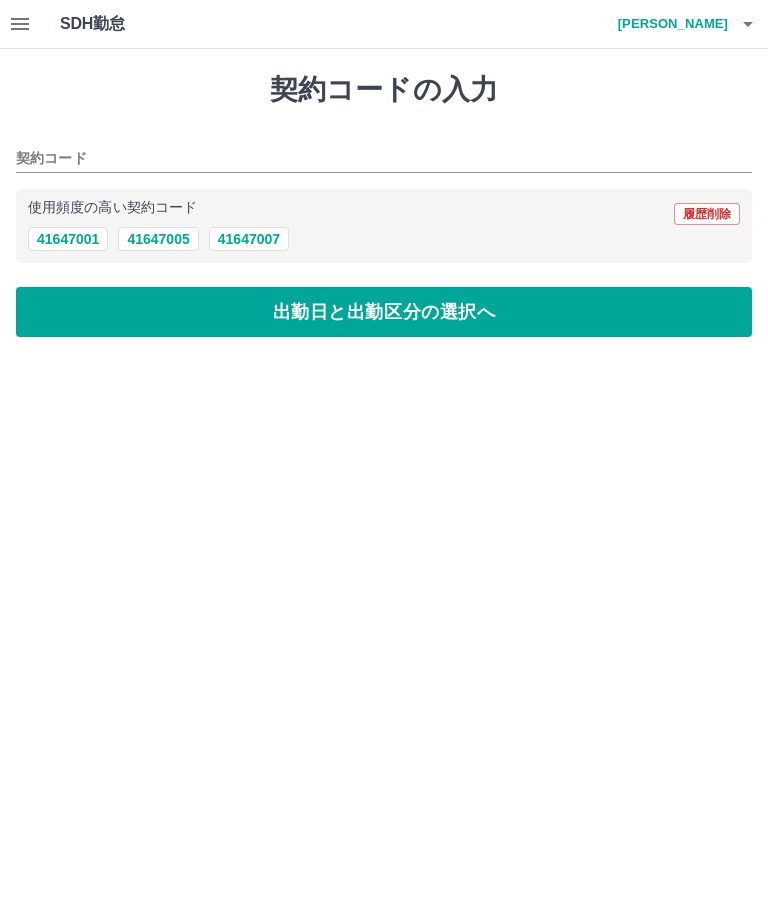 type on "********" 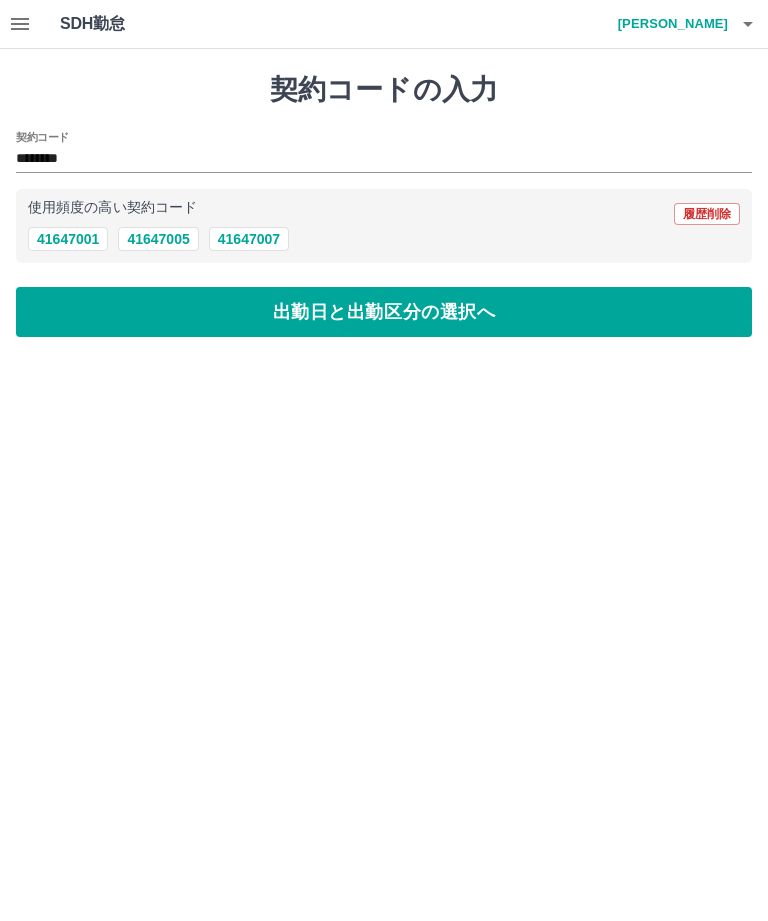click on "出勤日と出勤区分の選択へ" at bounding box center [384, 312] 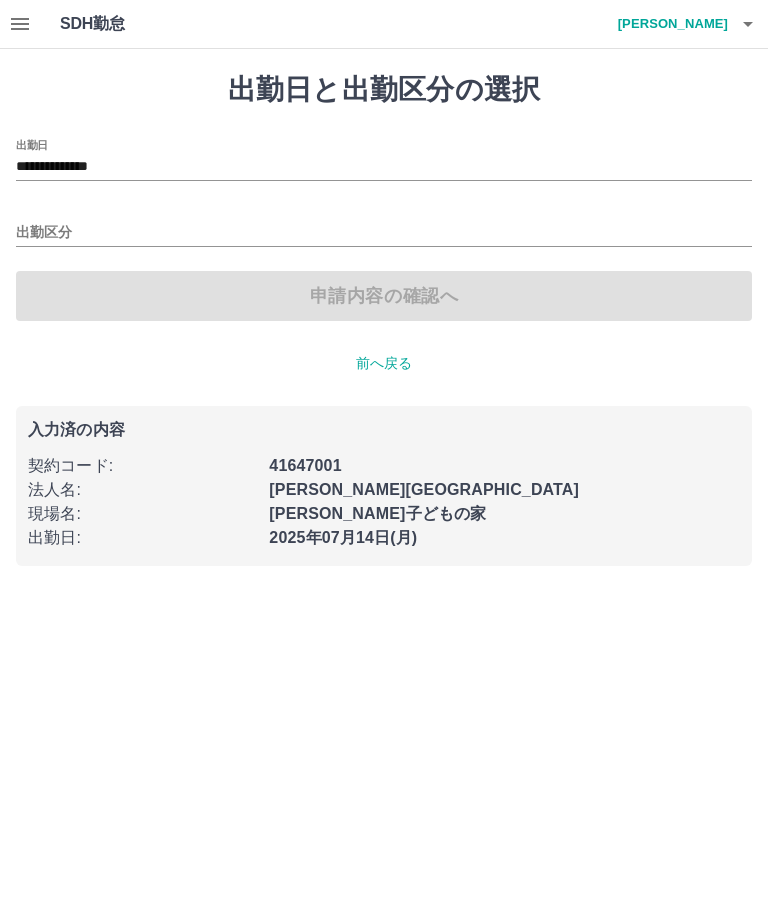 click on "出勤区分" at bounding box center [384, 233] 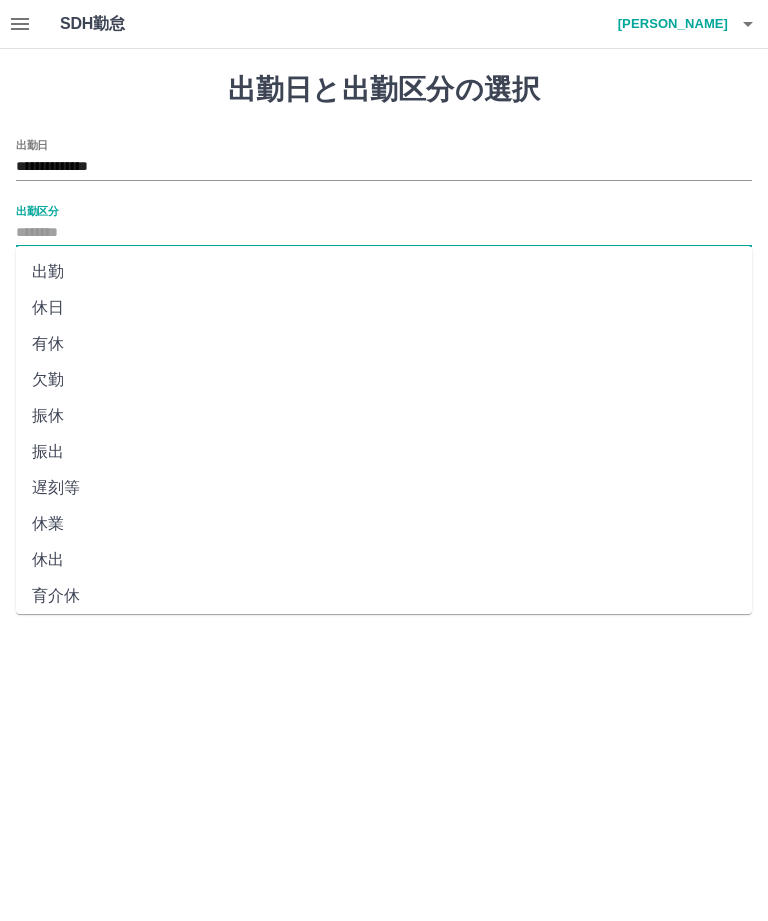 click on "出勤" at bounding box center (384, 272) 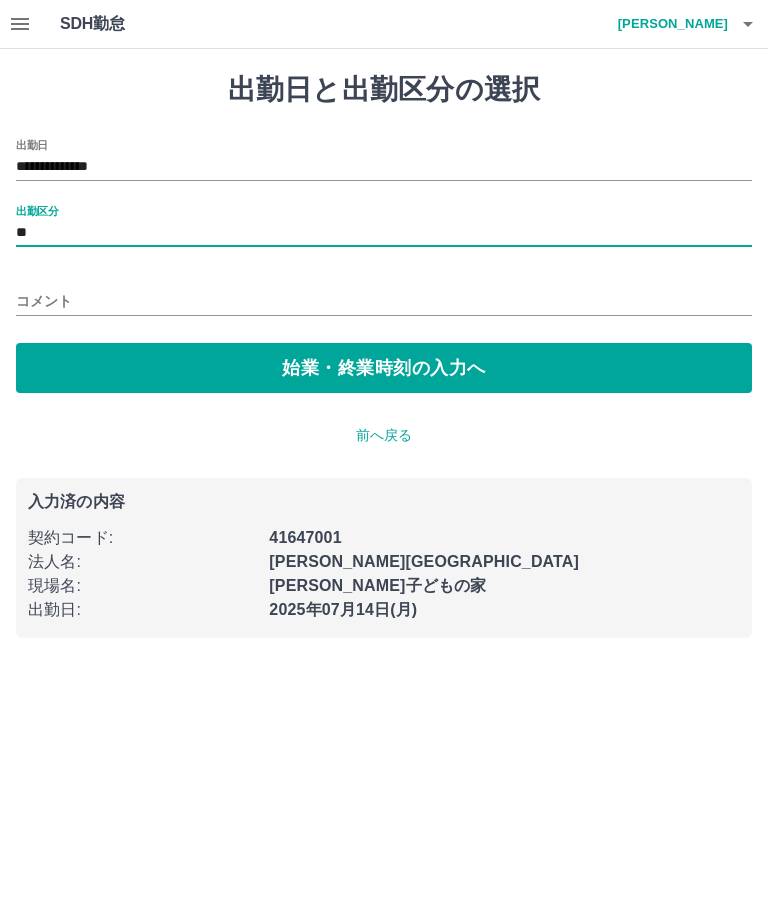 click on "始業・終業時刻の入力へ" at bounding box center [384, 368] 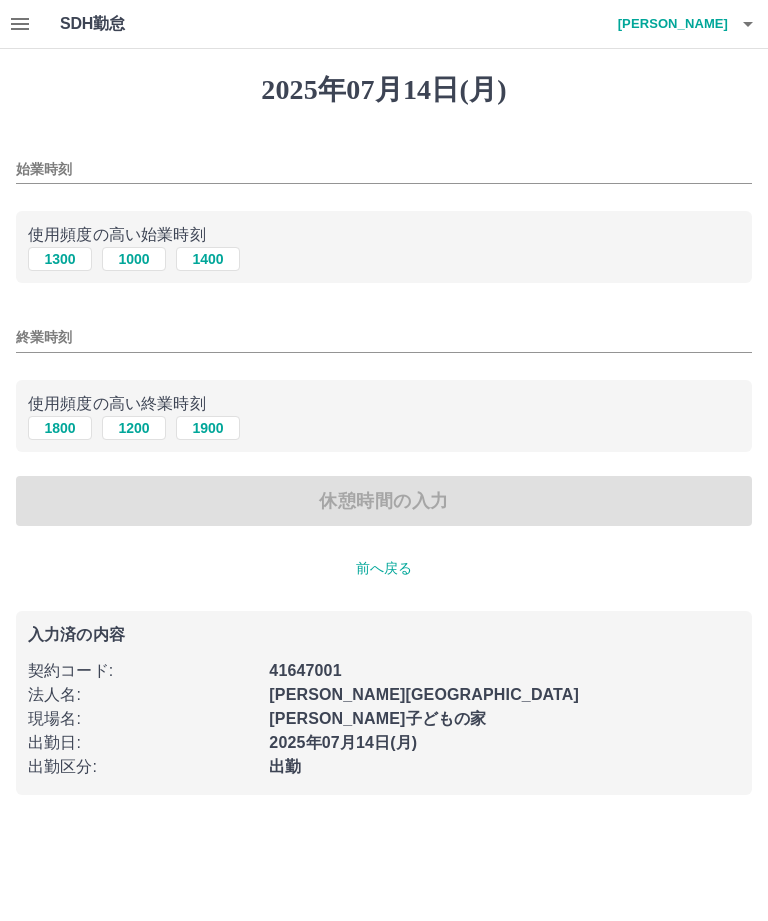 click on "1800" at bounding box center [60, 428] 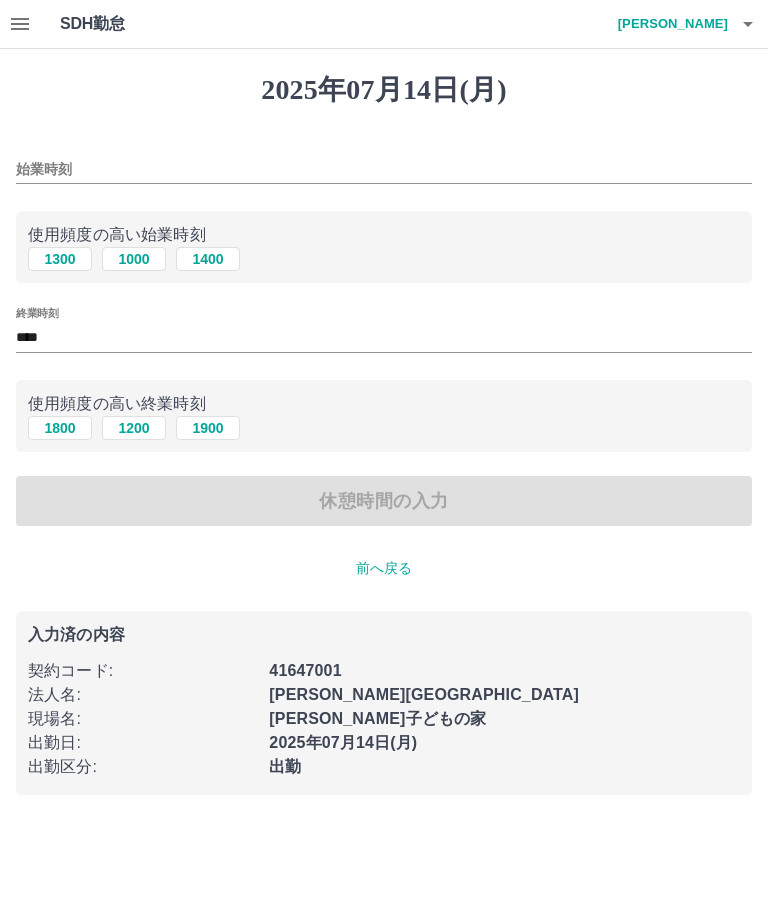 click on "休憩時間の入力" at bounding box center [384, 501] 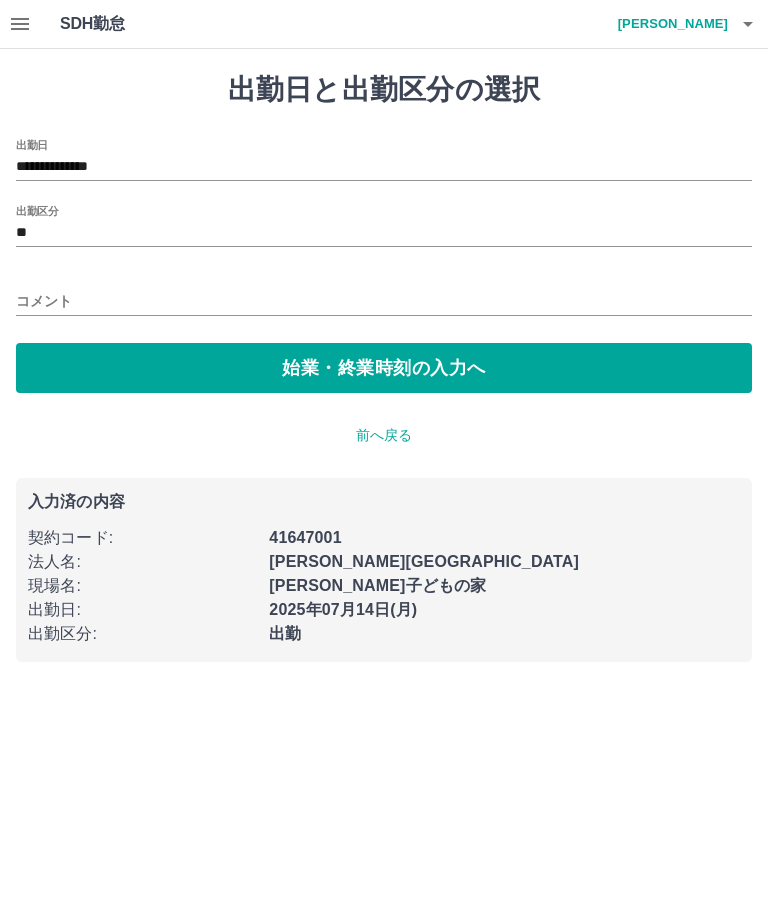 click on "始業・終業時刻の入力へ" at bounding box center (384, 368) 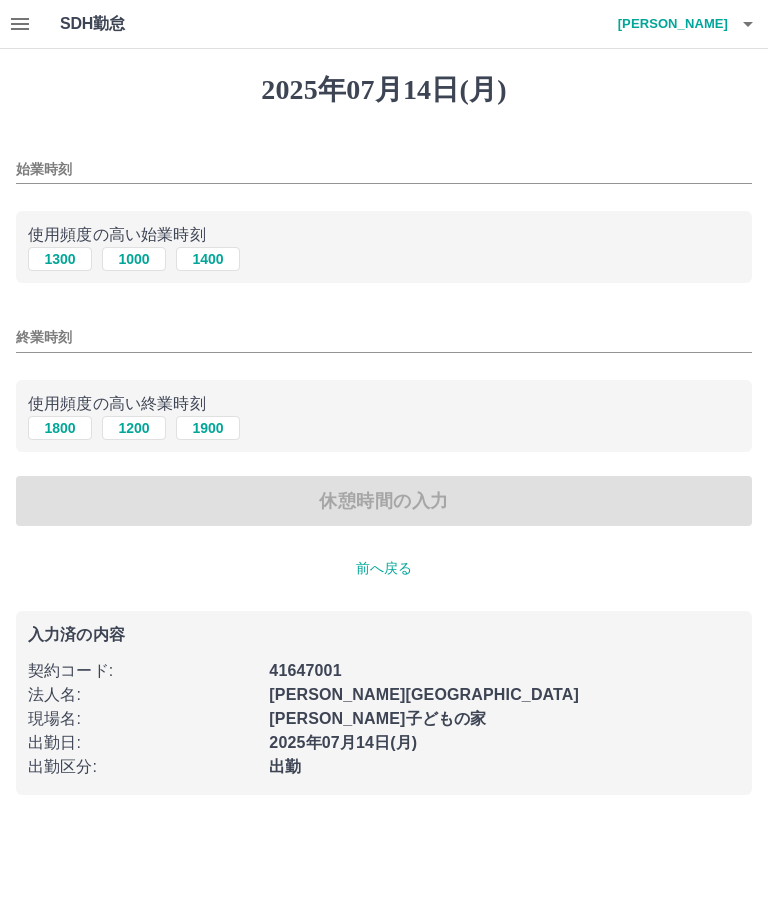 click on "休憩時間の入力" at bounding box center [384, 501] 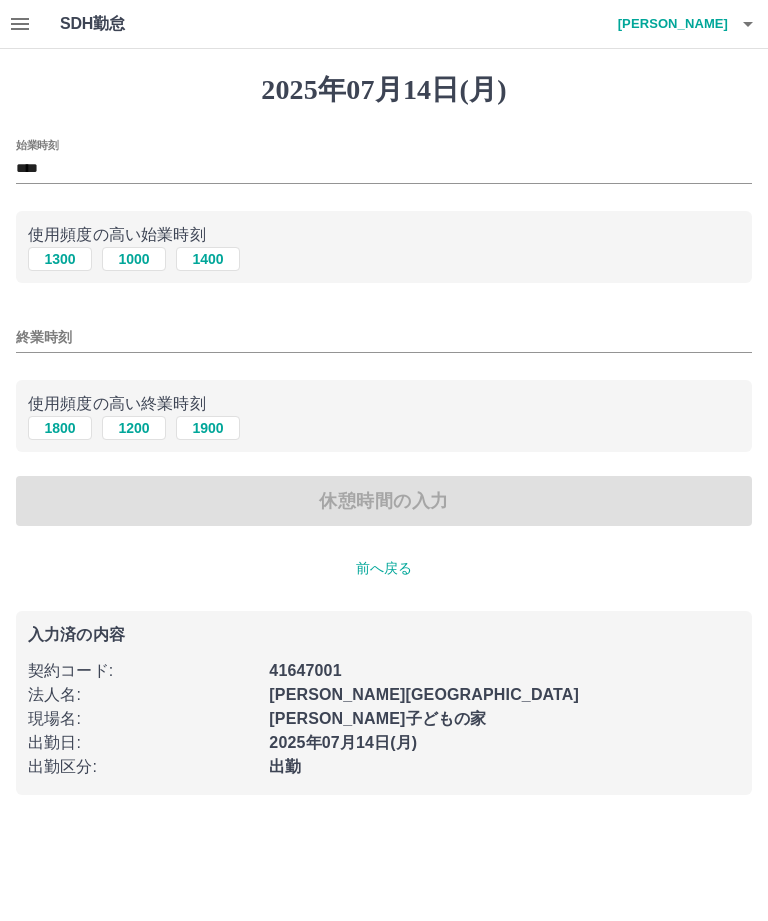 click on "1800" at bounding box center [60, 428] 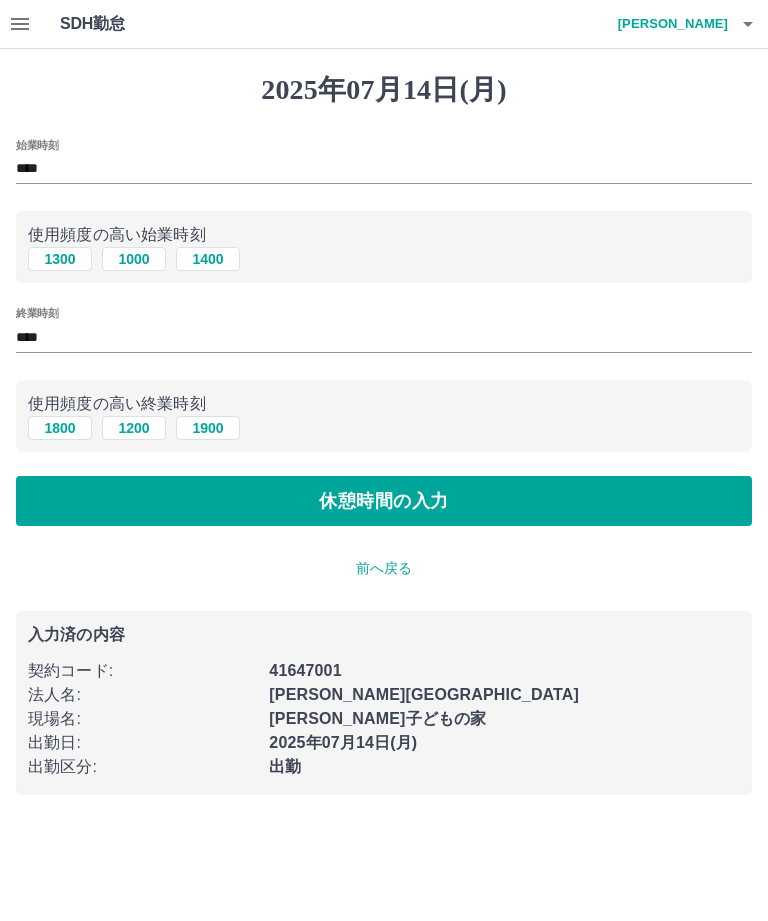 click on "休憩時間の入力" at bounding box center [384, 501] 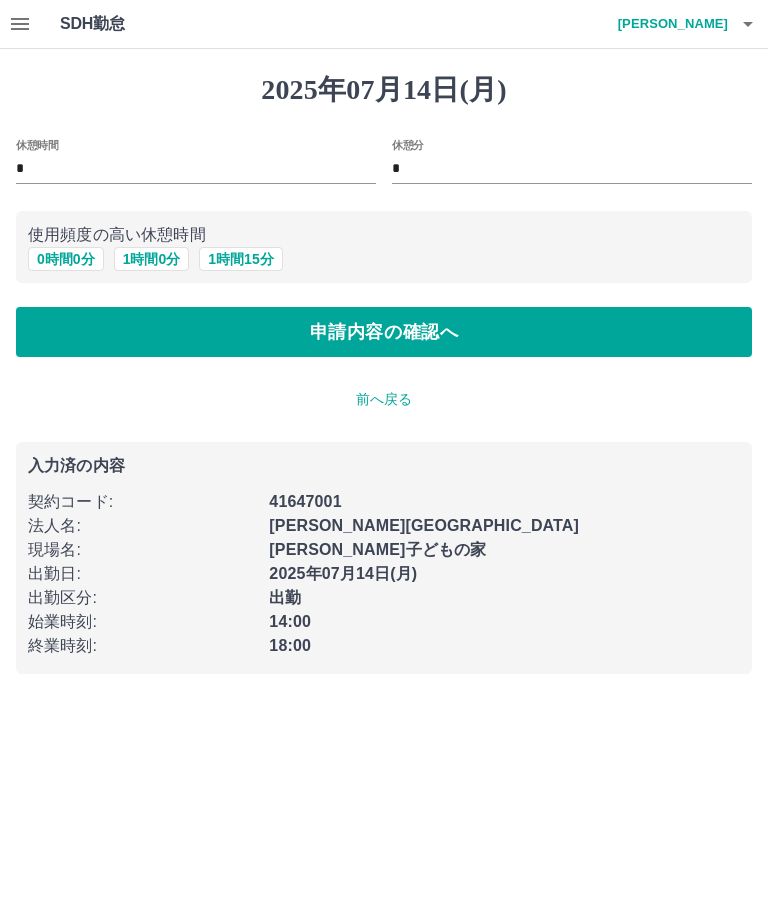 click on "申請内容の確認へ" at bounding box center [384, 332] 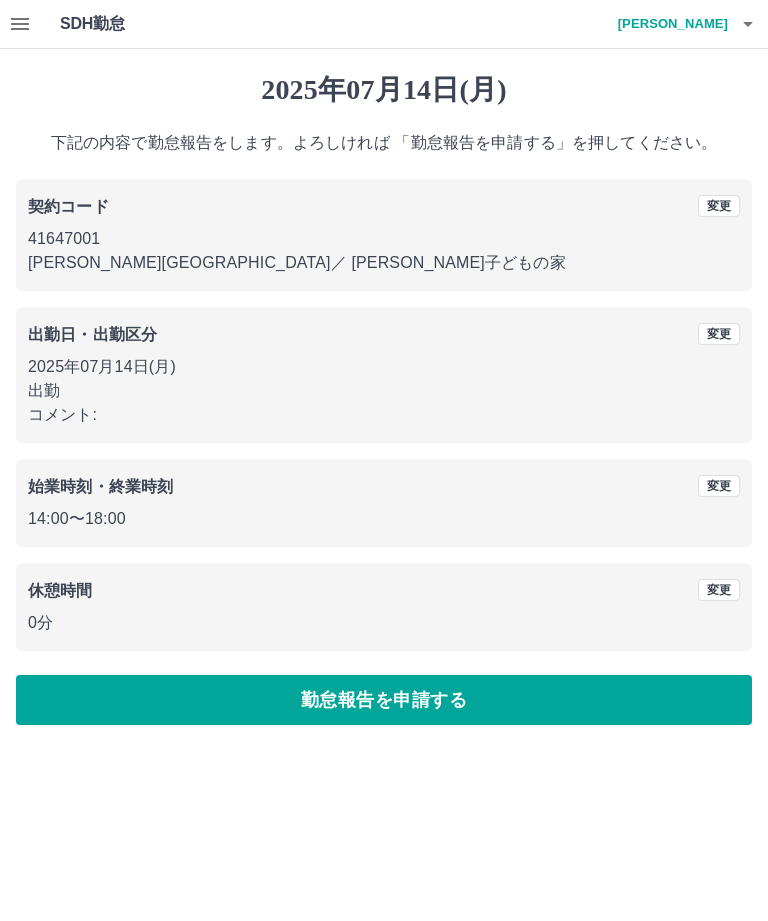 click on "勤怠報告を申請する" at bounding box center [384, 700] 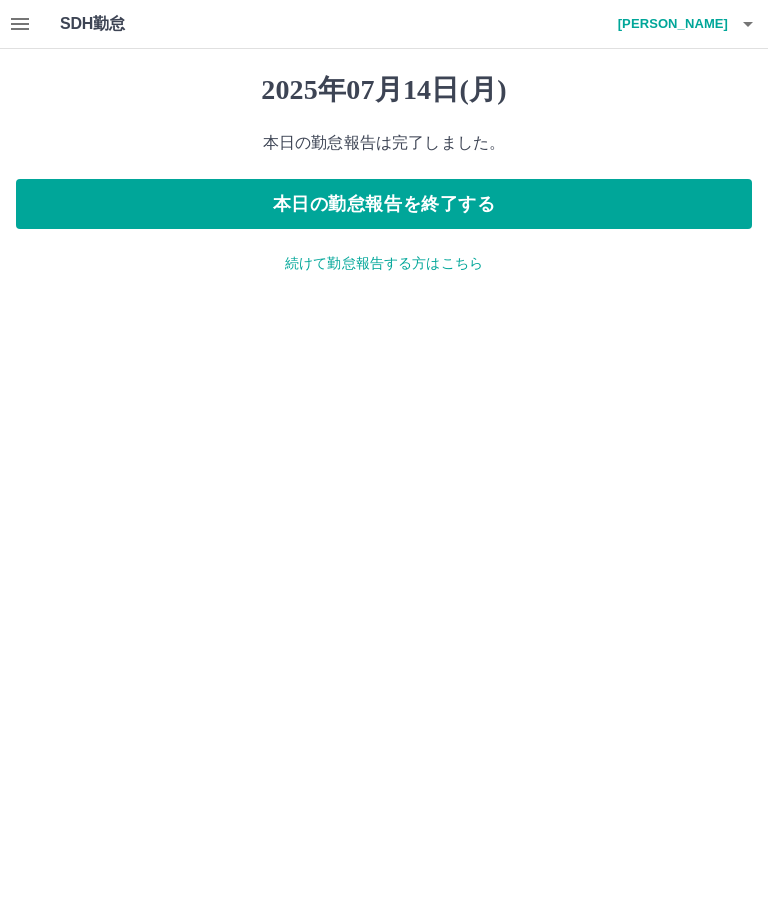 click on "続けて勤怠報告する方はこちら" at bounding box center [384, 263] 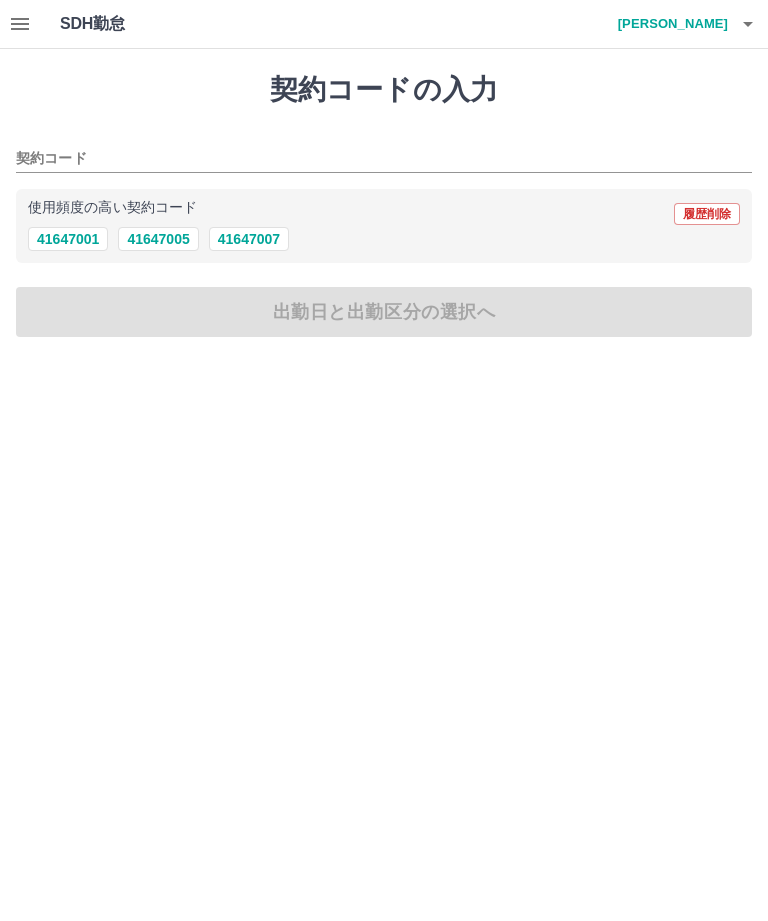 click on "41647001" at bounding box center (68, 239) 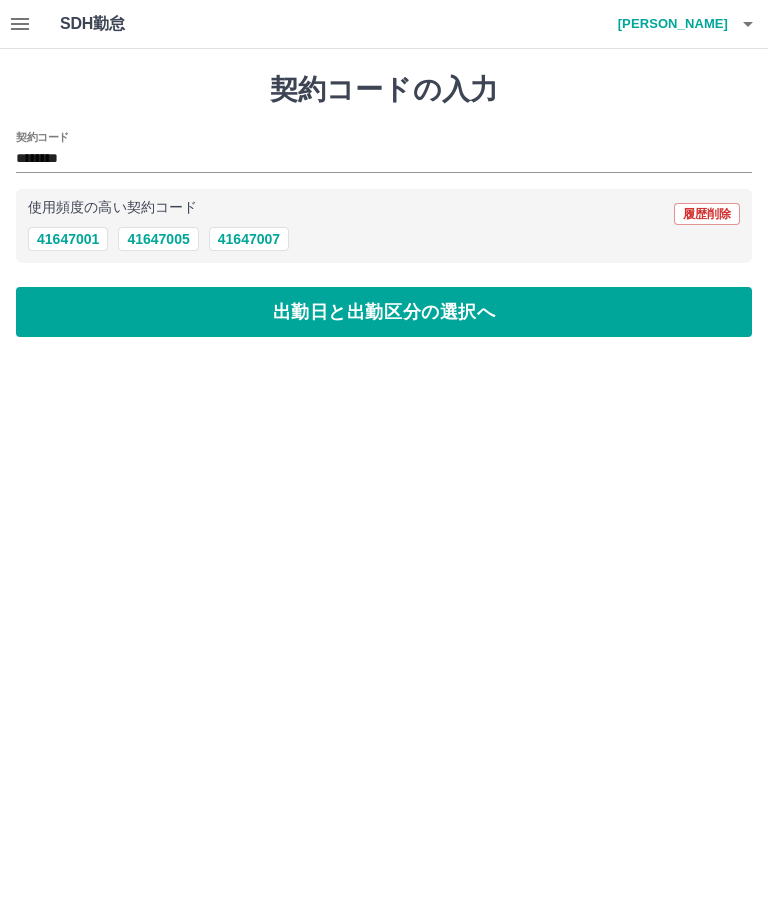 type on "********" 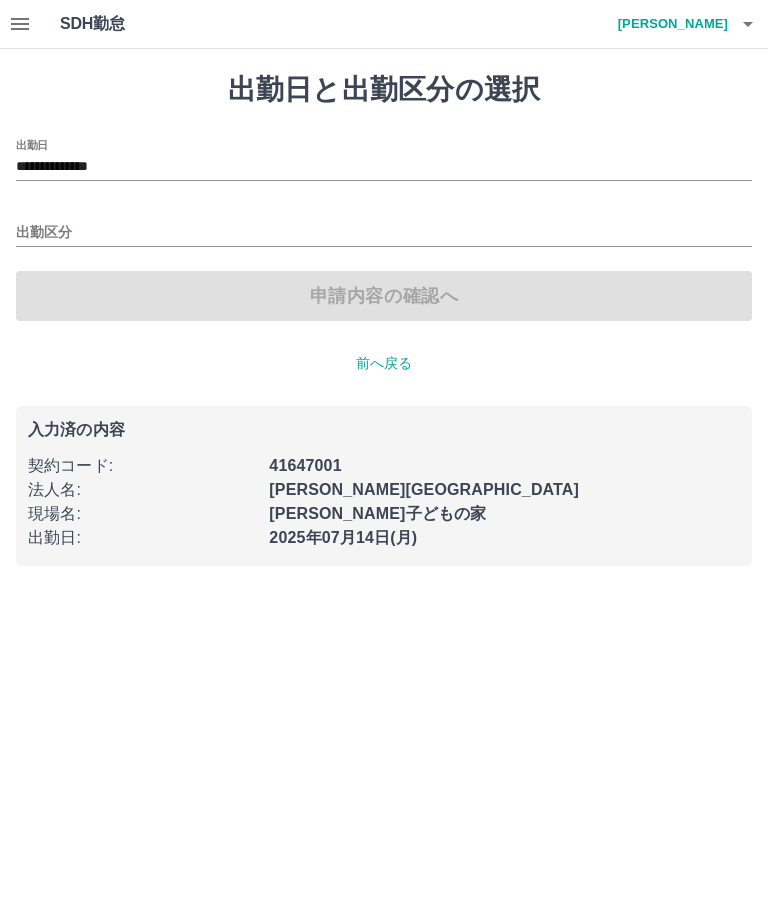 click on "**********" at bounding box center [384, 167] 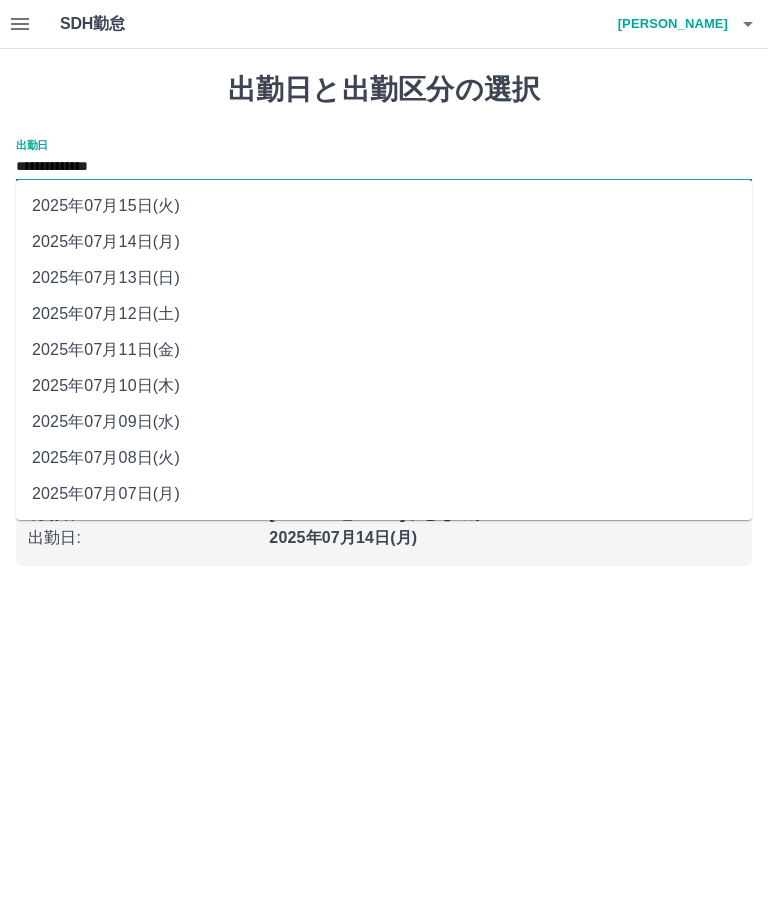 click on "2025年07月15日(火)" at bounding box center [384, 206] 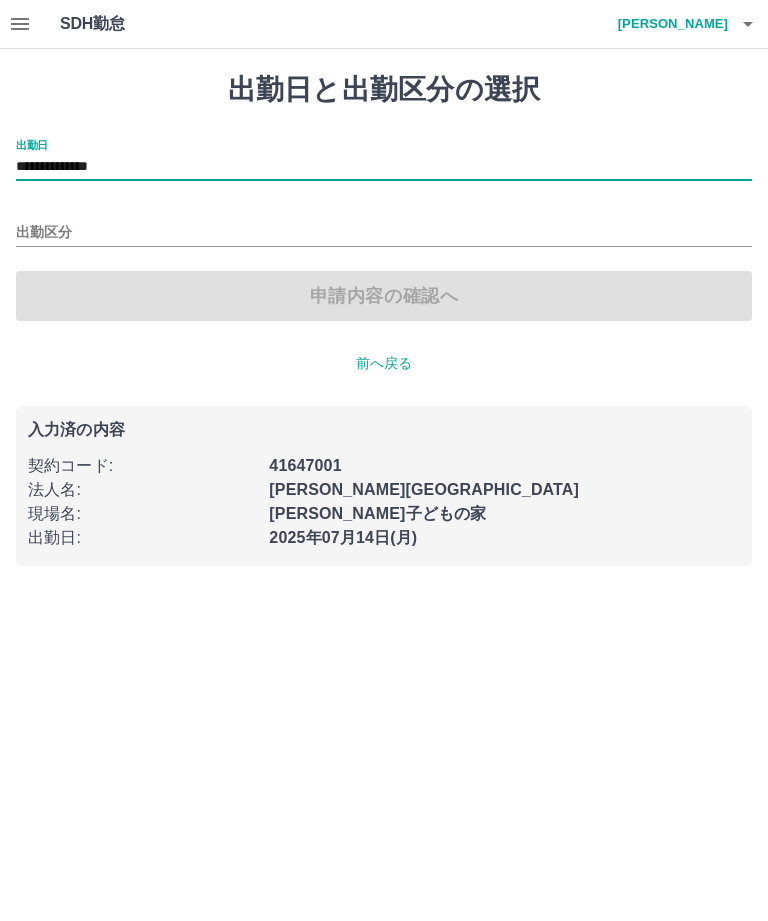 click on "出勤区分" at bounding box center (384, 233) 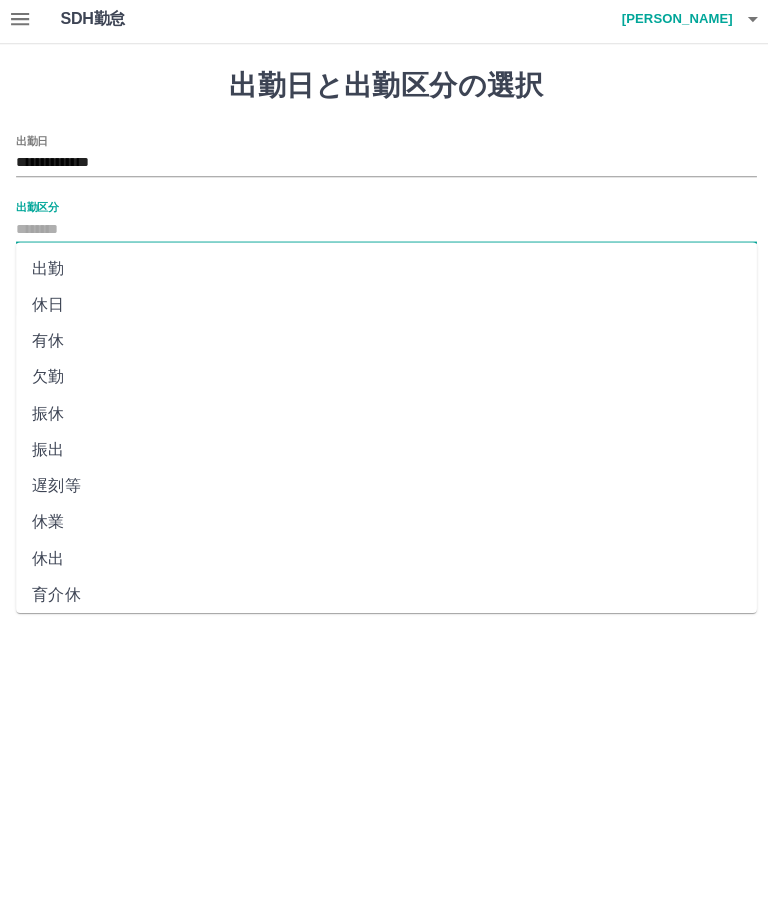 click on "休日" at bounding box center (384, 308) 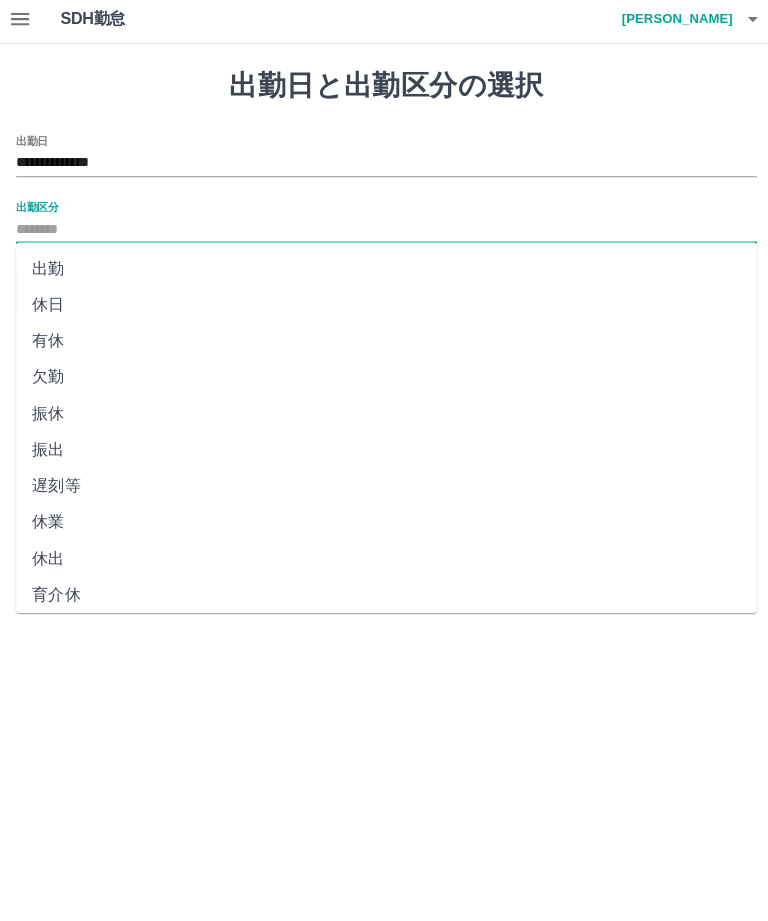 type on "**" 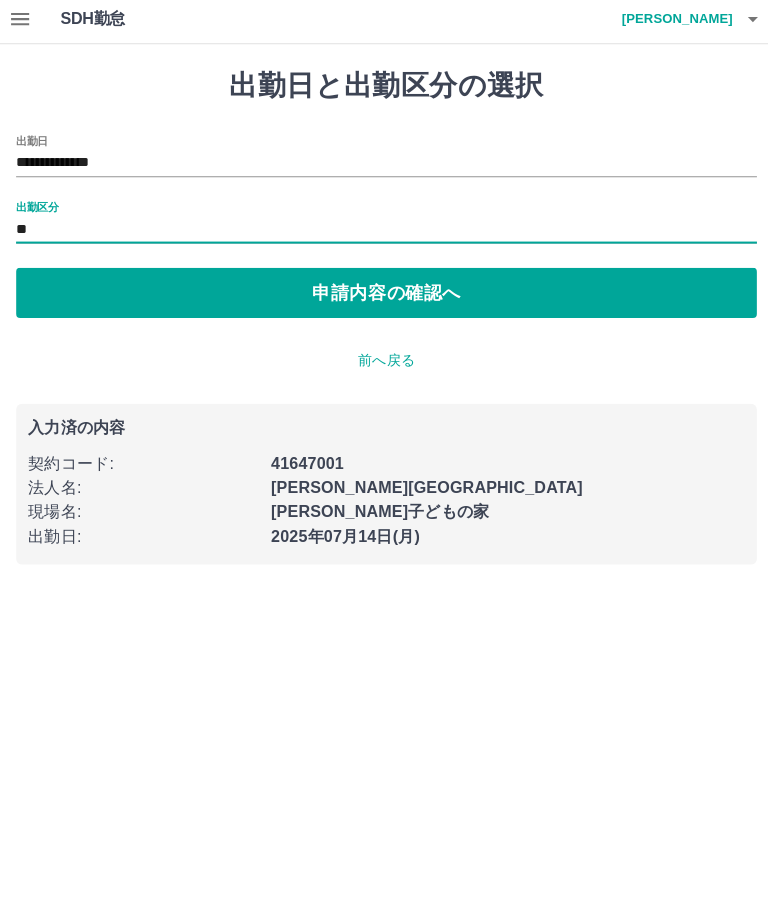 click on "申請内容の確認へ" at bounding box center (384, 296) 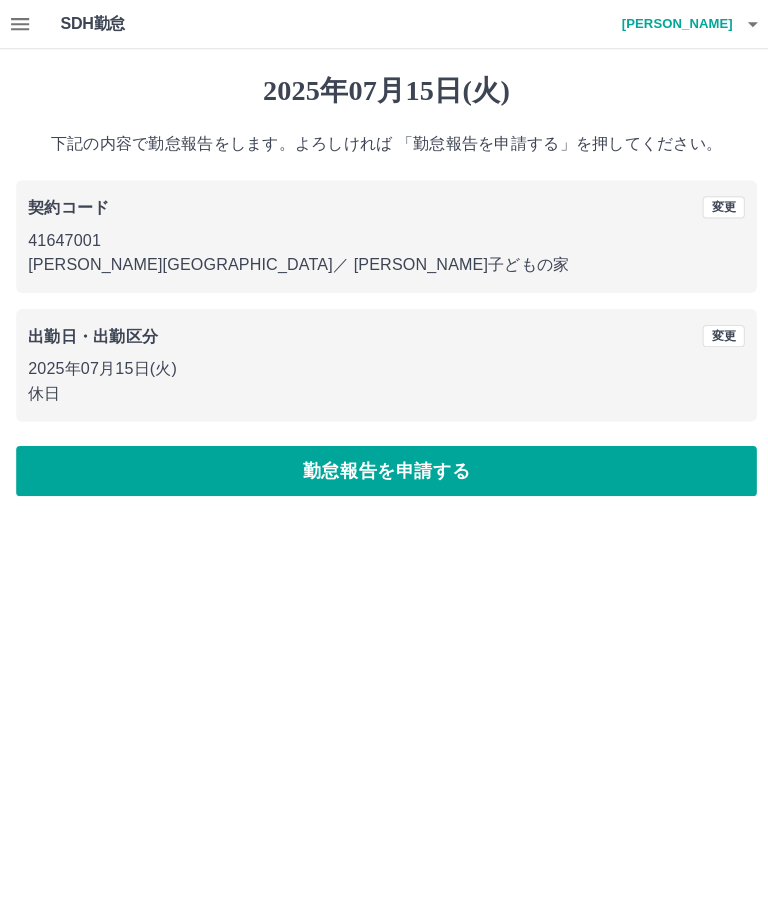 click on "勤怠報告を申請する" at bounding box center (384, 468) 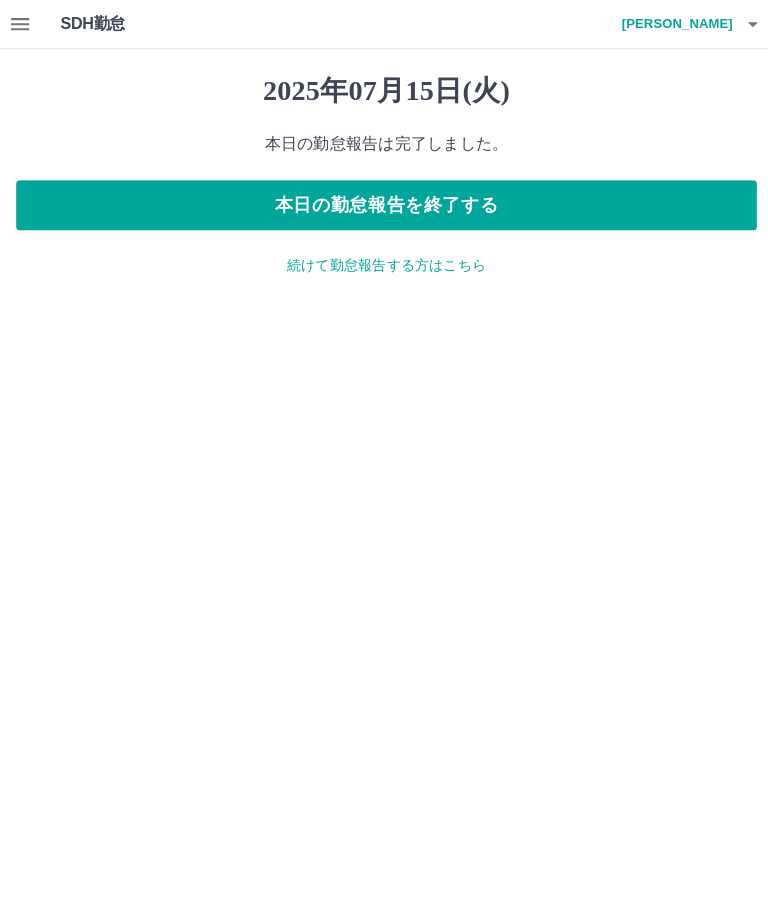 click on "本日の勤怠報告を終了する" at bounding box center [384, 204] 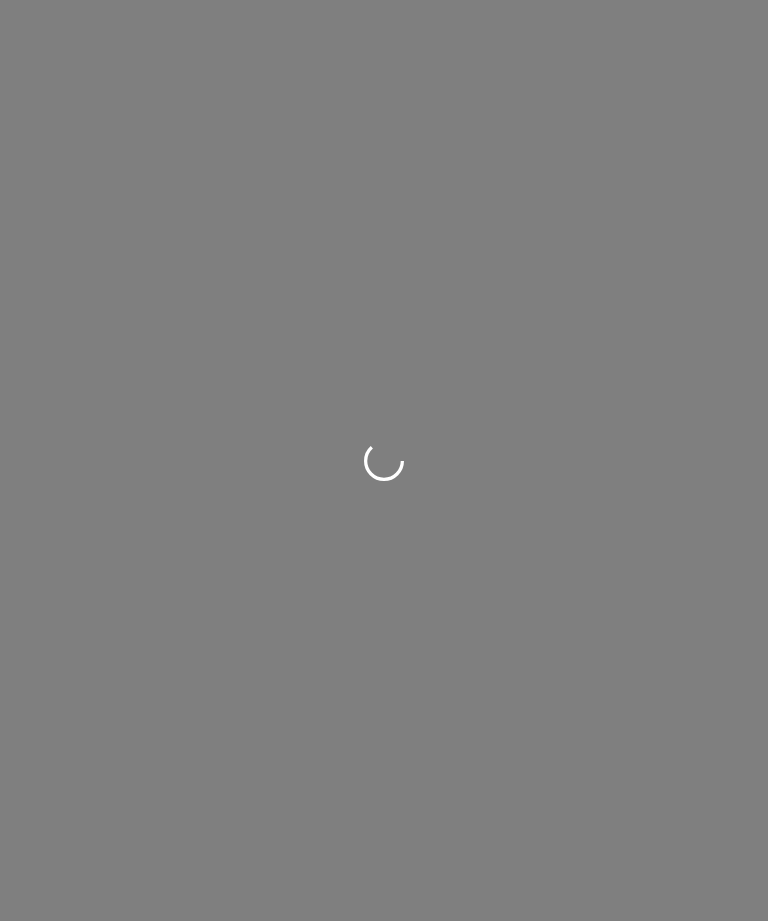 scroll, scrollTop: 0, scrollLeft: 0, axis: both 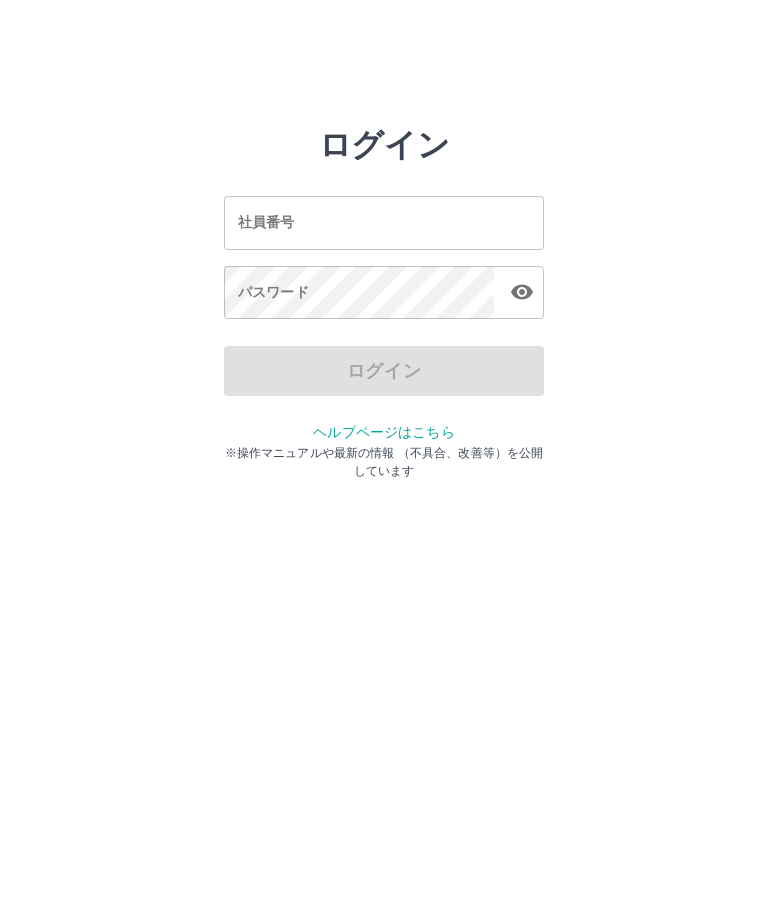 click on "社員番号" at bounding box center [384, 222] 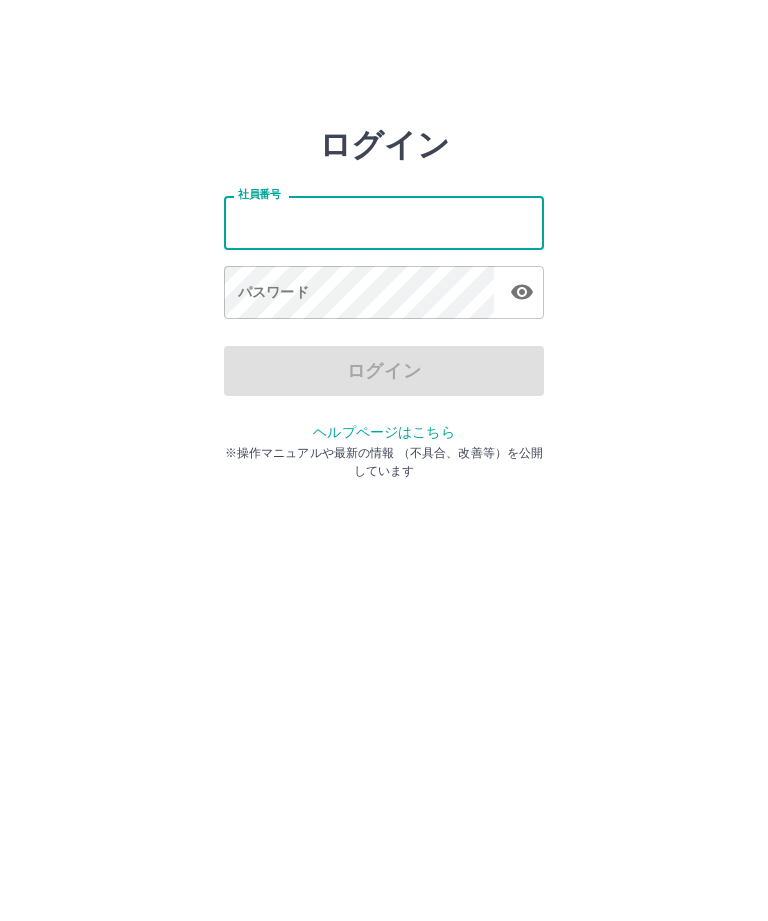 click on "社員番号" at bounding box center [384, 222] 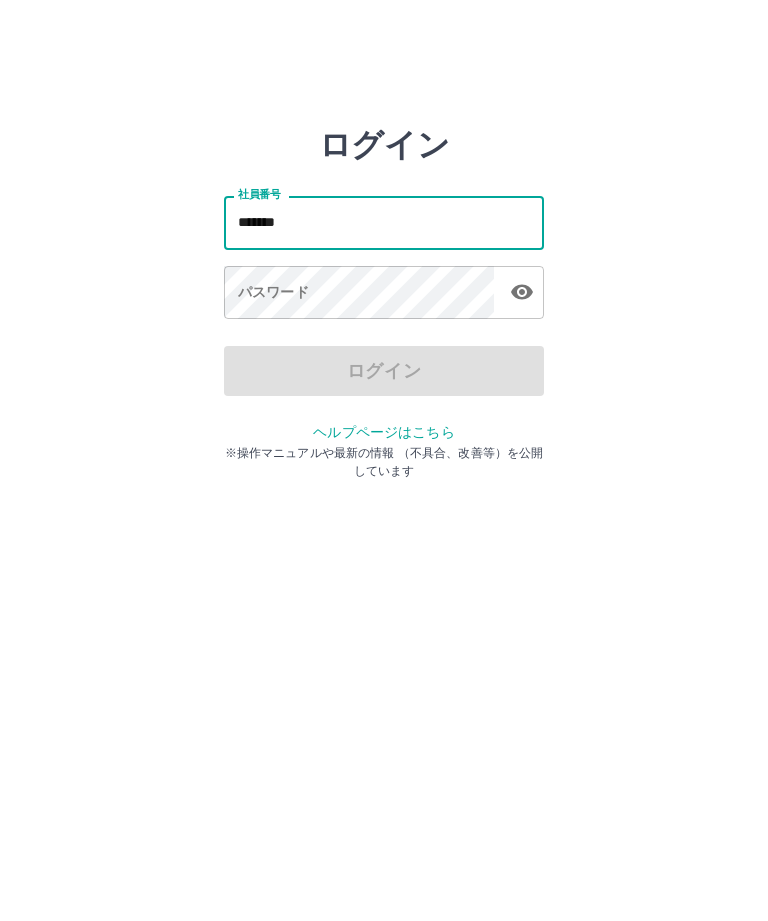 type on "*******" 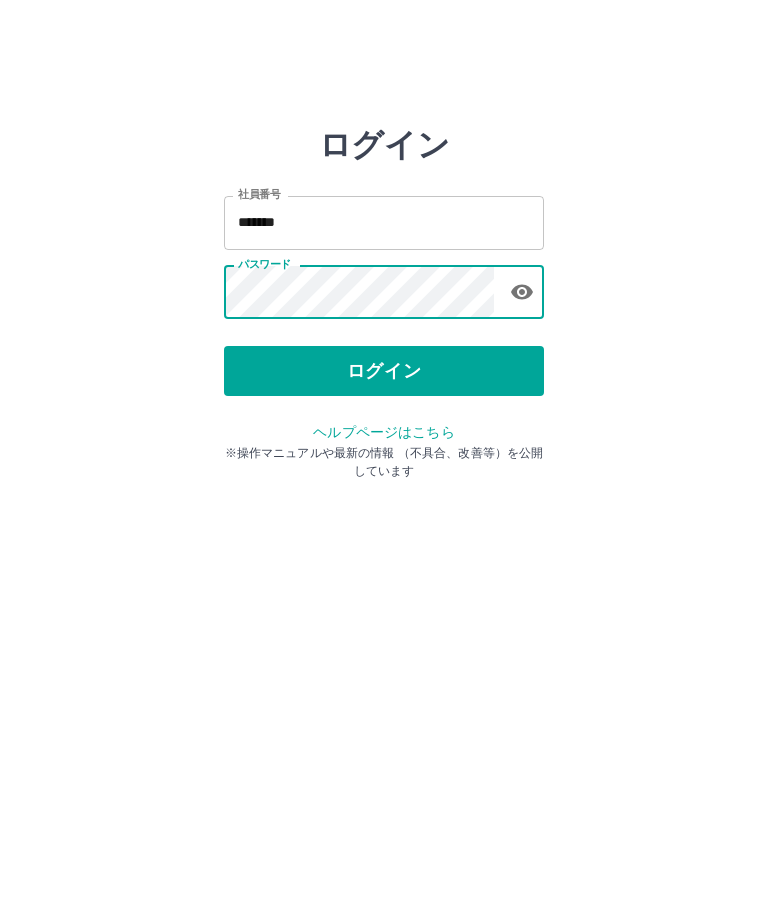 click on "ログイン" at bounding box center (384, 371) 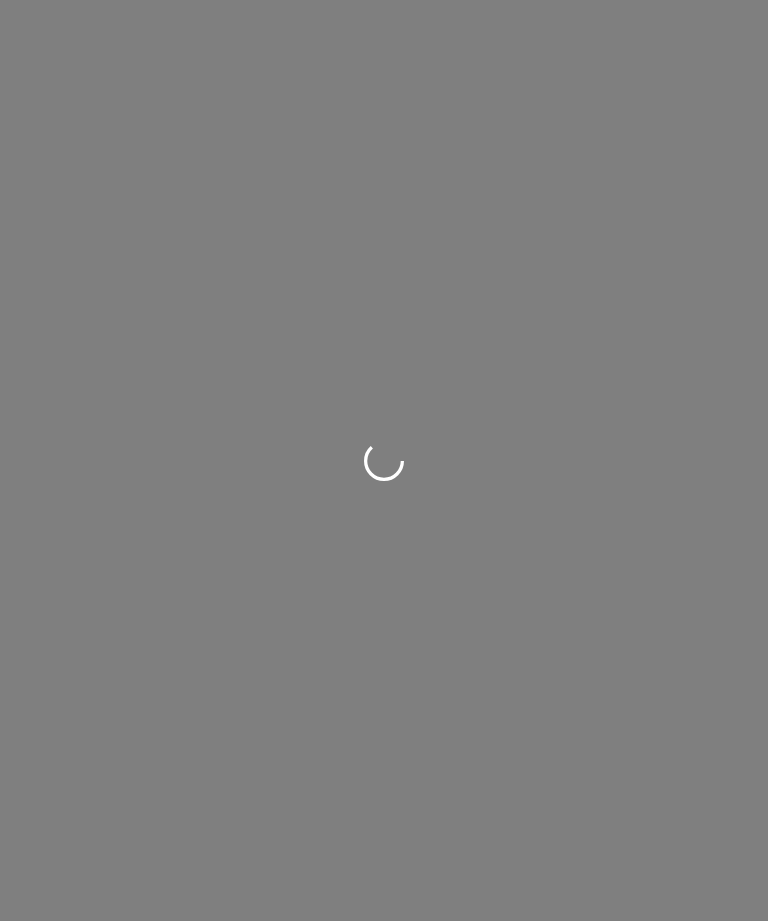 scroll, scrollTop: 0, scrollLeft: 0, axis: both 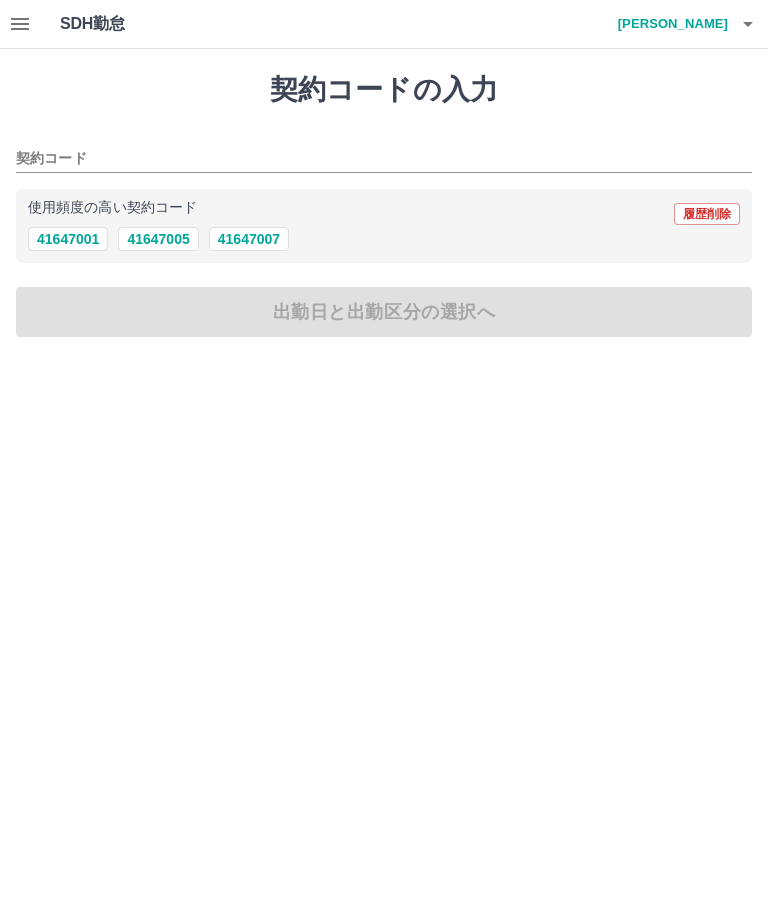 click on "41647001" at bounding box center [68, 239] 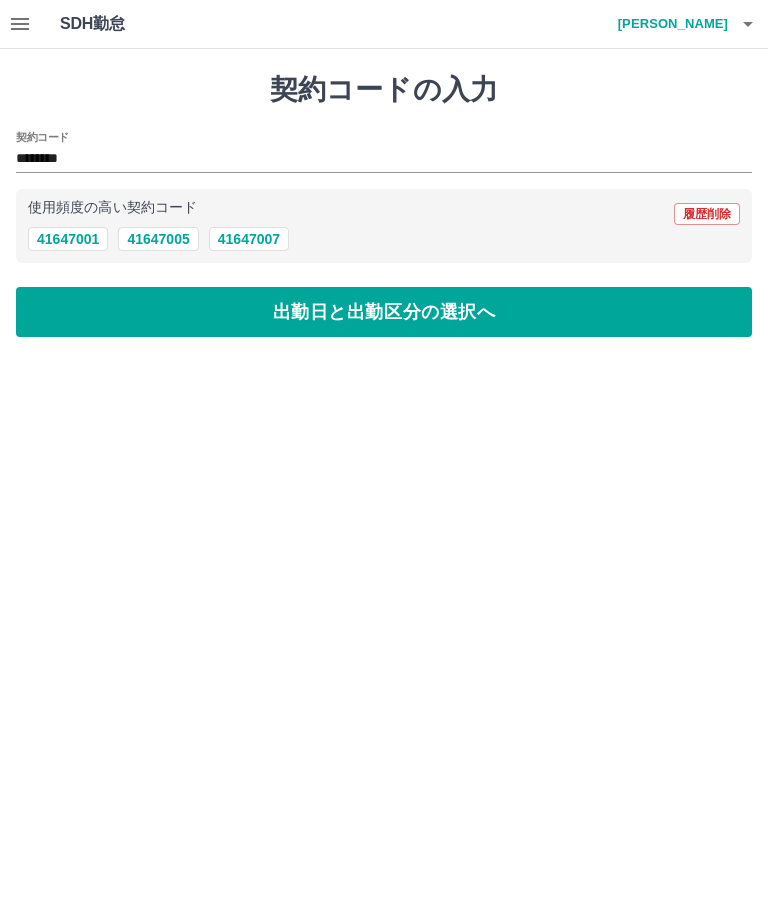 type on "********" 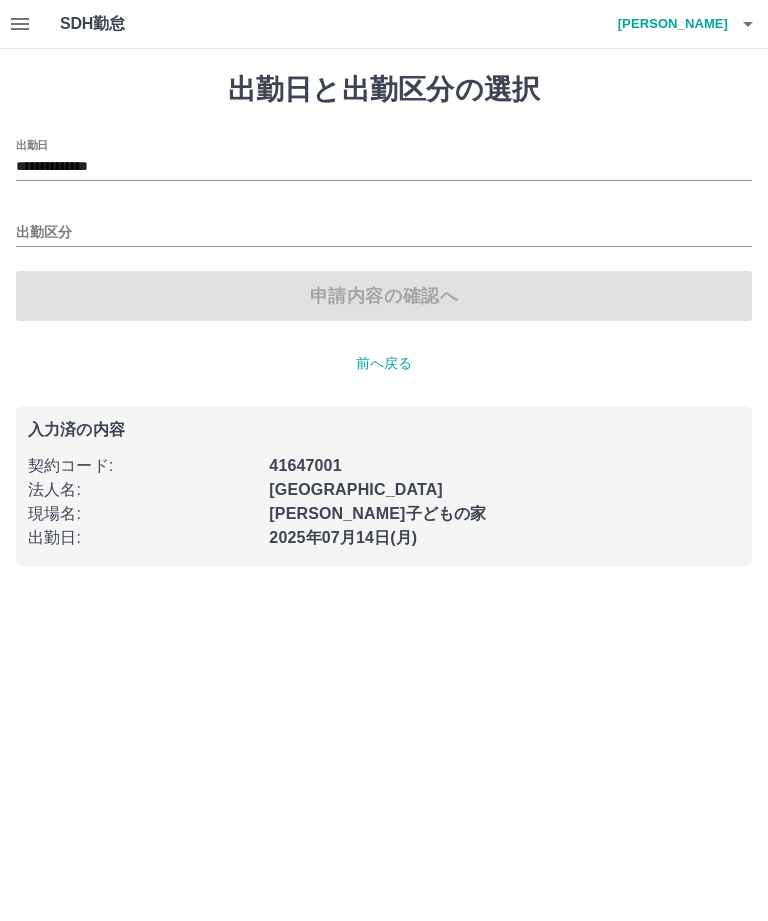 click on "出勤区分" at bounding box center [384, 226] 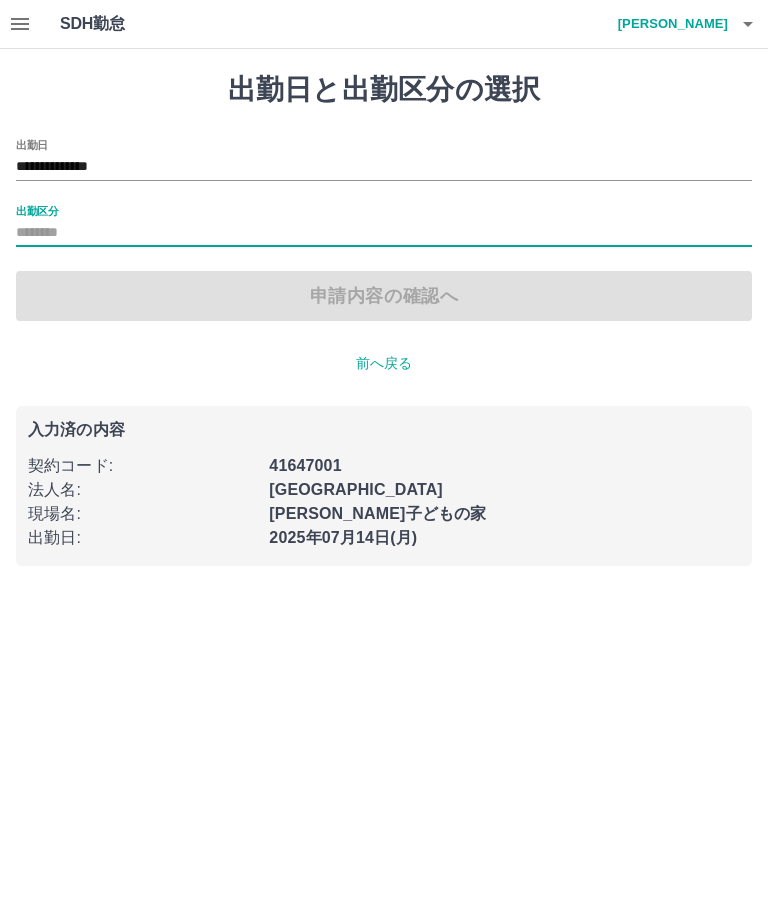 click on "出勤区分" at bounding box center [384, 233] 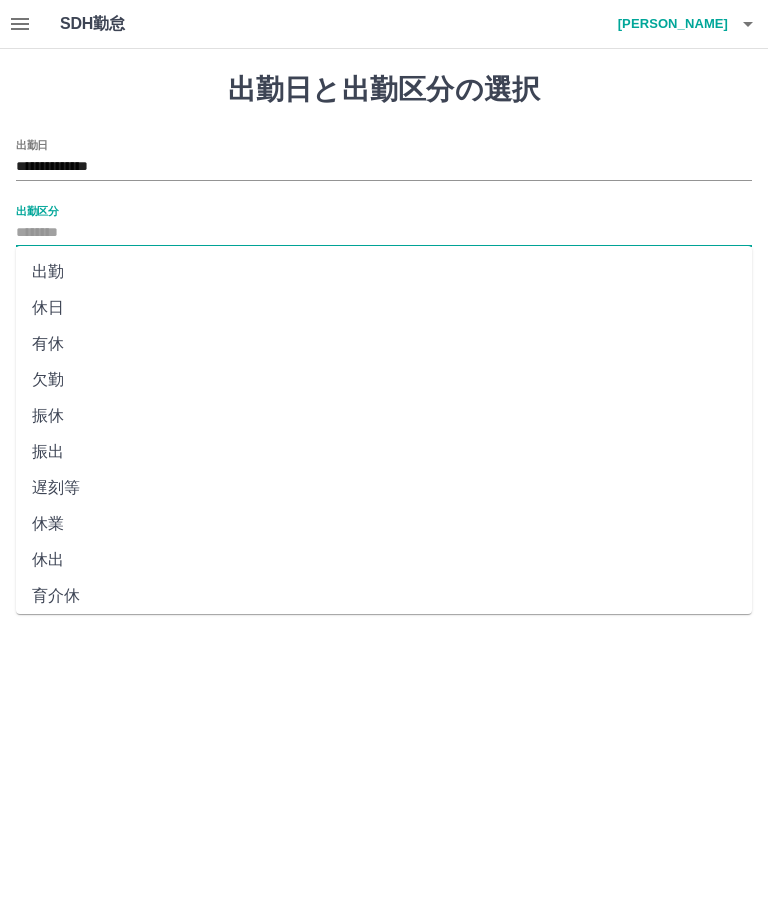 click on "出勤" at bounding box center (384, 272) 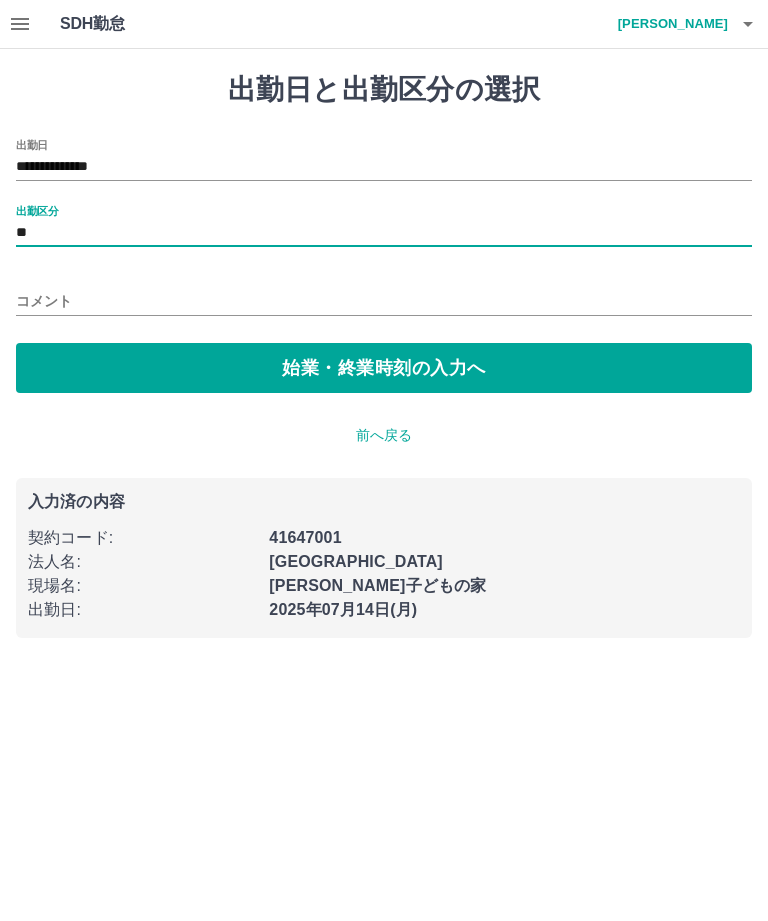type on "**" 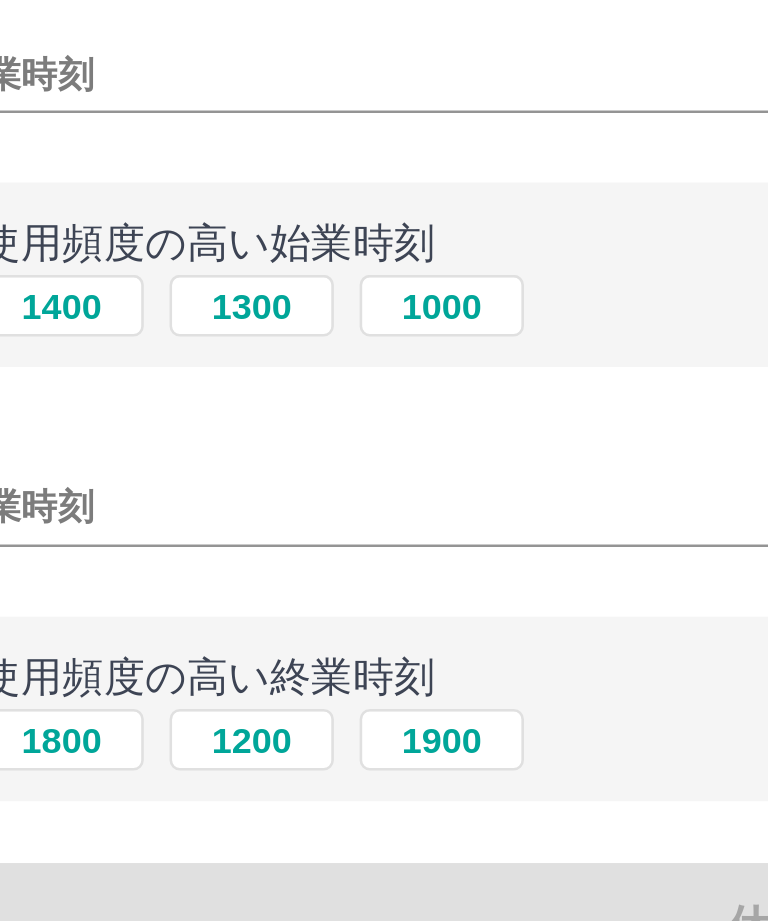 click on "1400" at bounding box center [60, 259] 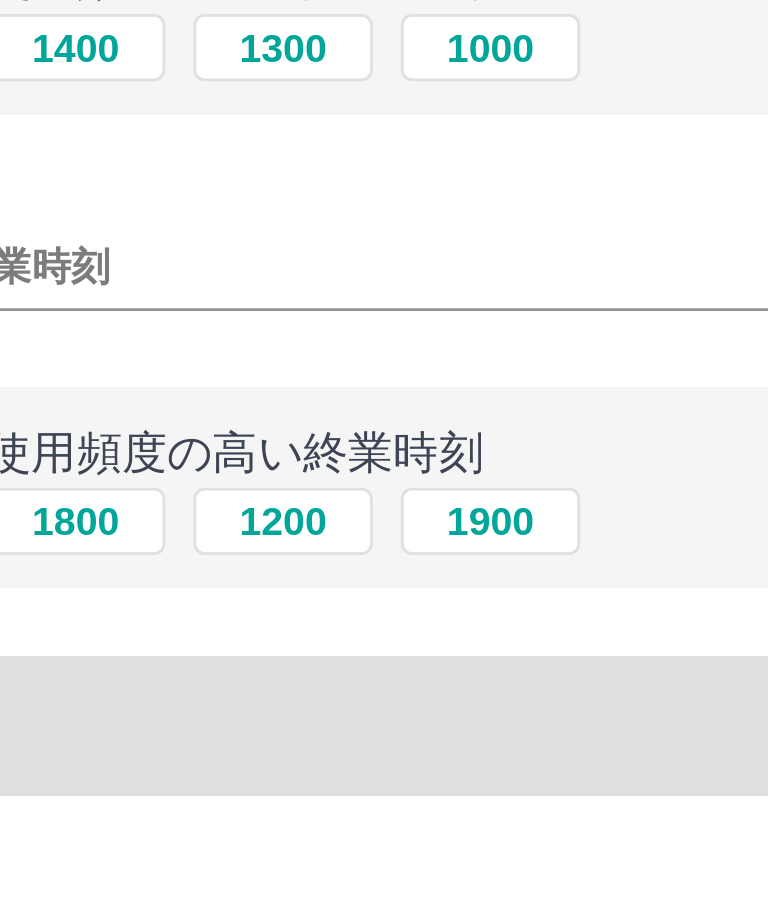 click on "1800" at bounding box center (60, 428) 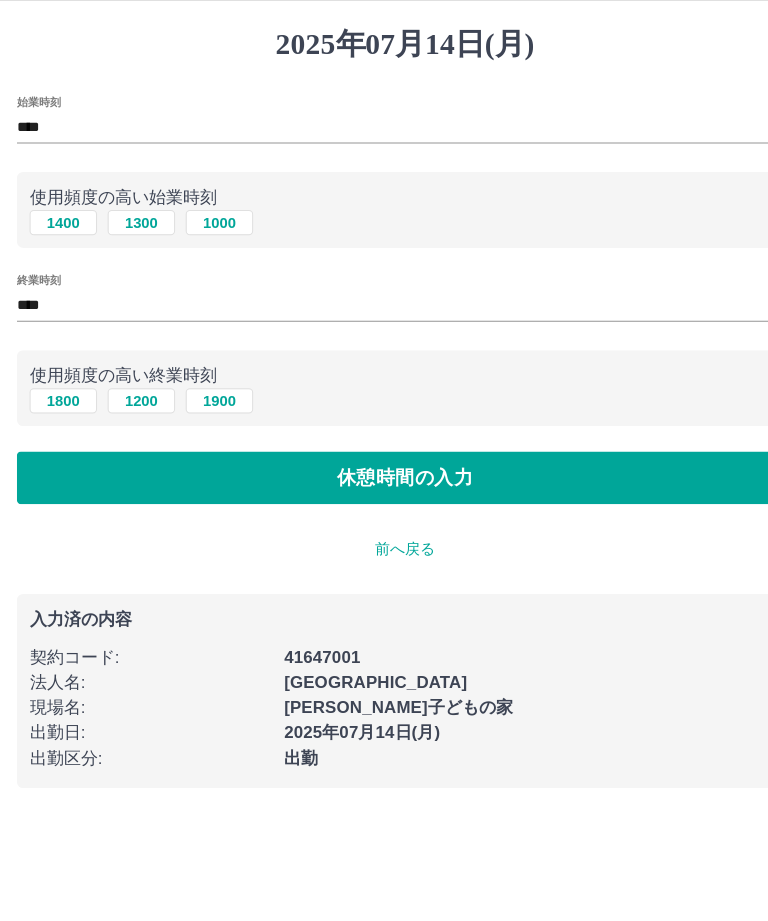 click on "休憩時間の入力" at bounding box center (384, 501) 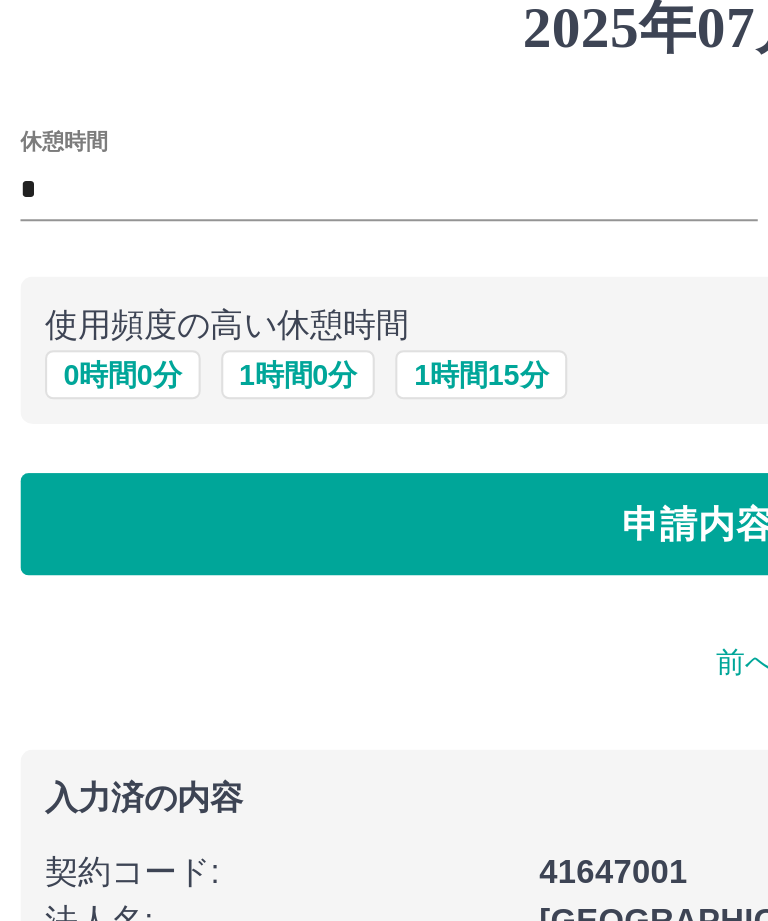 click on "0 時間 0 分" at bounding box center (66, 259) 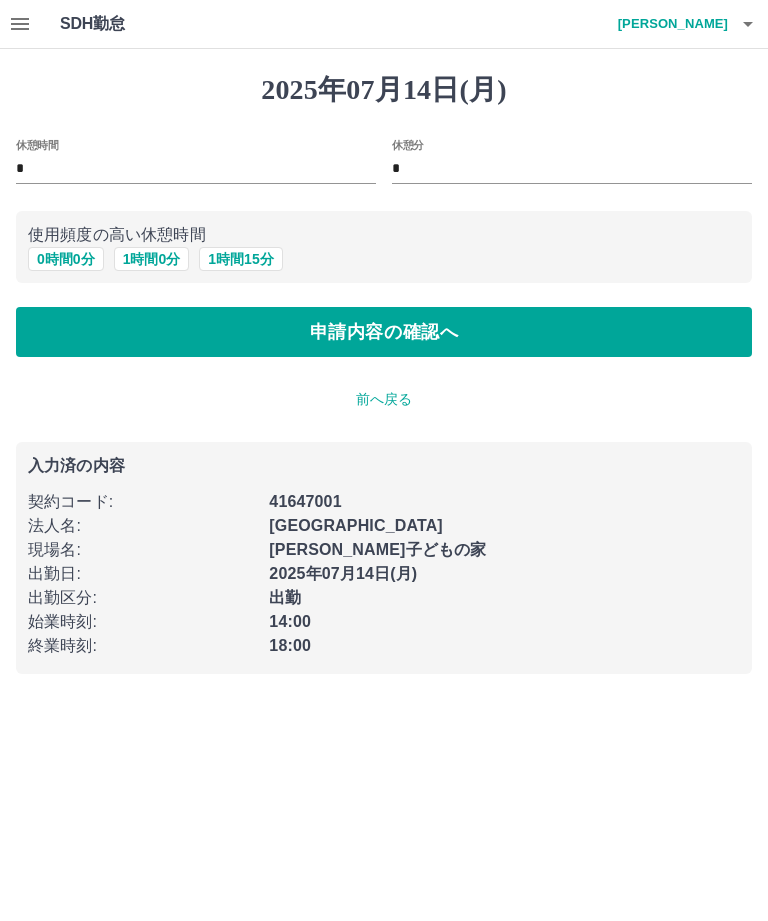 click on "申請内容の確認へ" at bounding box center (384, 332) 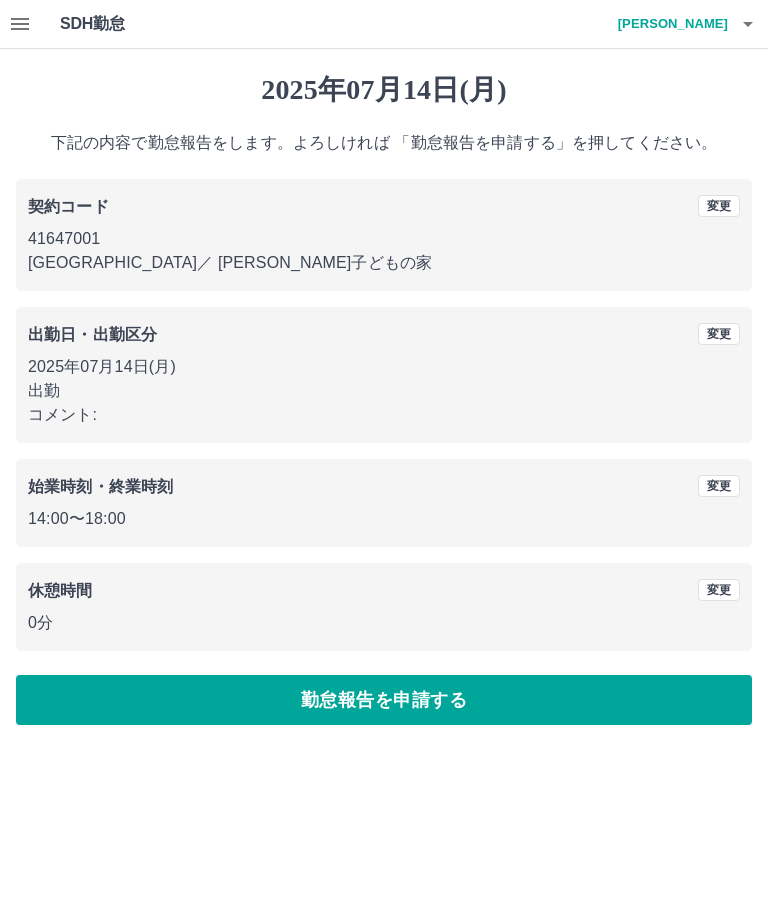 click on "勤怠報告を申請する" at bounding box center [384, 700] 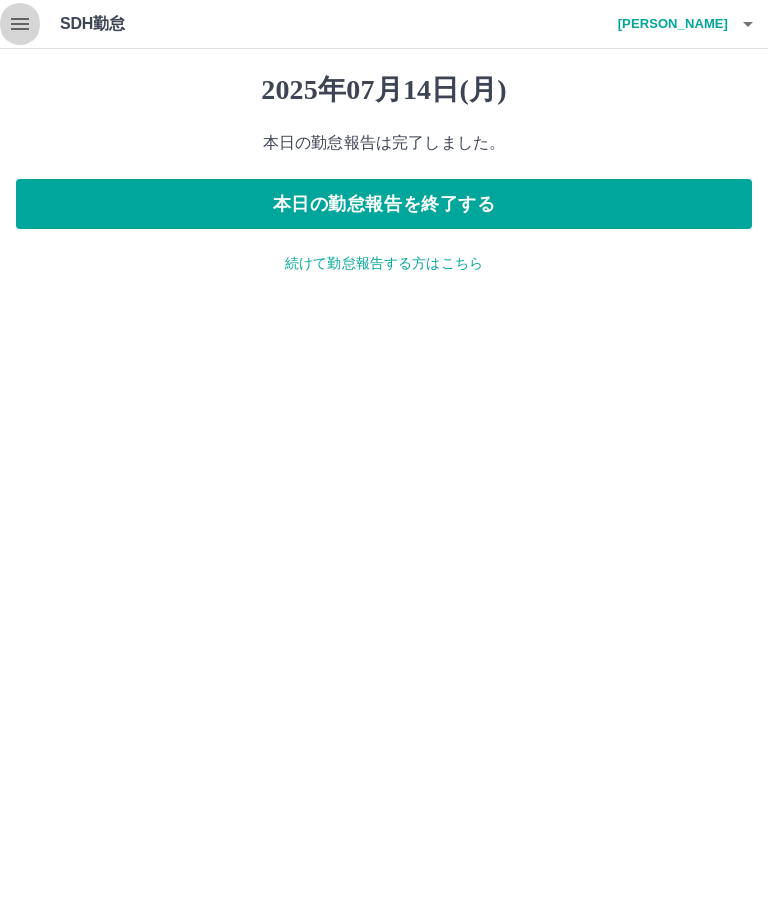 click at bounding box center (20, 24) 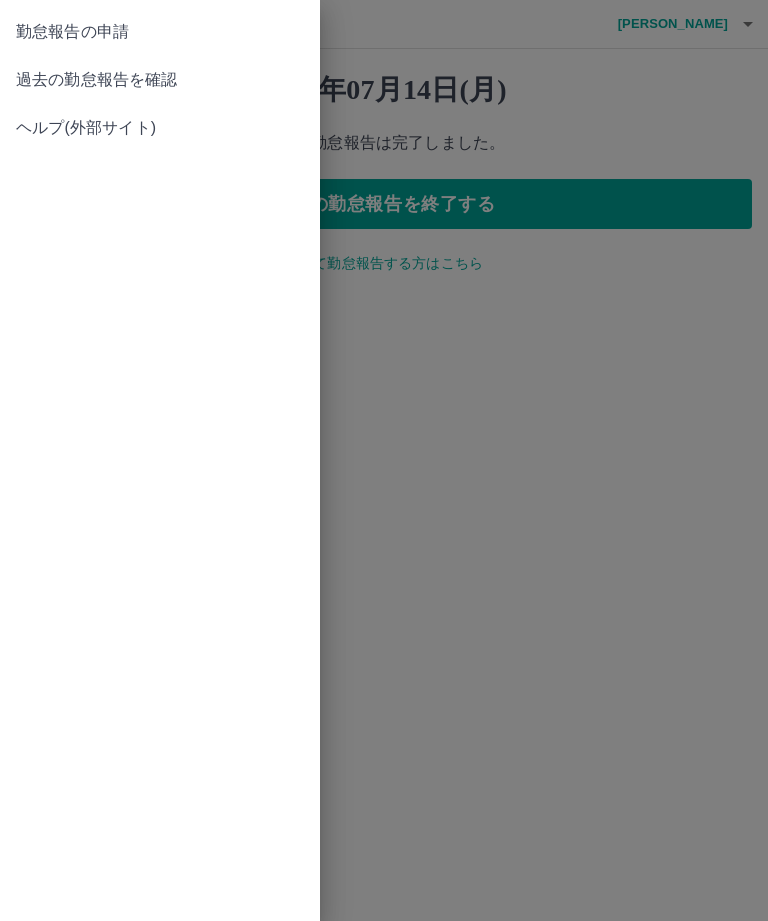 click on "過去の勤怠報告を確認" at bounding box center (160, 80) 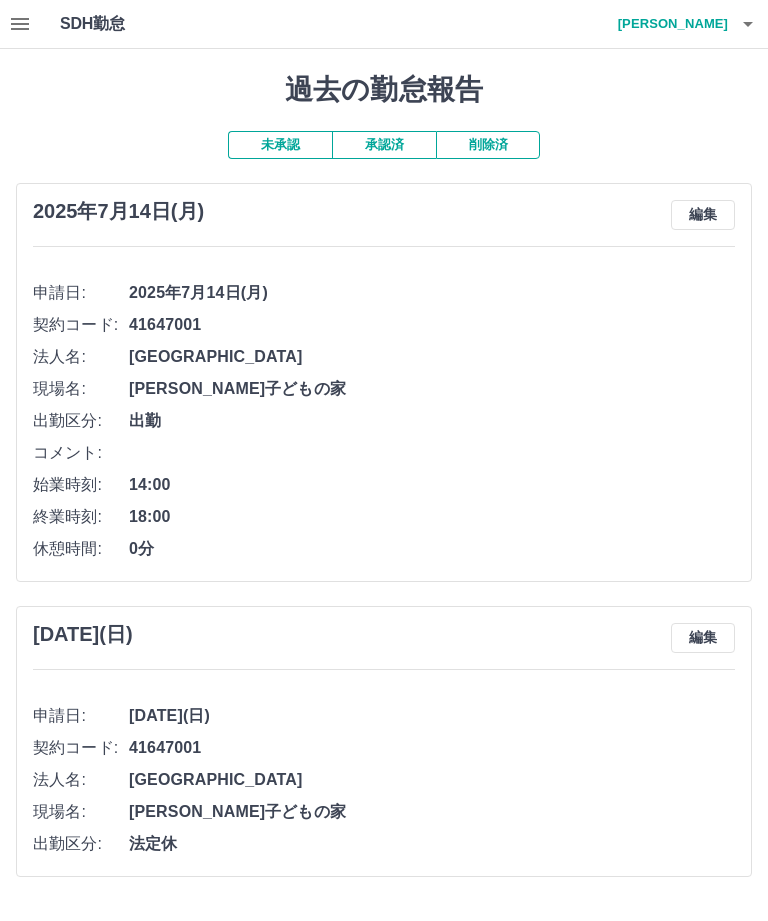click on "承認済" at bounding box center [384, 145] 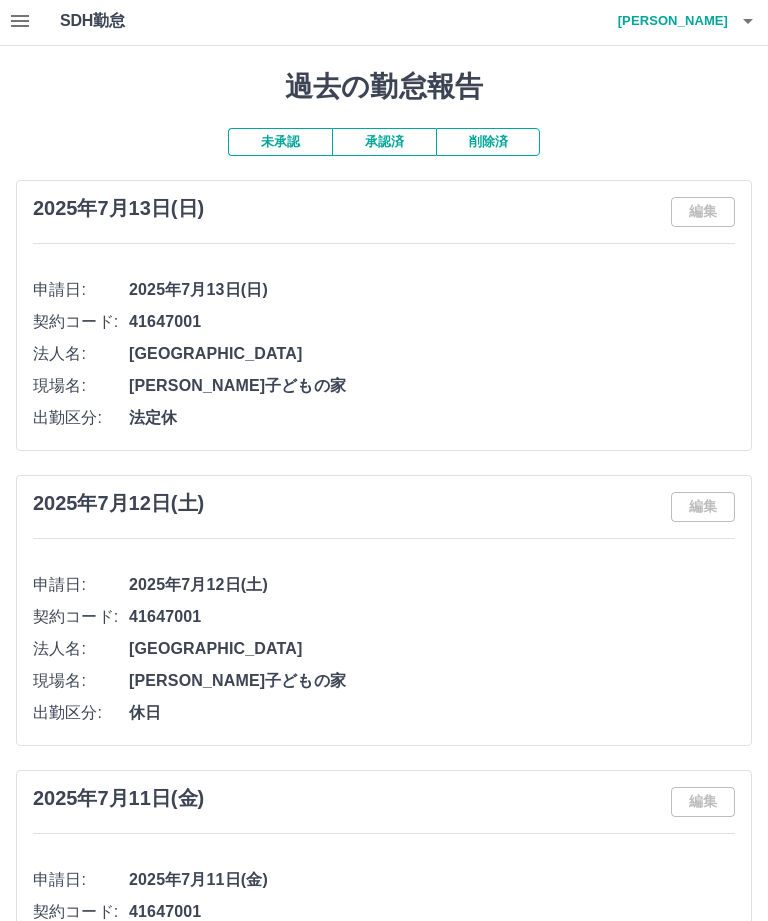 scroll, scrollTop: 0, scrollLeft: 0, axis: both 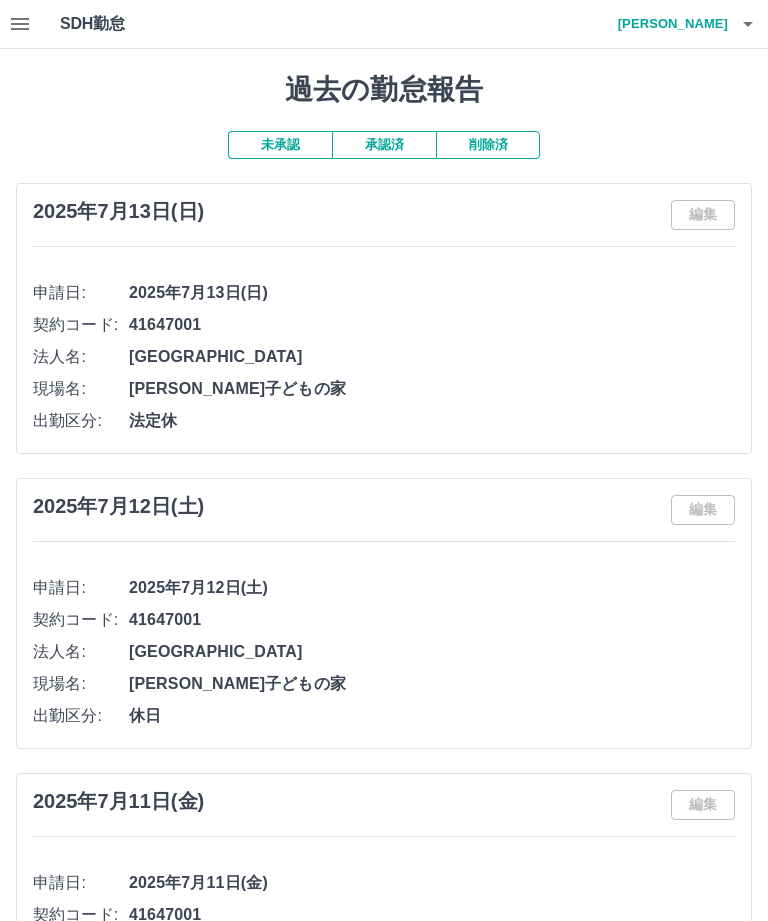 click 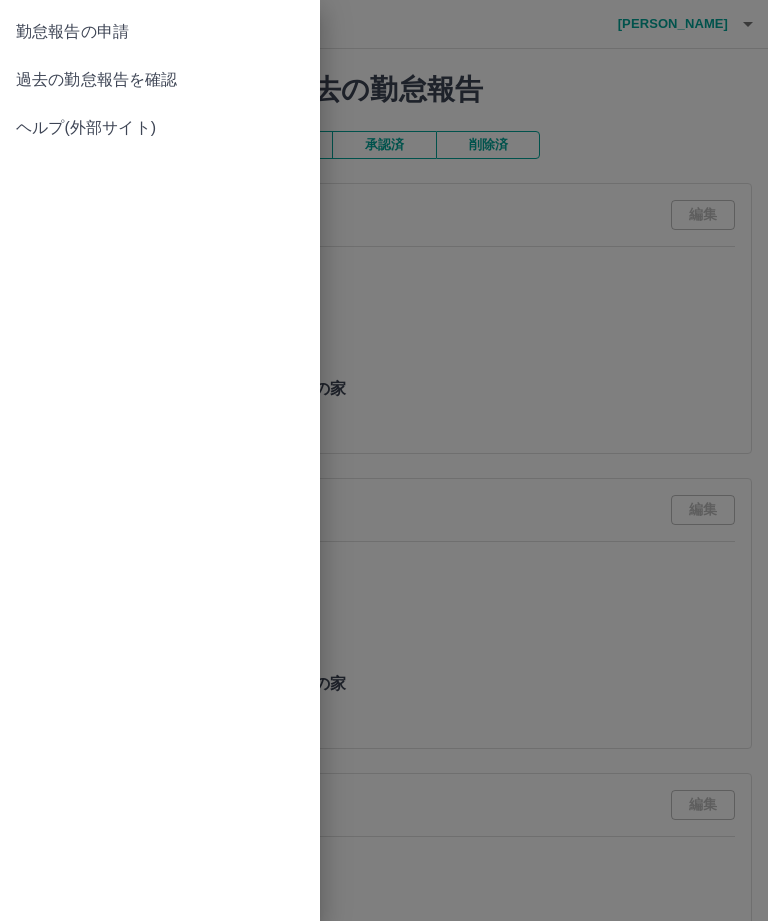 click on "過去の勤怠報告を確認" at bounding box center (160, 80) 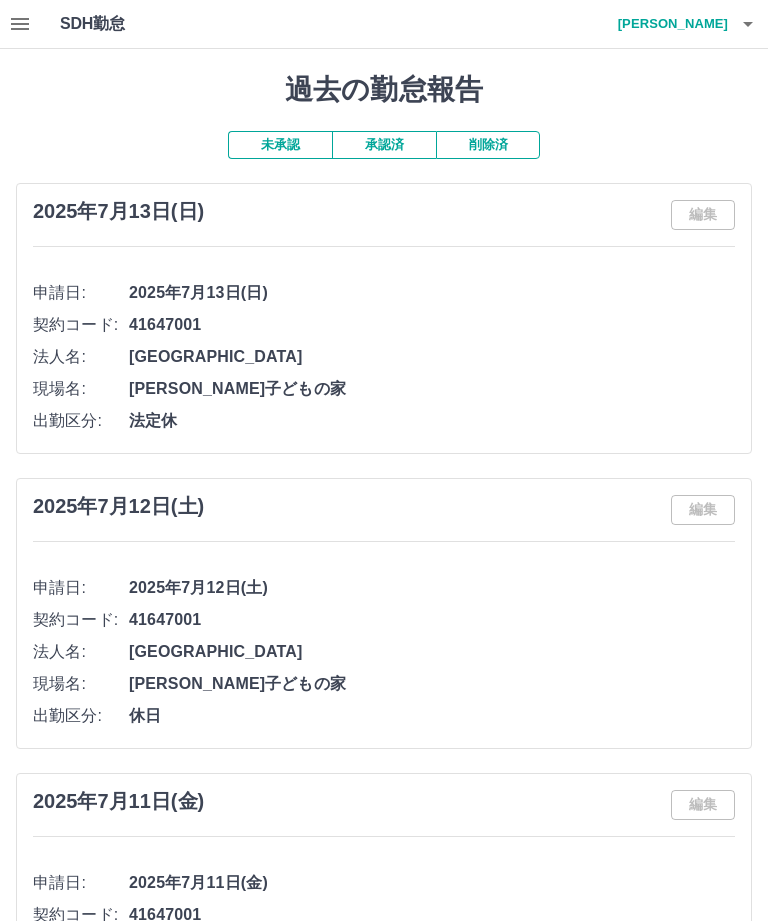 click on "鈴木　一江" at bounding box center [668, 24] 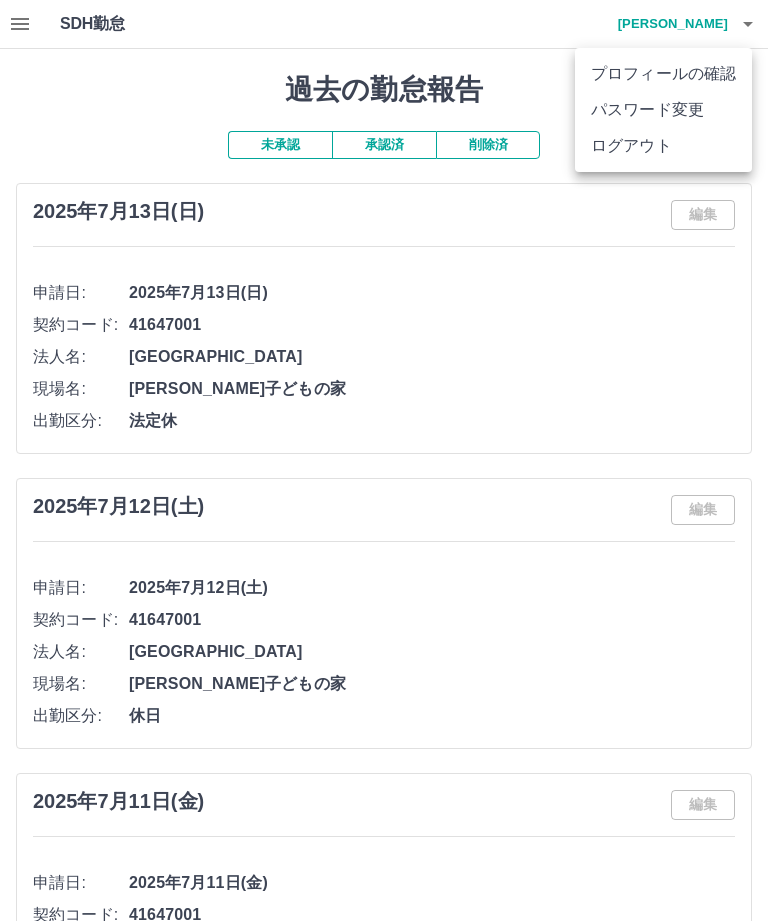 click on "ログアウト" at bounding box center (663, 146) 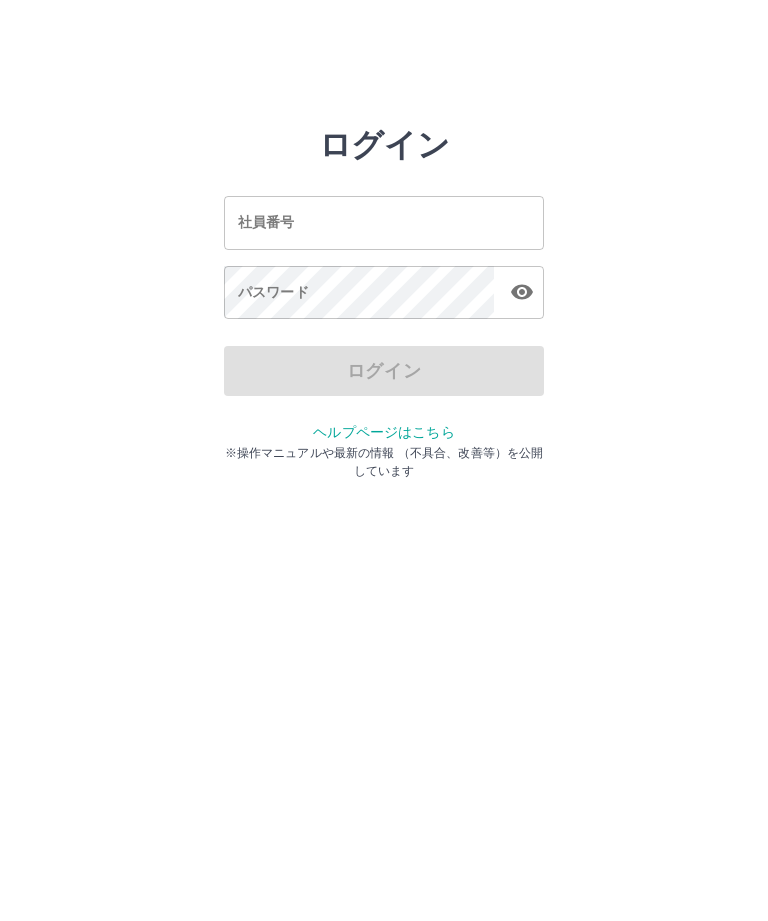 scroll, scrollTop: 0, scrollLeft: 0, axis: both 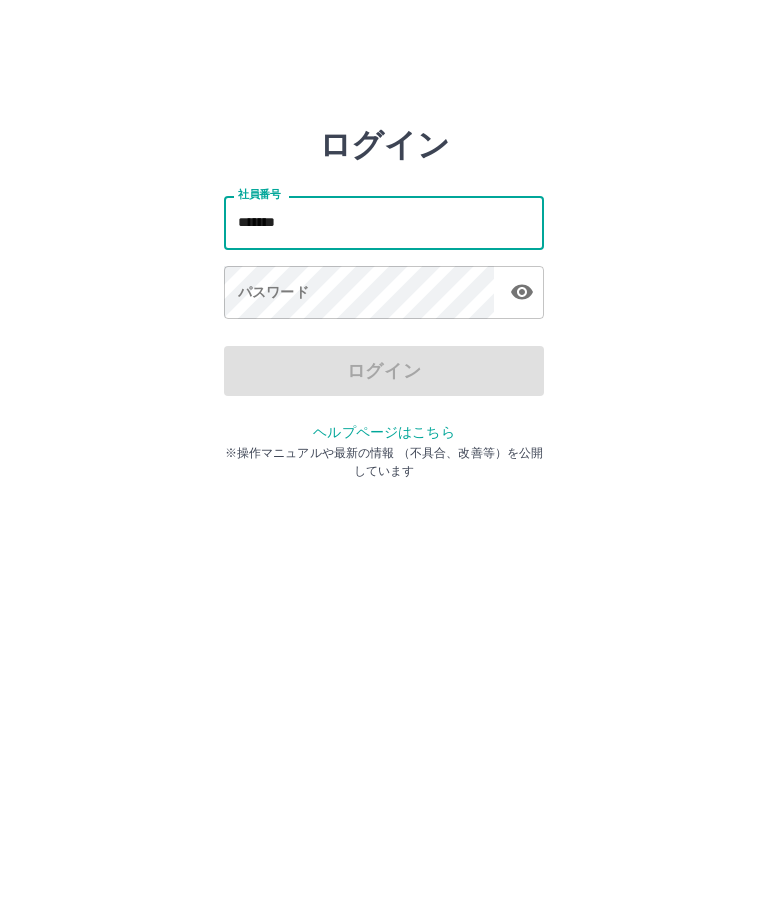 type on "*******" 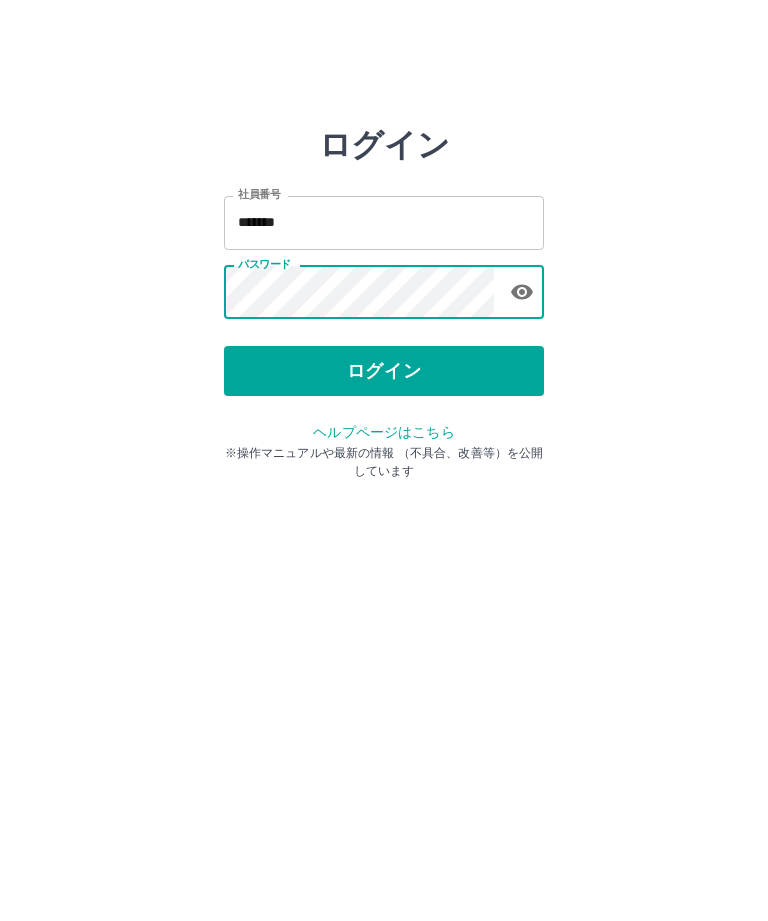 click on "ログイン" at bounding box center [384, 371] 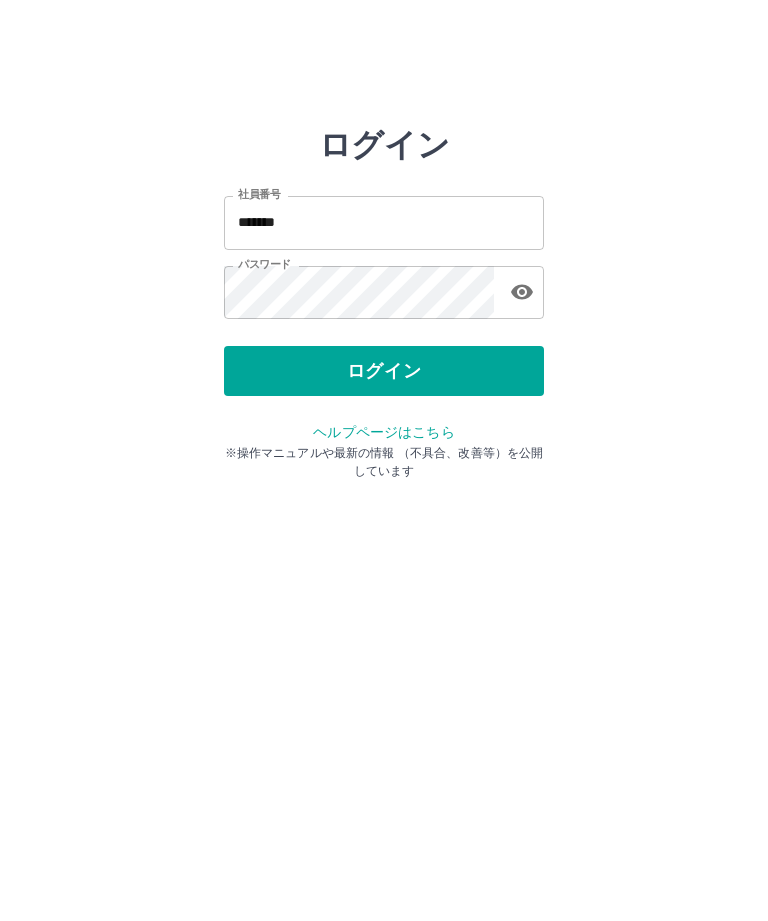 click at bounding box center (384, 460) 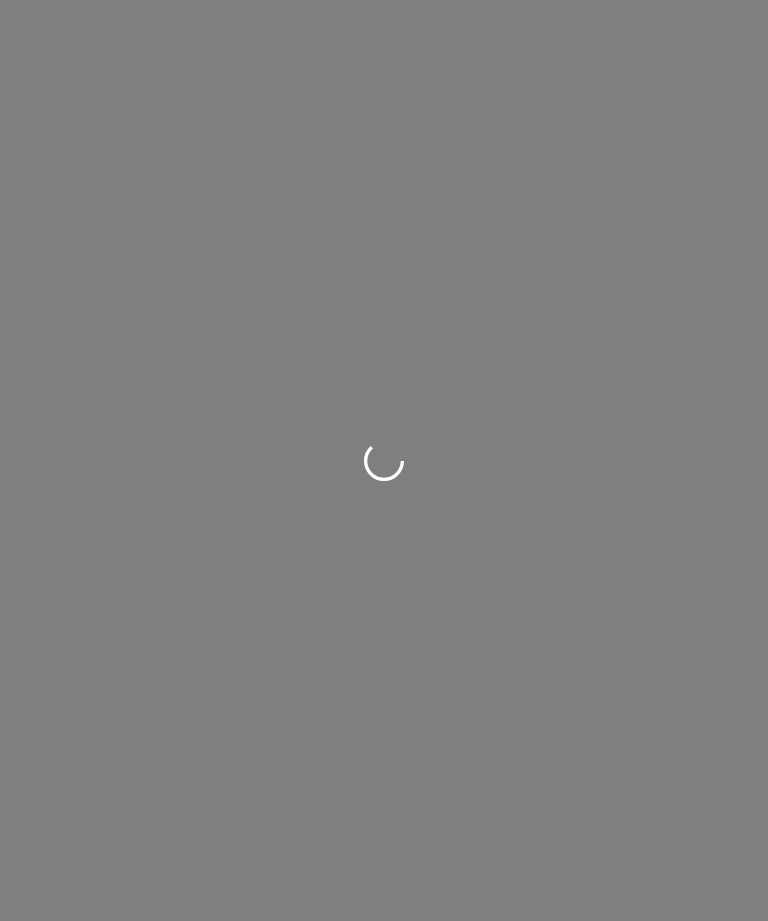 scroll, scrollTop: 0, scrollLeft: 0, axis: both 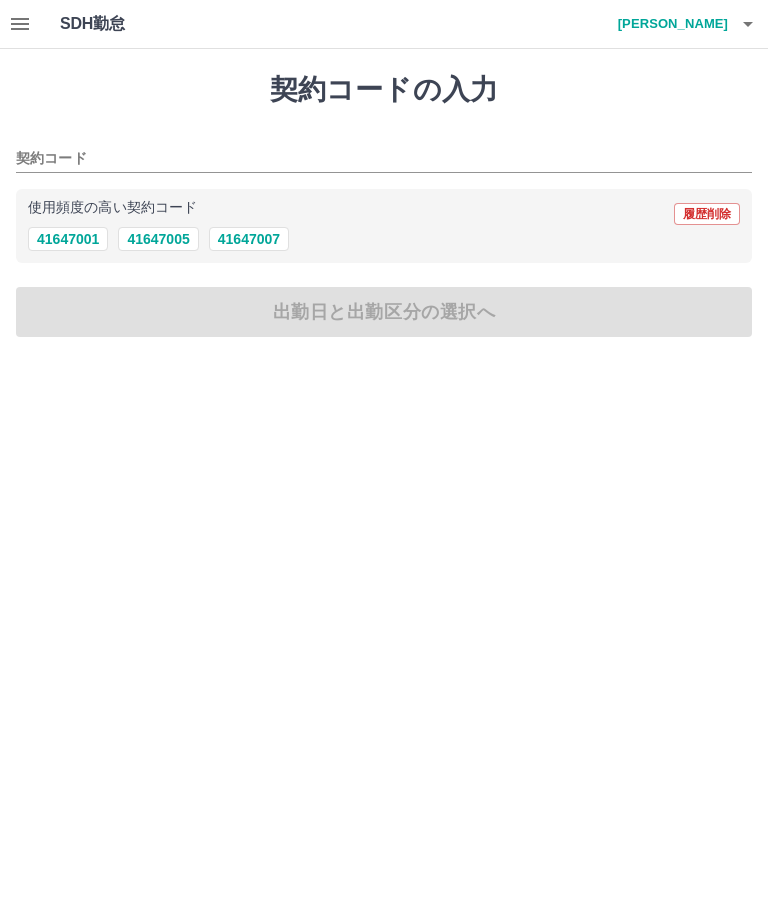 click on "41647001" at bounding box center [68, 239] 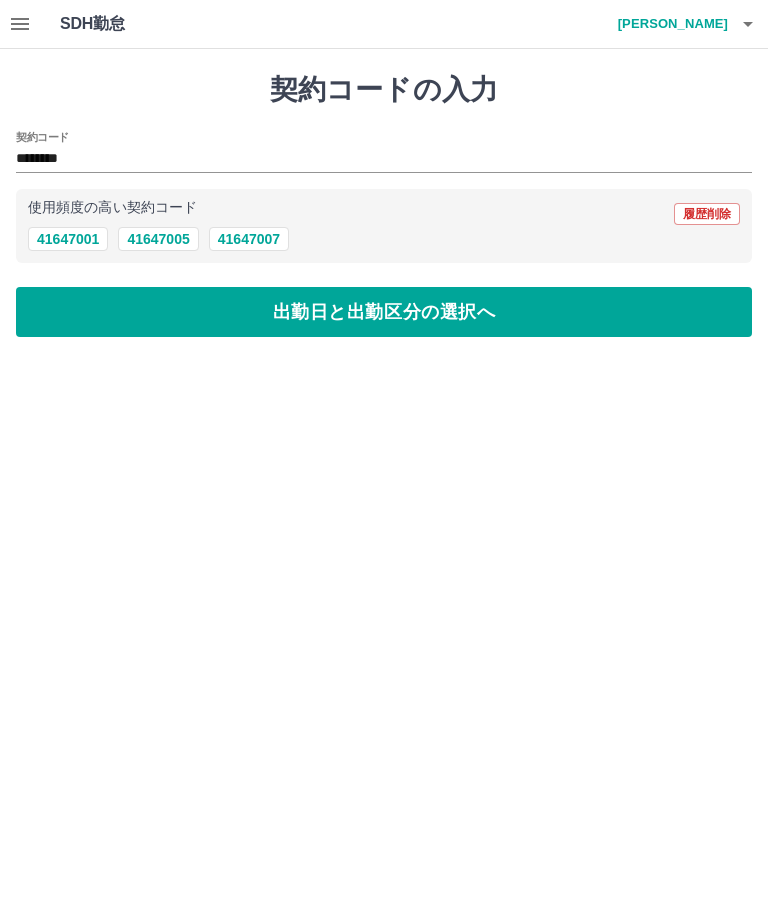 click on "出勤日と出勤区分の選択へ" at bounding box center (384, 312) 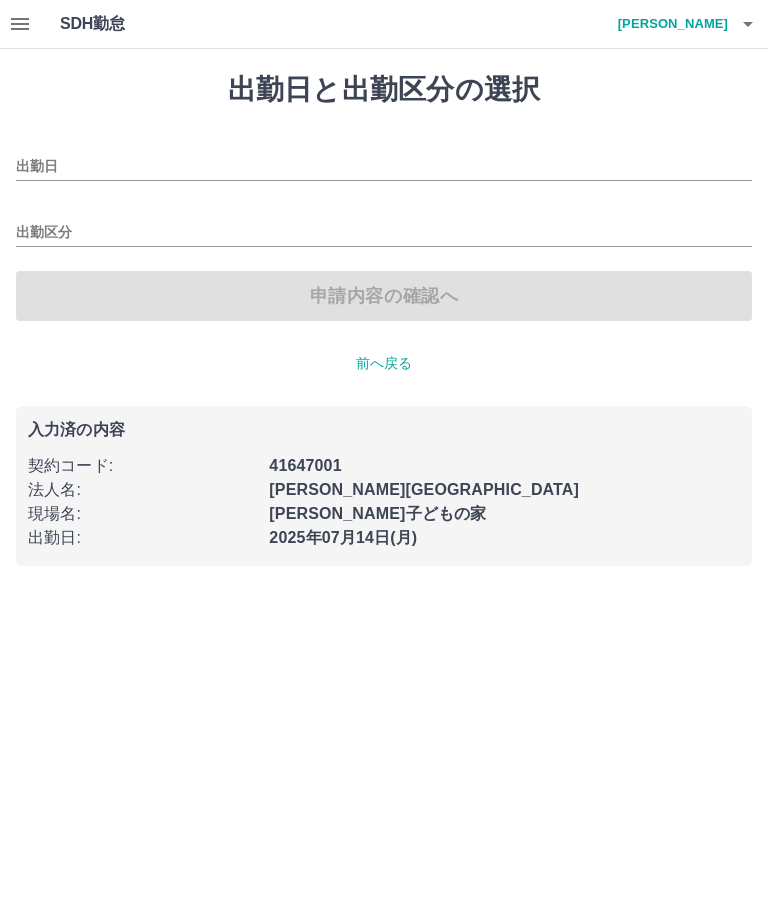 type on "**********" 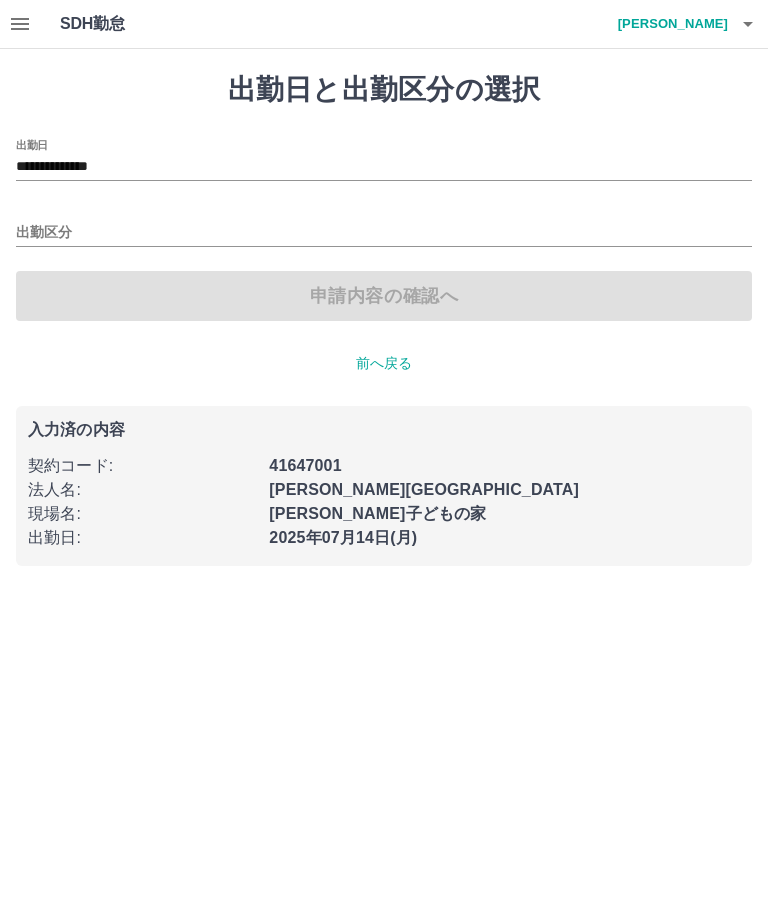 click on "出勤区分" at bounding box center (384, 233) 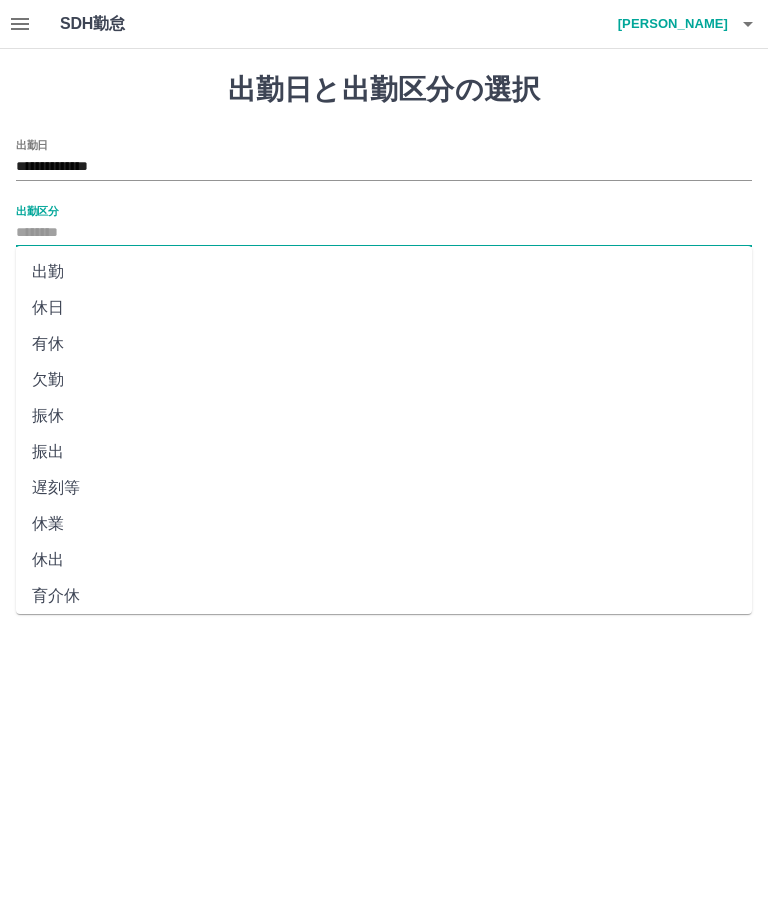 click on "出勤" at bounding box center (384, 272) 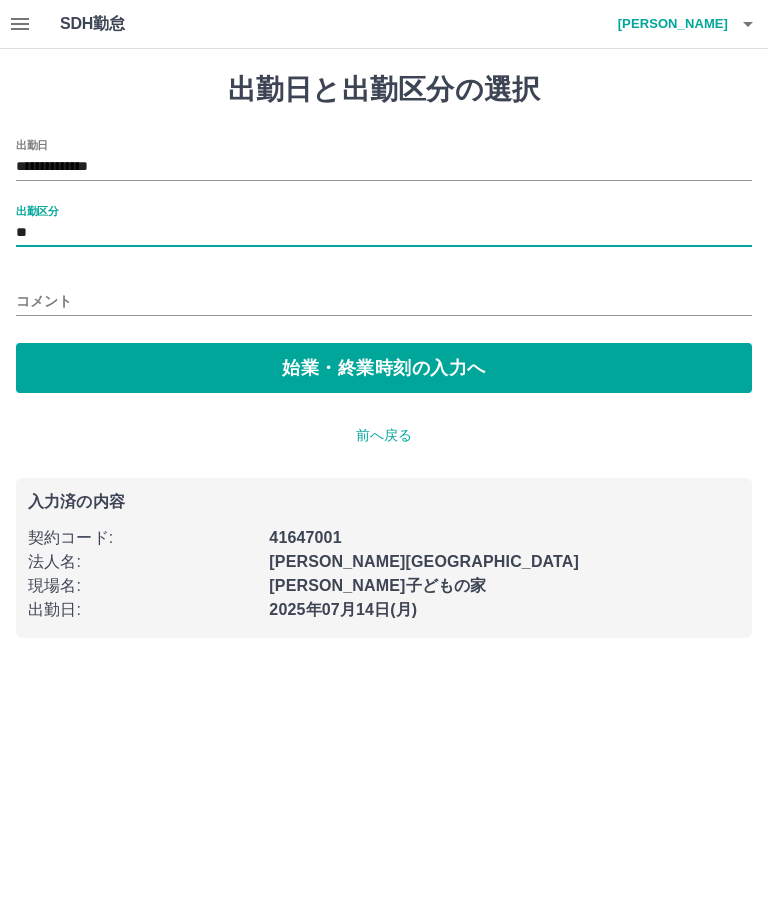 click on "始業・終業時刻の入力へ" at bounding box center [384, 368] 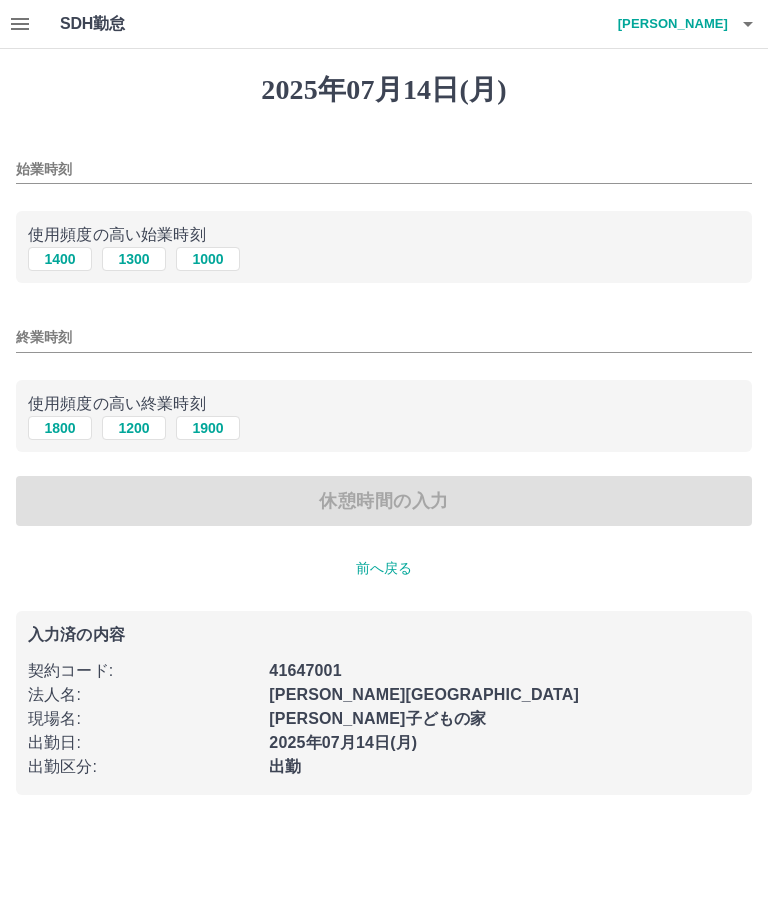click on "1400" at bounding box center [60, 259] 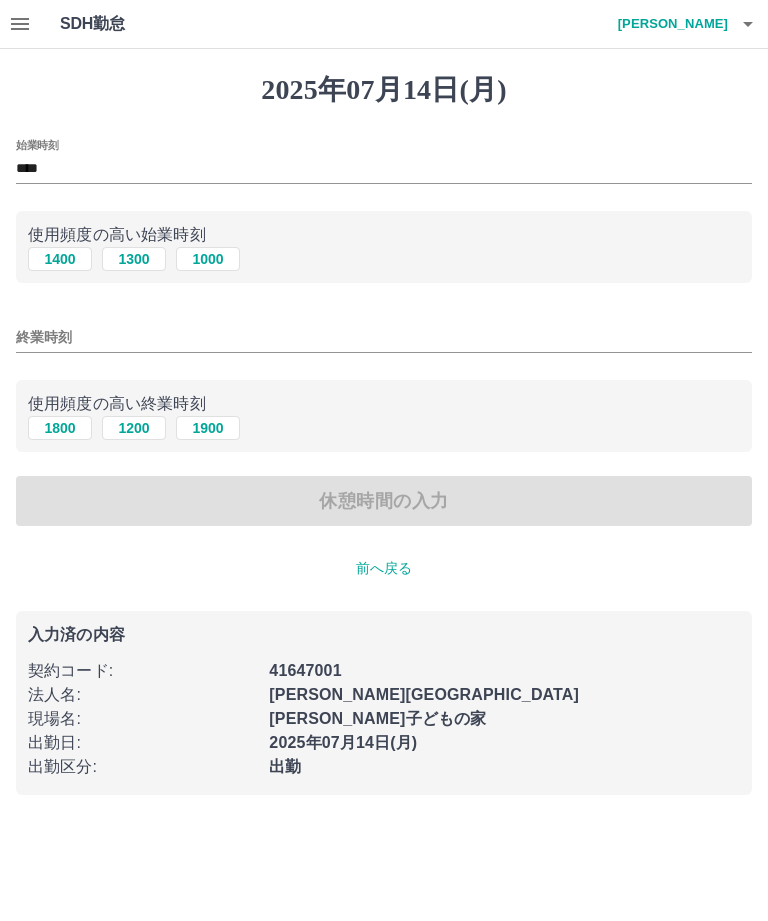 click on "1800" at bounding box center [60, 428] 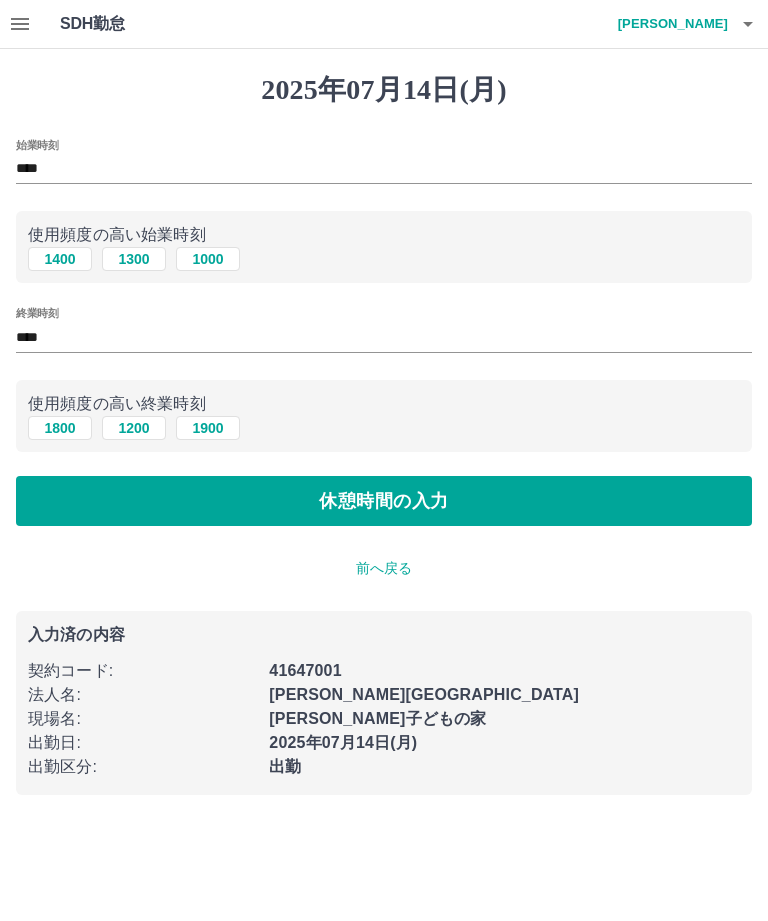 click on "休憩時間の入力" at bounding box center [384, 501] 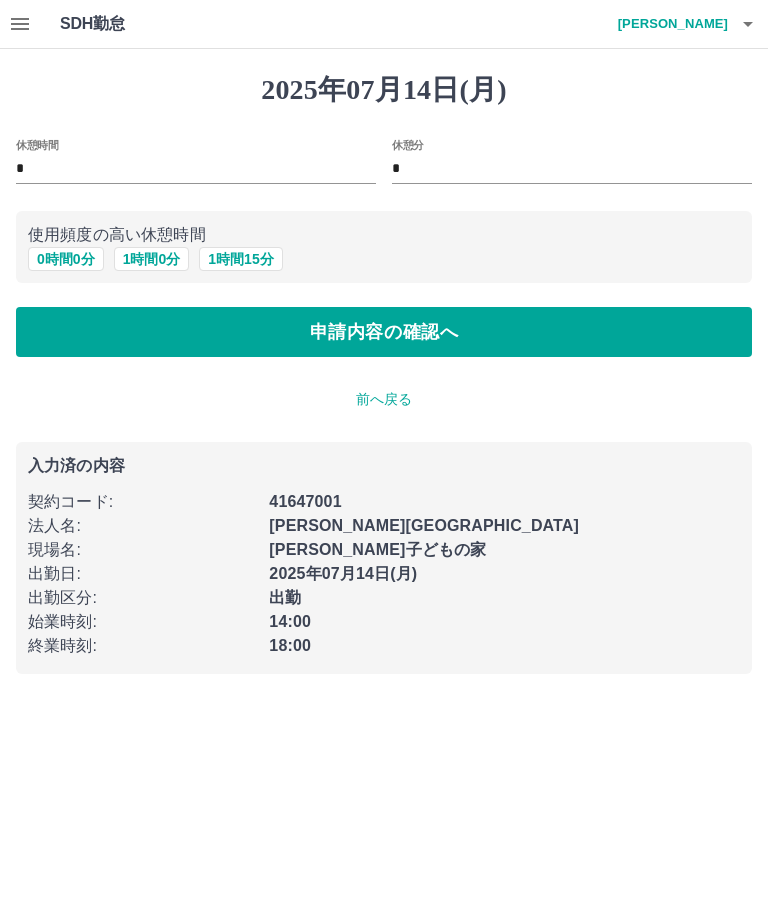 click on "0 時間 0 分" at bounding box center (66, 259) 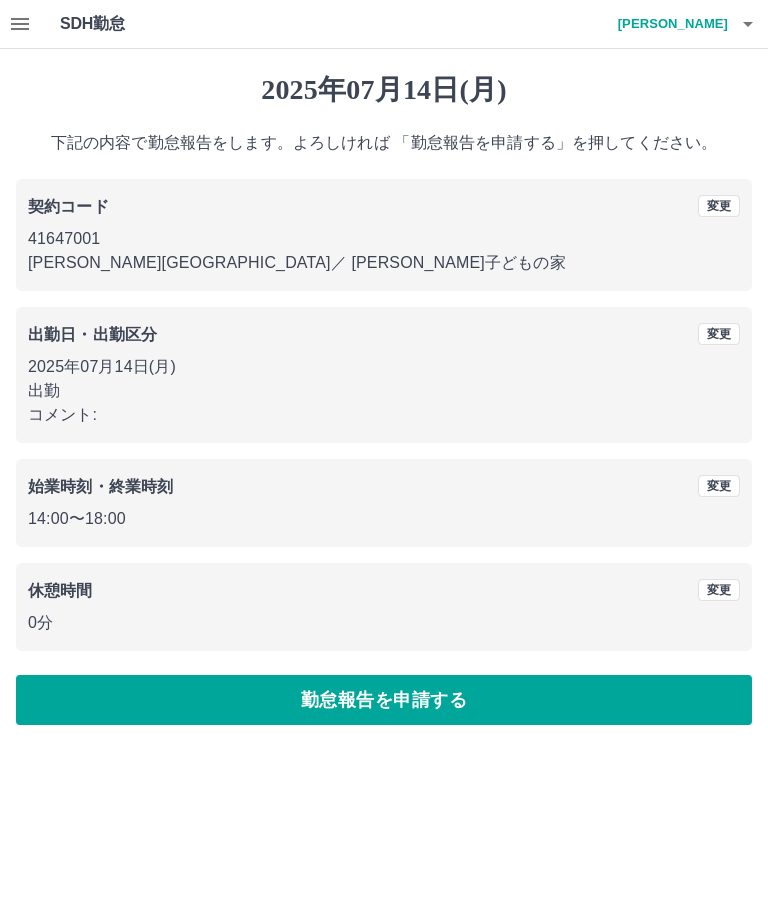 click on "勤怠報告を申請する" at bounding box center (384, 700) 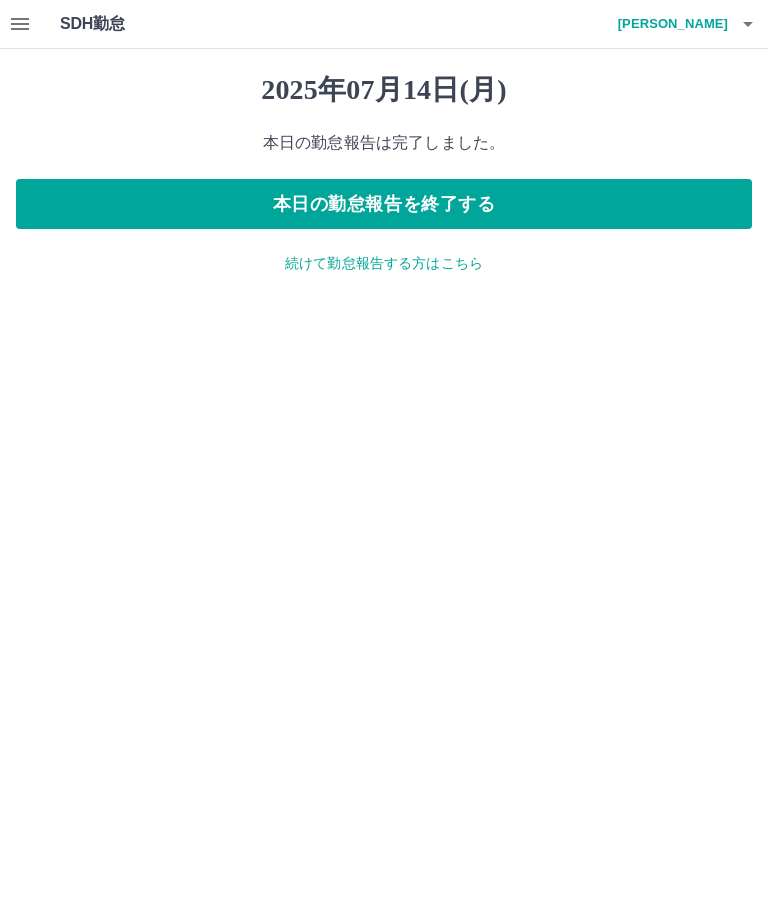 click on "本日の勤怠報告を終了する" at bounding box center (384, 204) 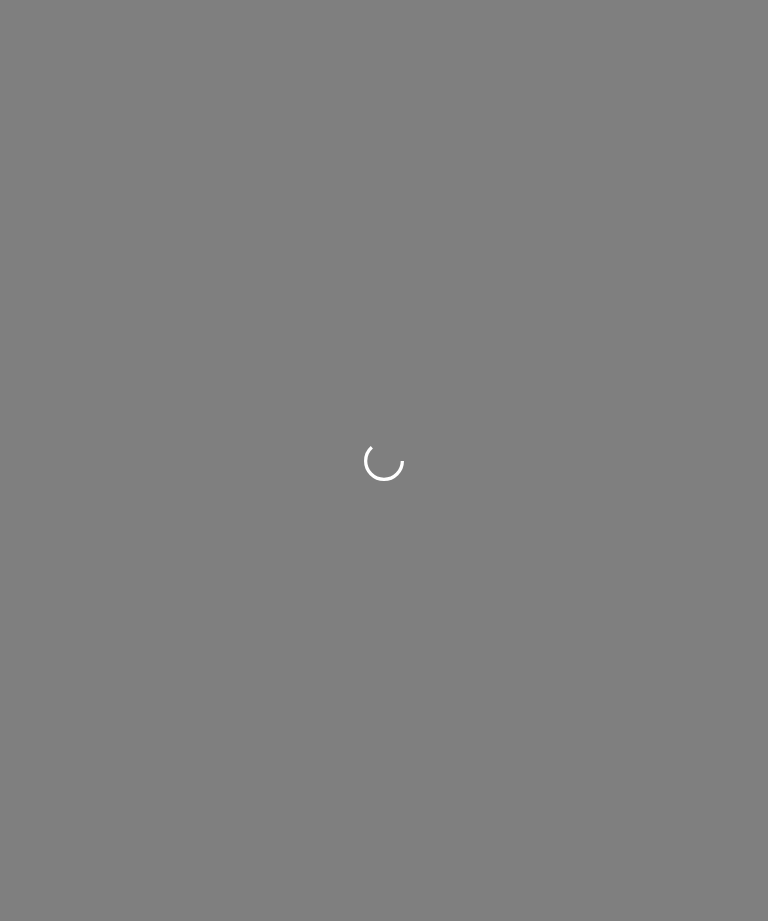 scroll, scrollTop: 0, scrollLeft: 0, axis: both 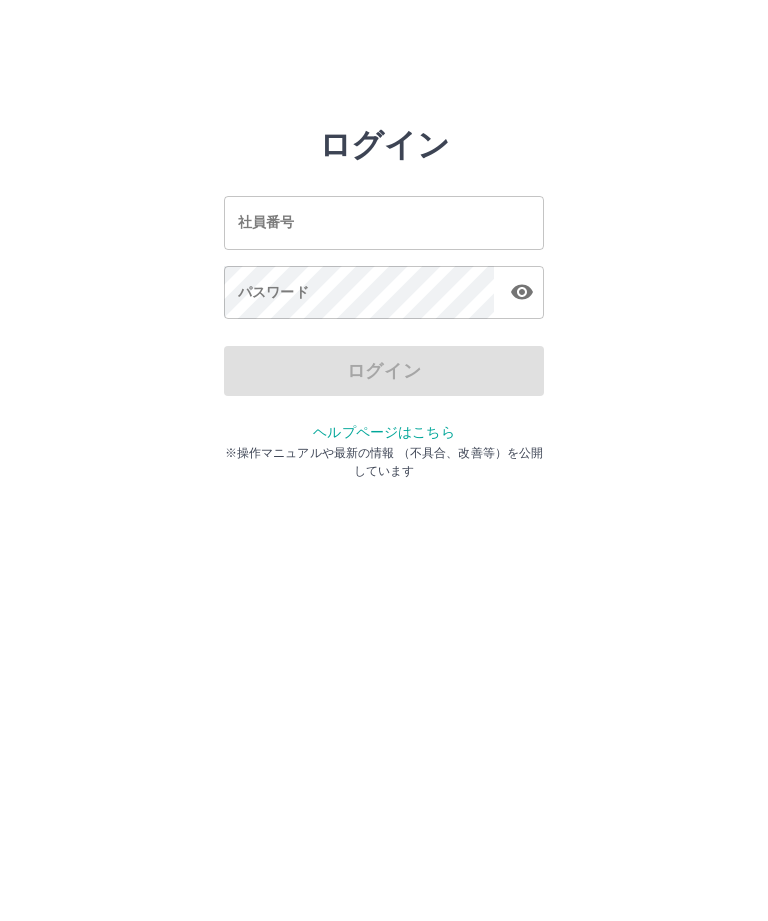 click on "社員番号" at bounding box center (384, 222) 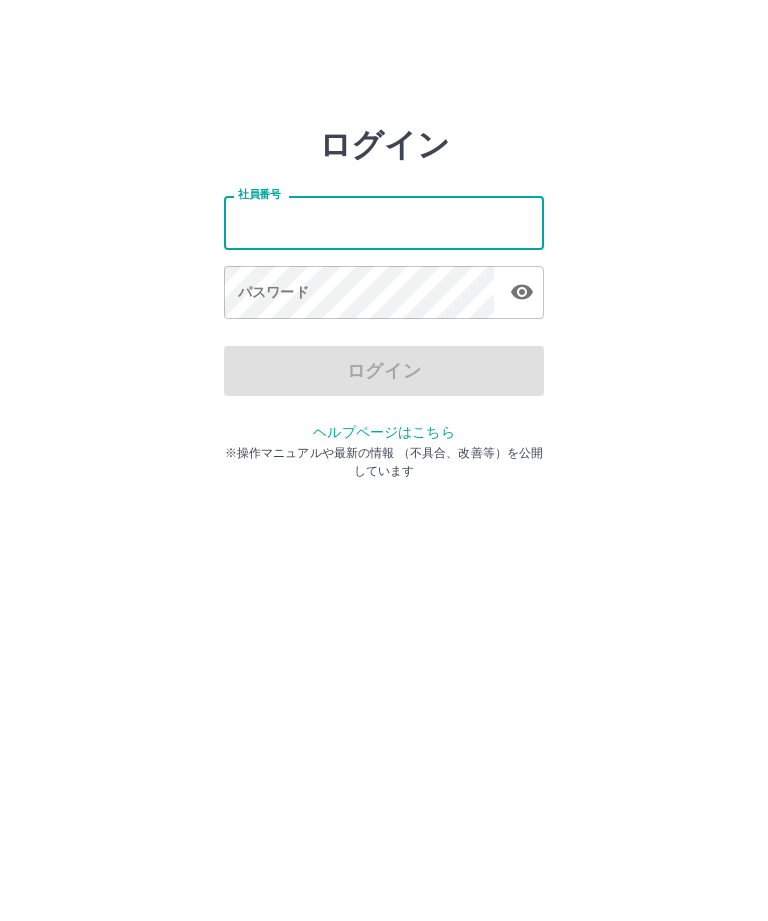 click on "社員番号" at bounding box center [384, 222] 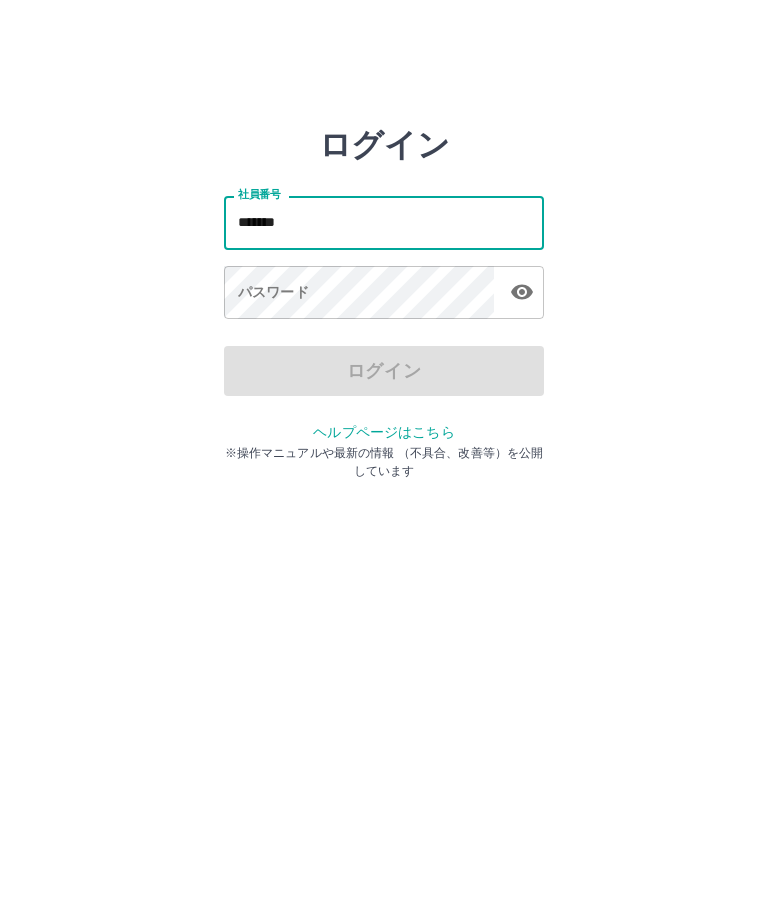 click on "*******" at bounding box center [384, 222] 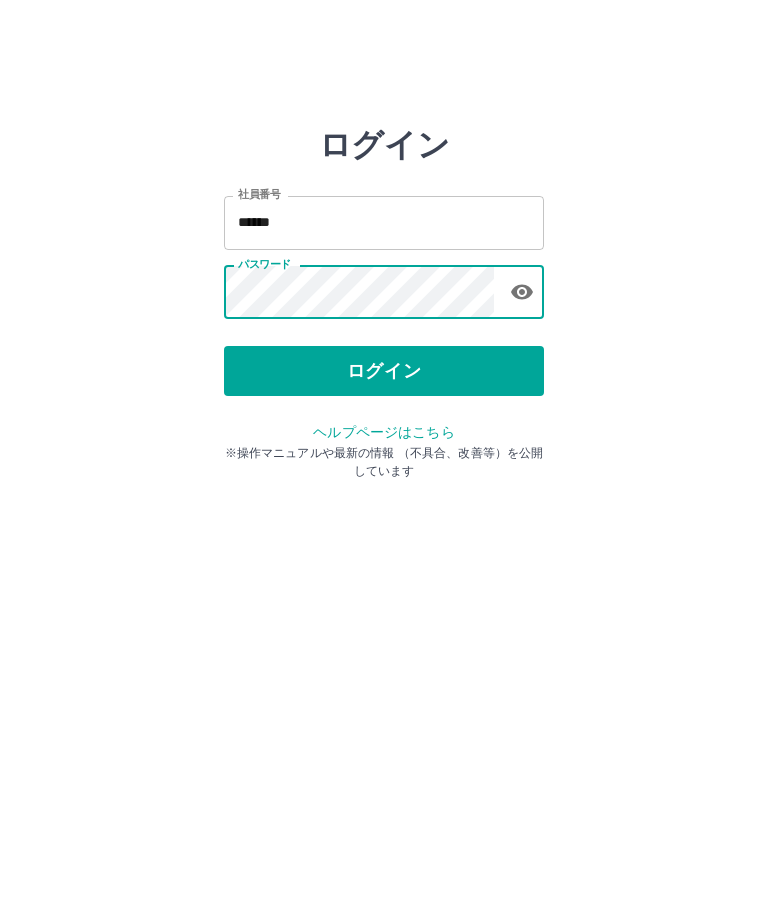 click on "ログイン" at bounding box center (384, 371) 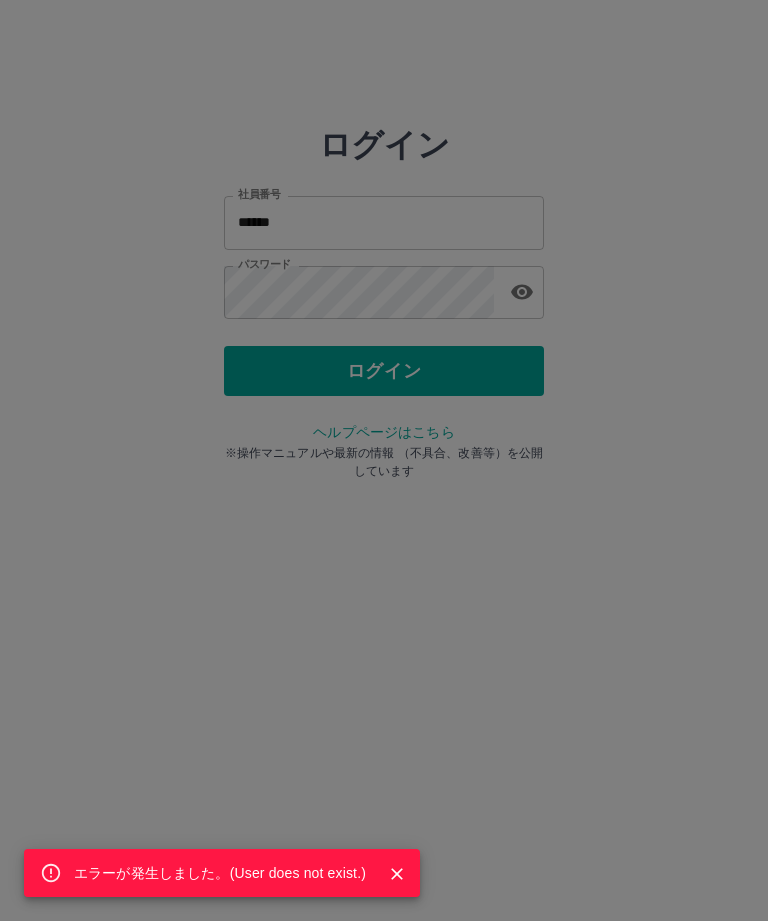 click on "エラーが発生しました。( User does not exist. )" at bounding box center [384, 460] 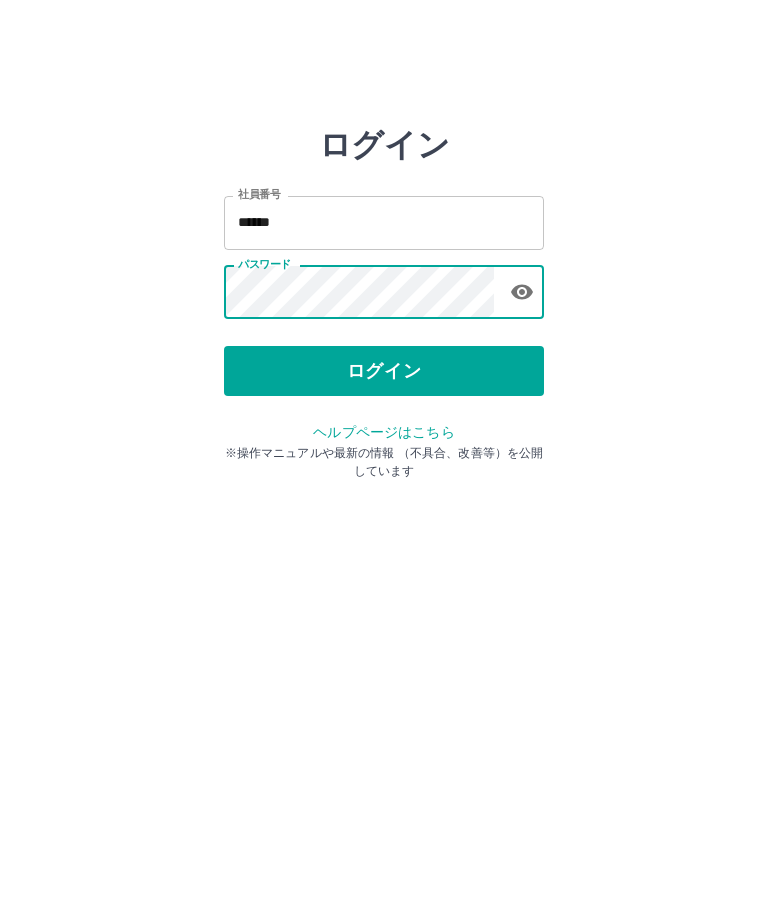 click on "******" at bounding box center [384, 222] 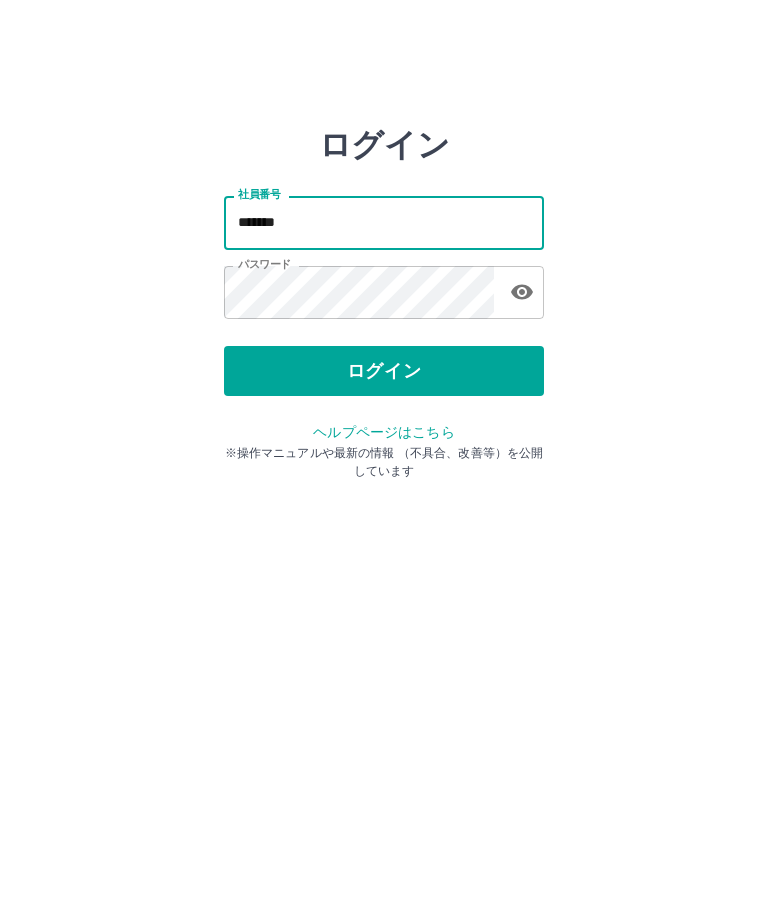 type on "*******" 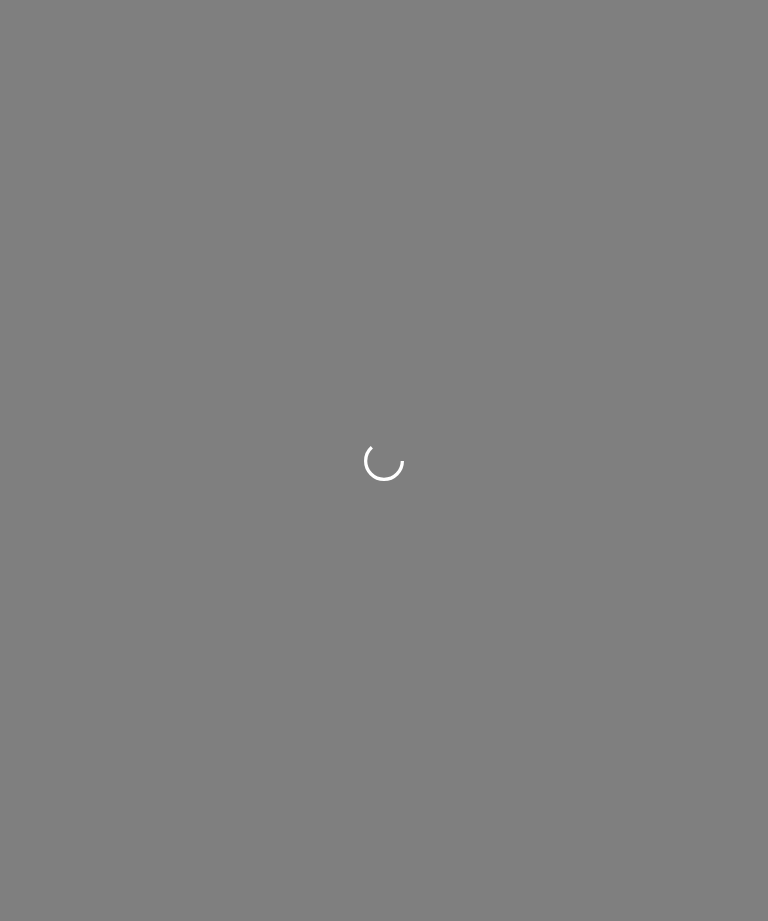 scroll, scrollTop: 0, scrollLeft: 0, axis: both 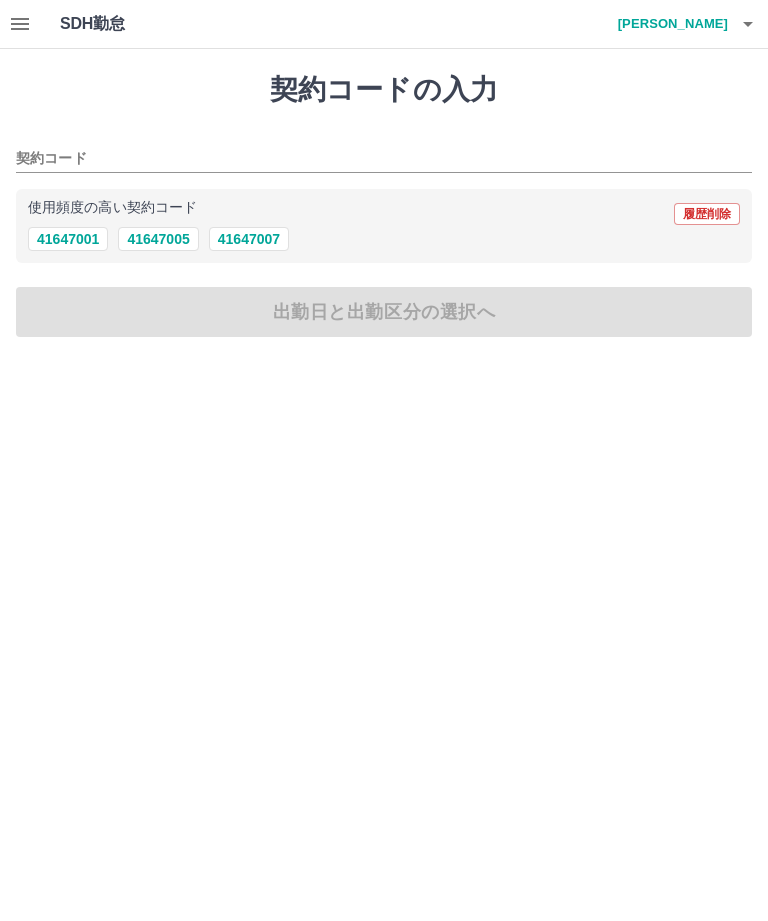 click on "41647001" at bounding box center (68, 239) 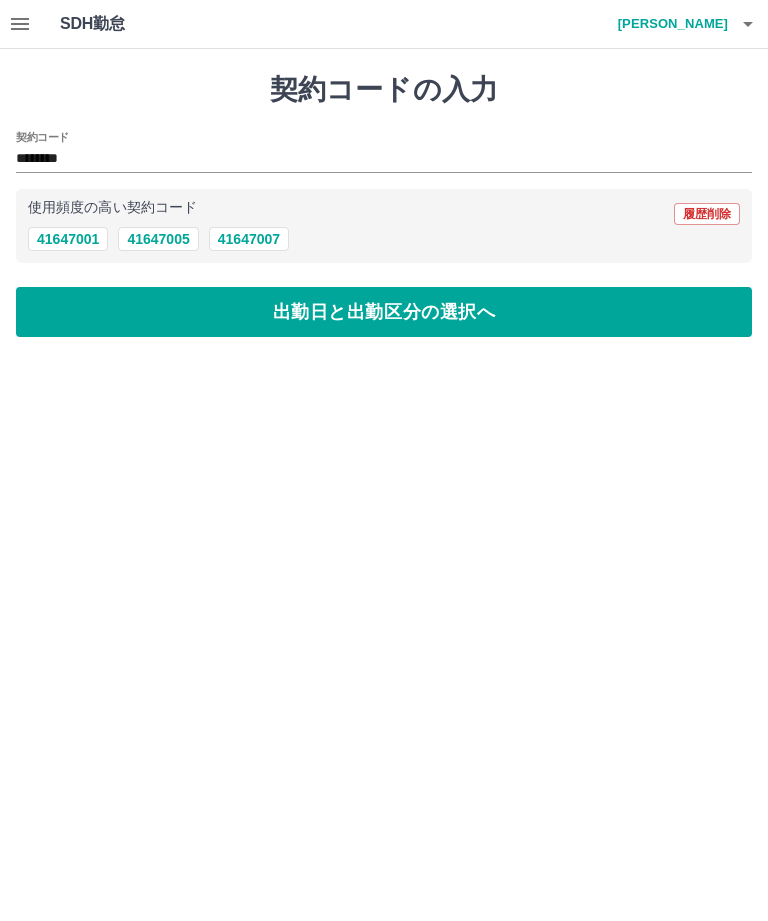 click on "出勤日と出勤区分の選択へ" at bounding box center [384, 312] 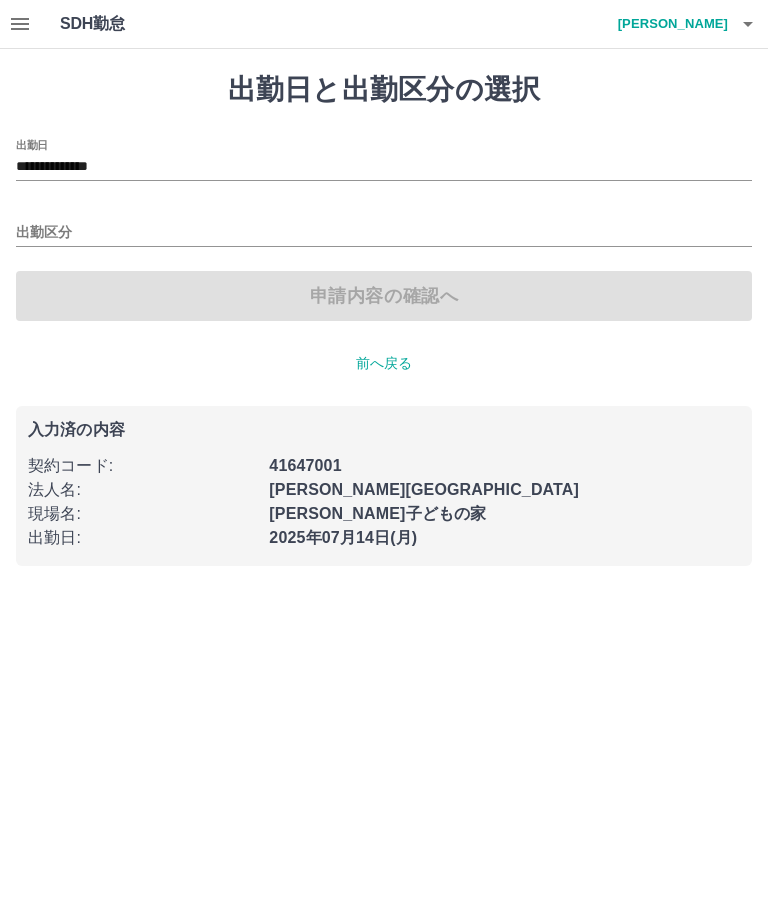 click on "出勤区分" at bounding box center (384, 233) 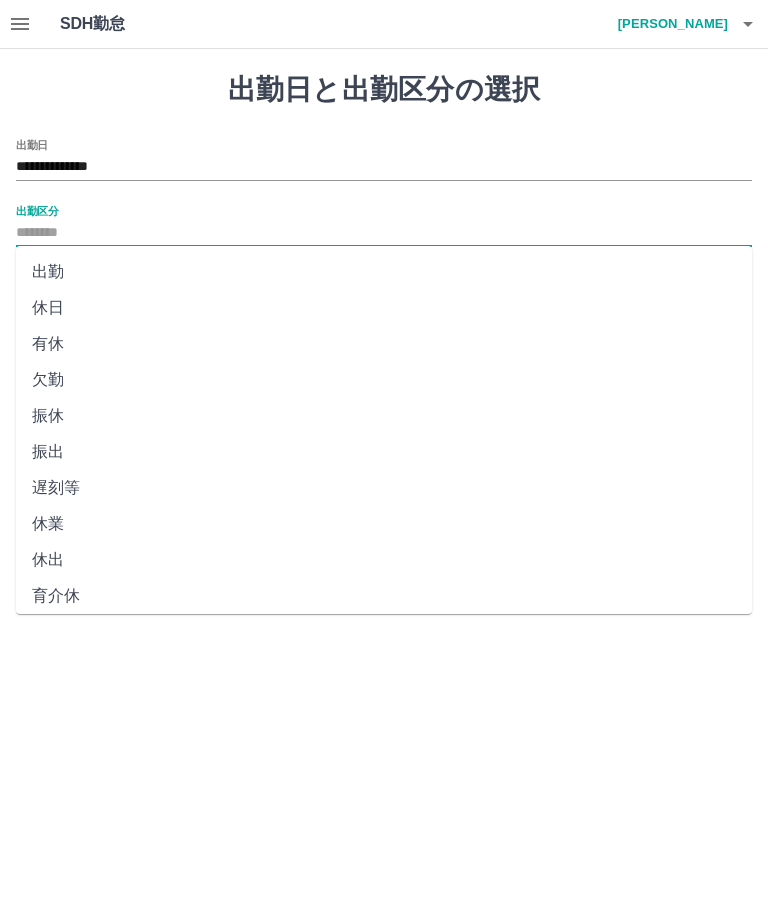 click on "出勤" at bounding box center [384, 272] 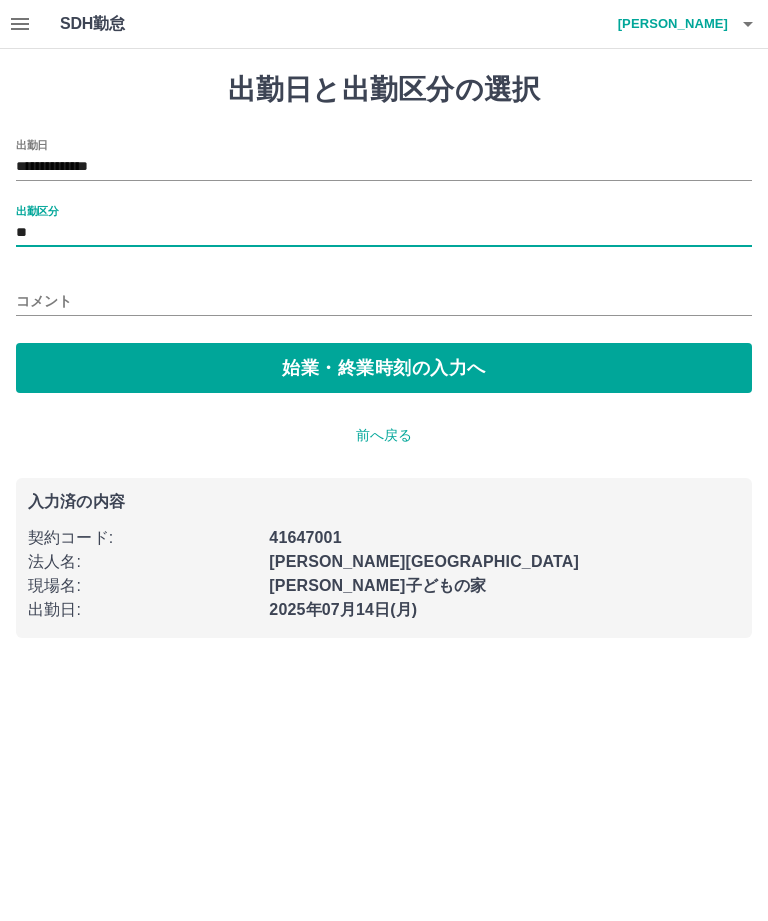 type on "**" 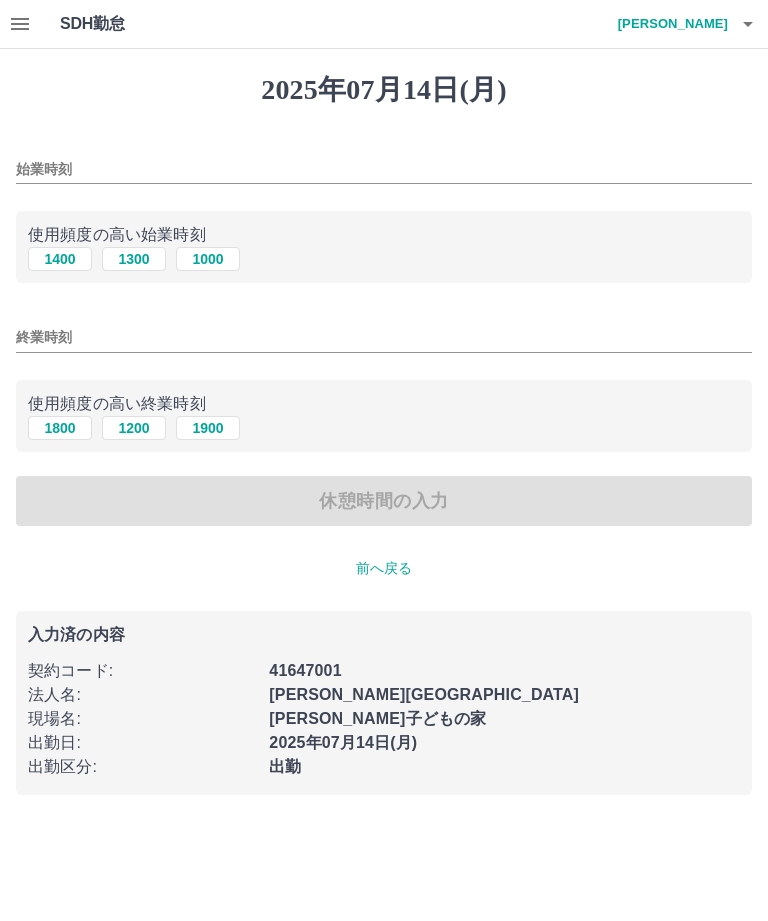 click on "1300" at bounding box center [134, 259] 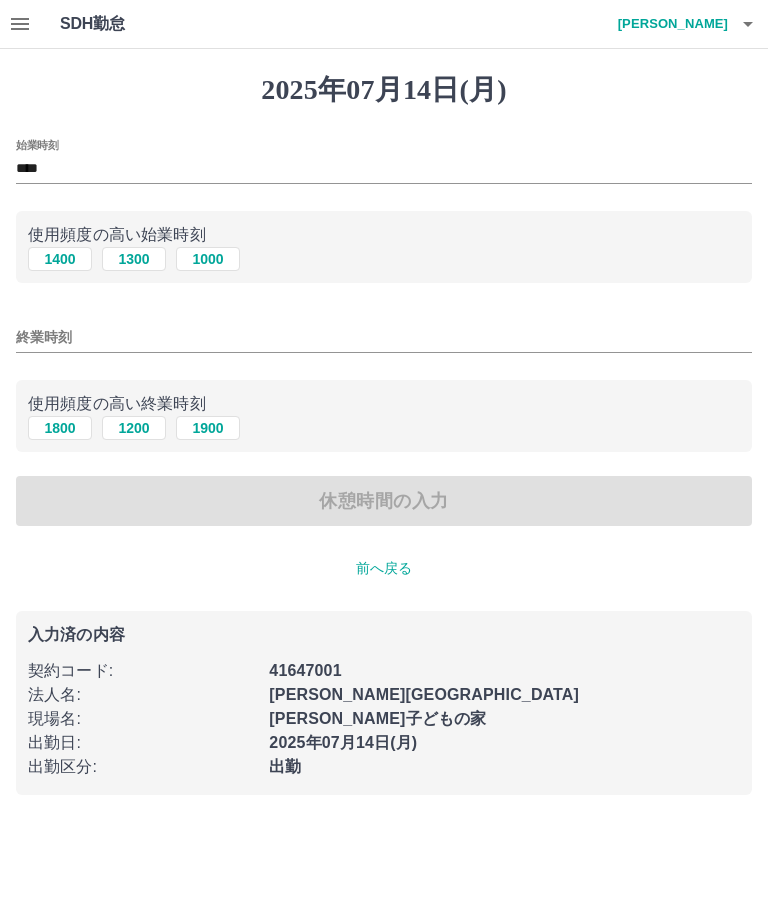 click on "1800" at bounding box center (60, 428) 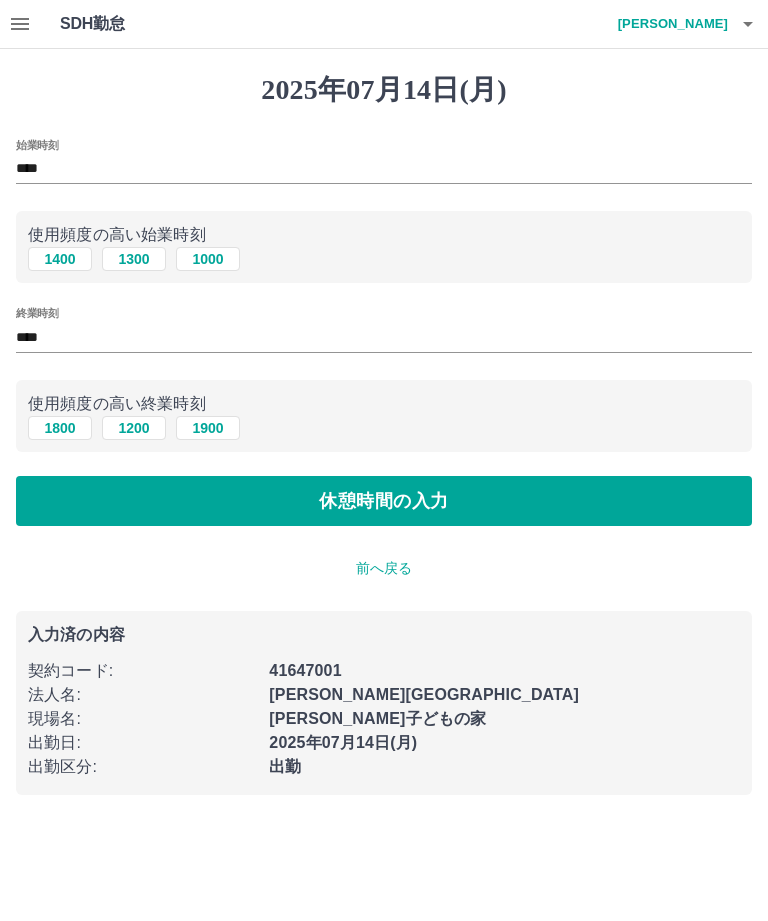 click on "1900" at bounding box center (208, 428) 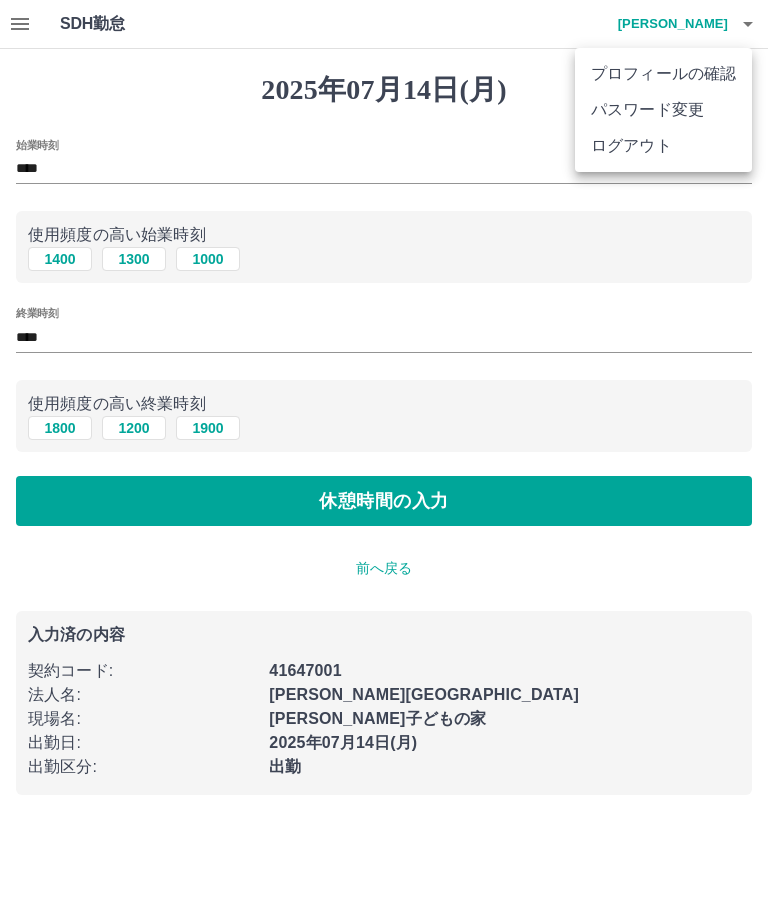 click on "ログアウト" at bounding box center [663, 146] 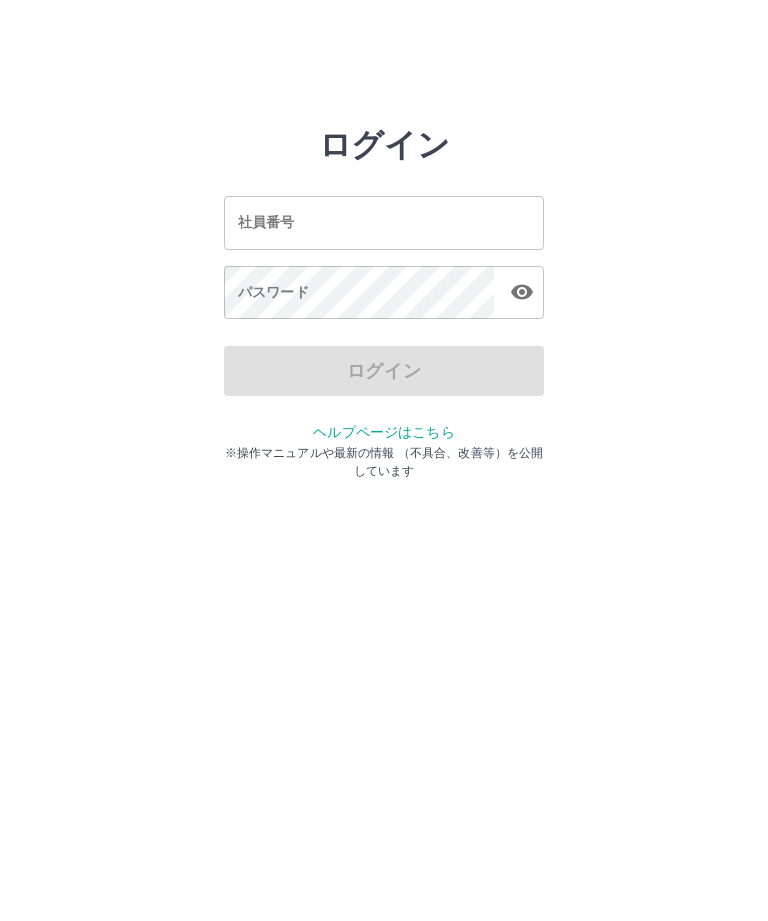scroll, scrollTop: 0, scrollLeft: 0, axis: both 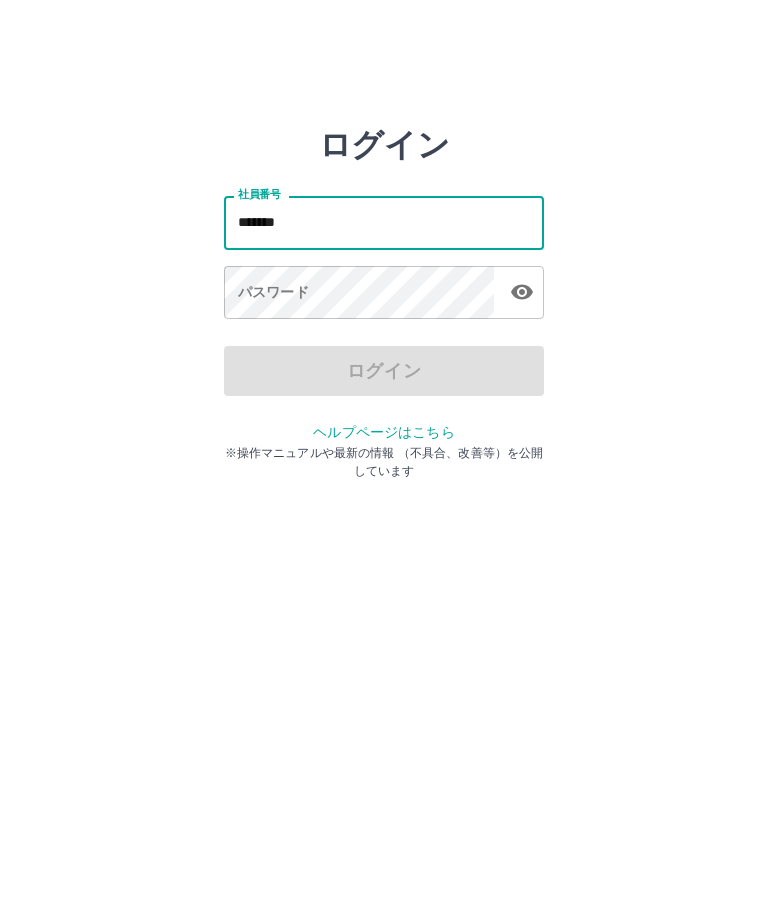 type on "*******" 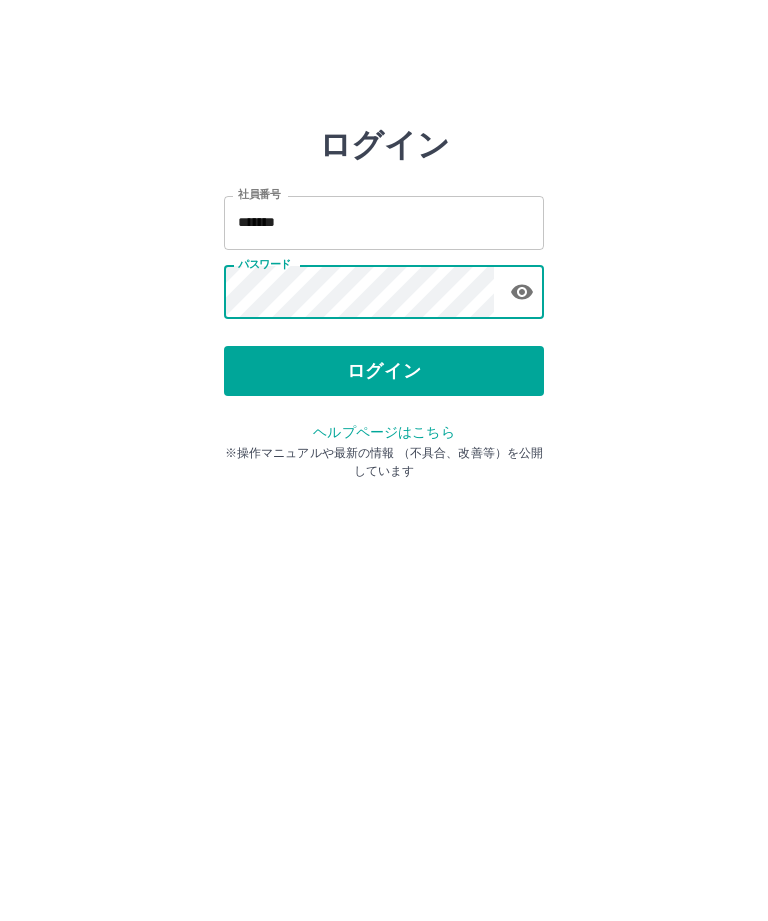 click on "ログイン" at bounding box center (384, 371) 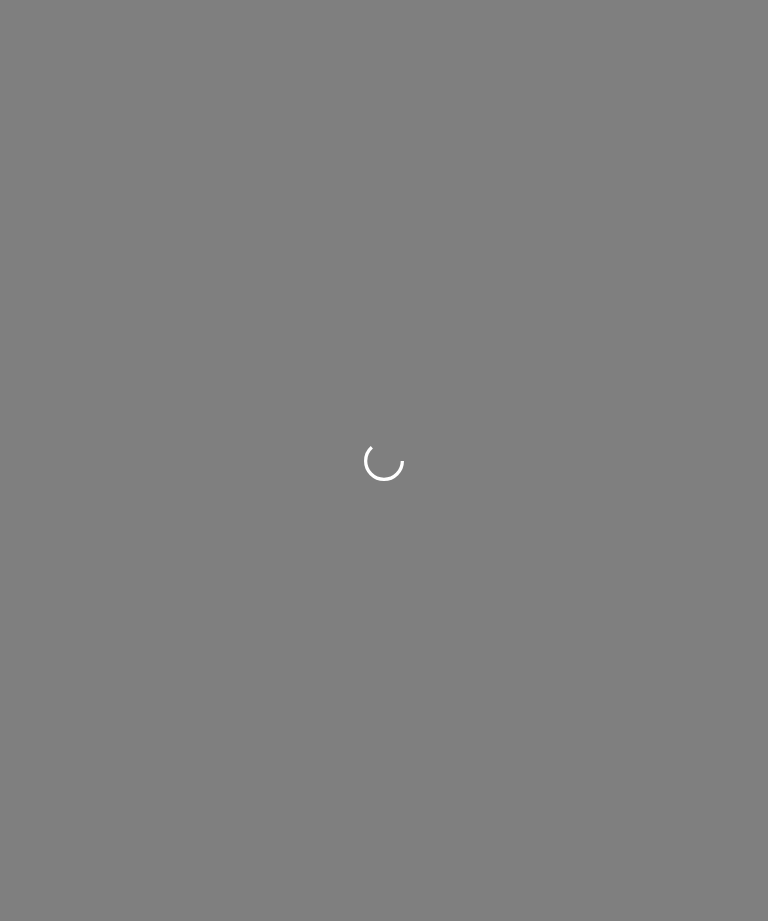 scroll, scrollTop: 0, scrollLeft: 0, axis: both 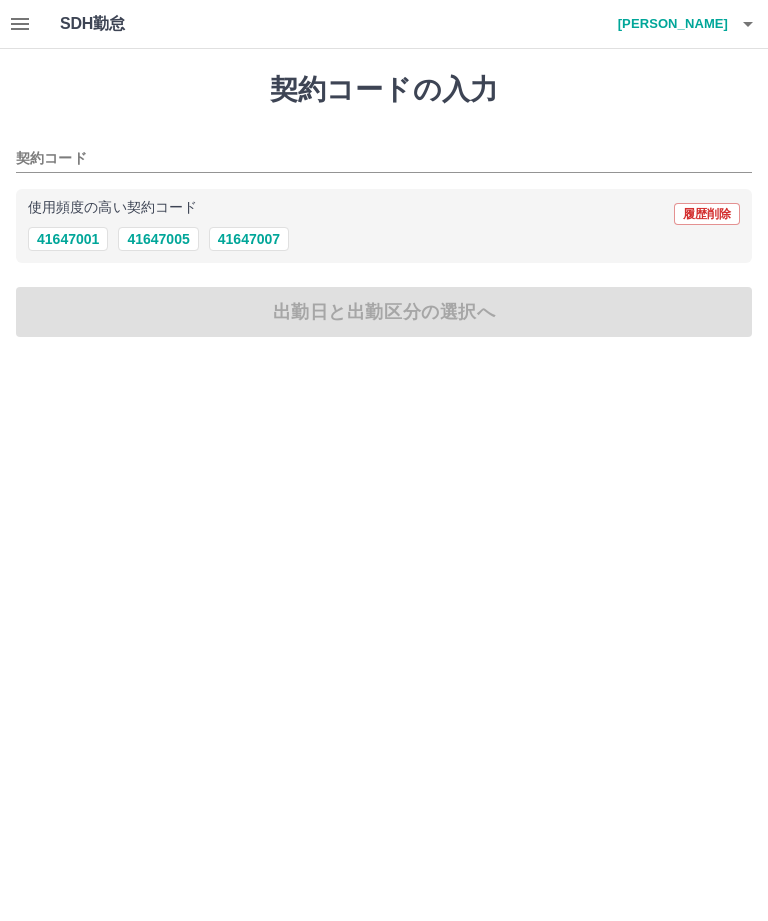 click on "41647001" at bounding box center (68, 239) 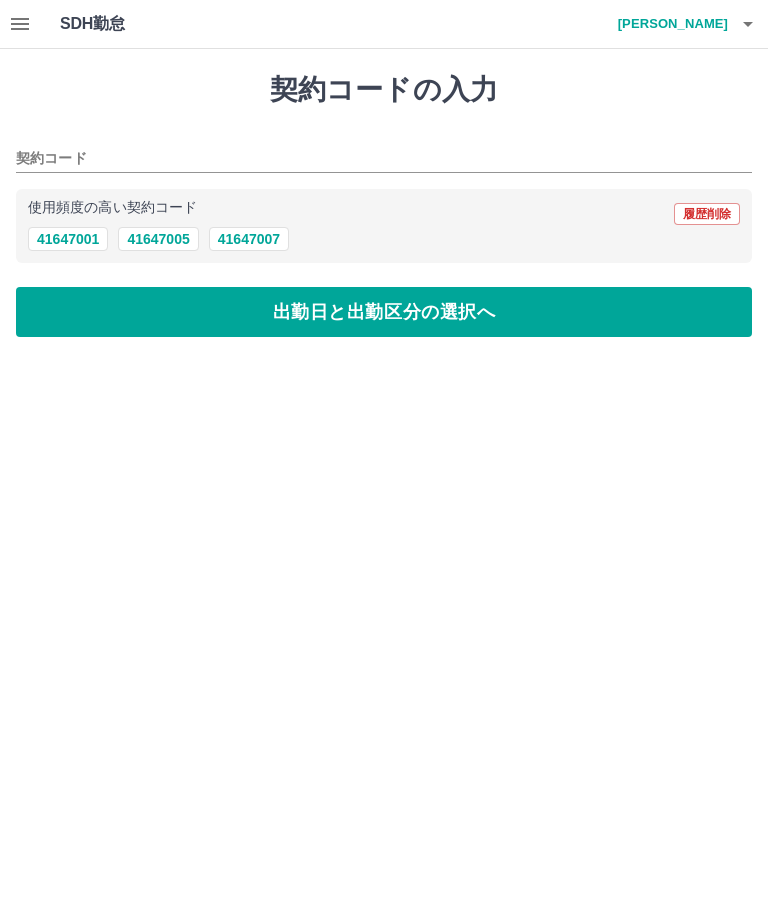 type on "********" 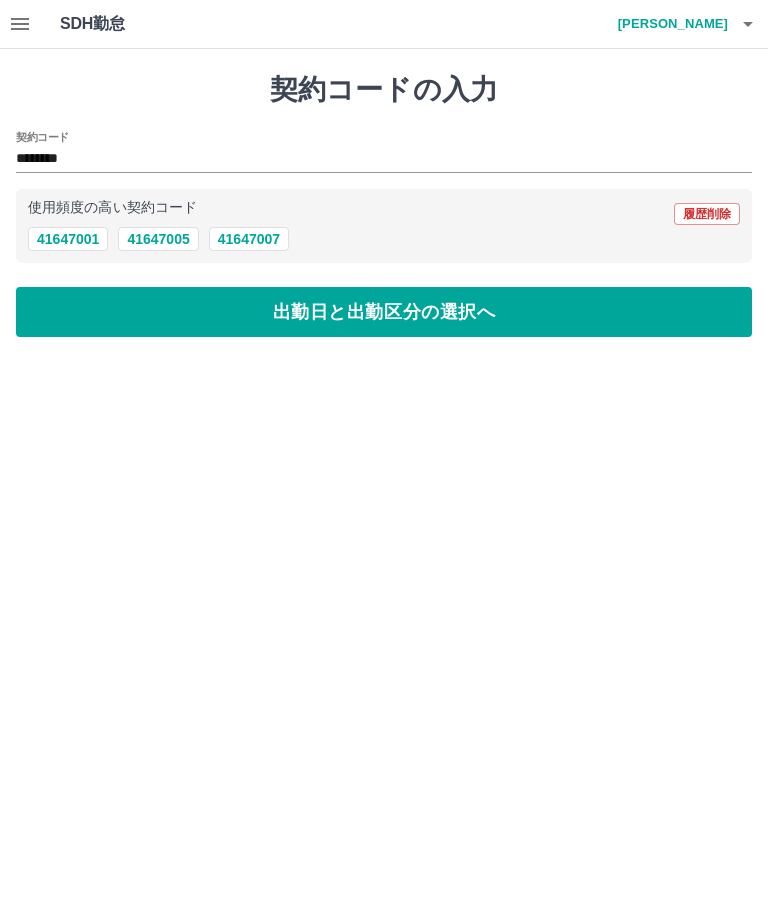 click on "出勤日と出勤区分の選択へ" at bounding box center [384, 312] 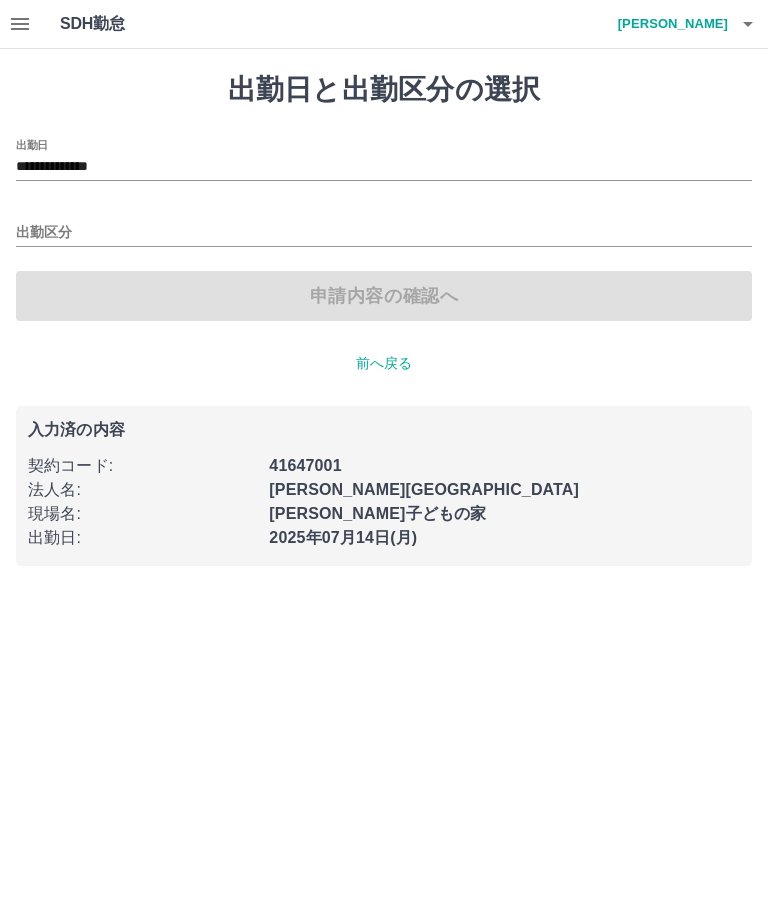 click on "出勤区分" at bounding box center (384, 226) 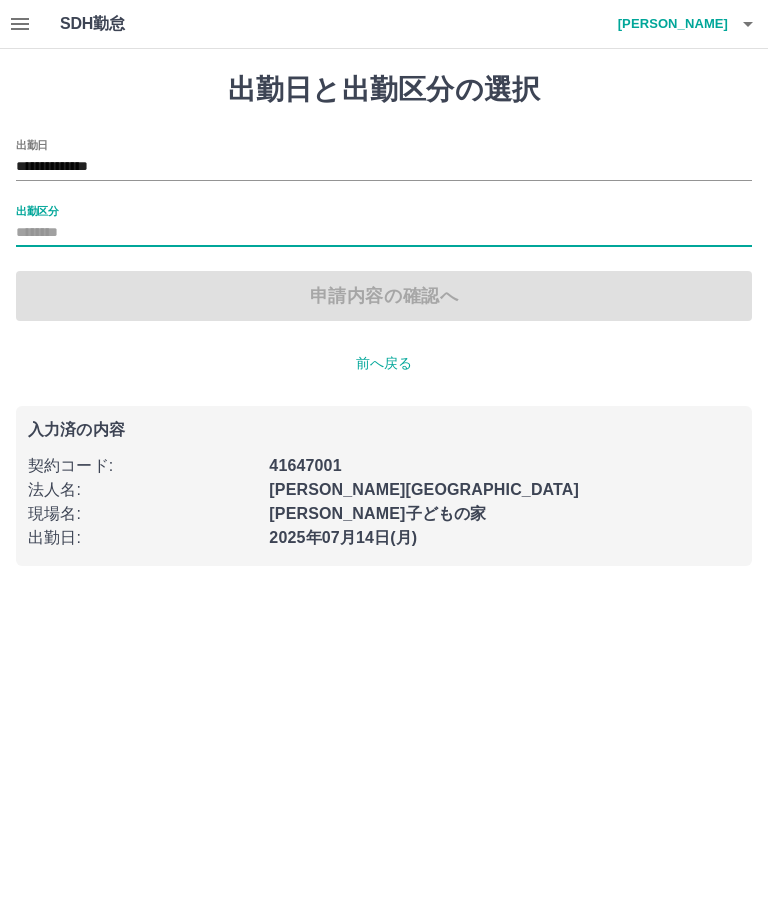click on "出勤区分" at bounding box center [384, 233] 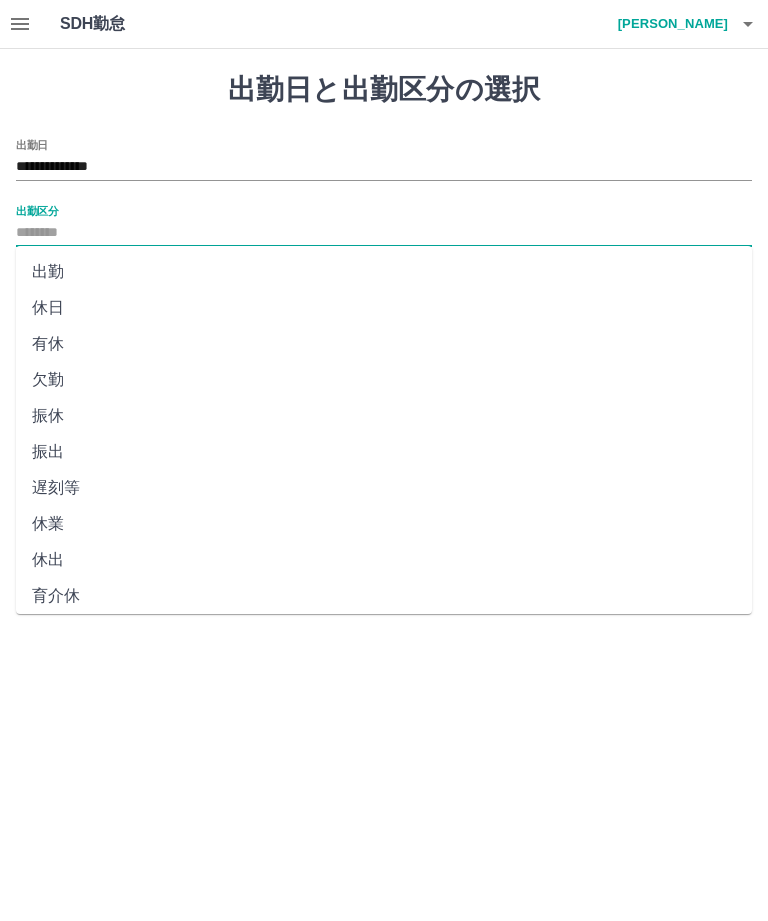 click on "出勤" at bounding box center [384, 272] 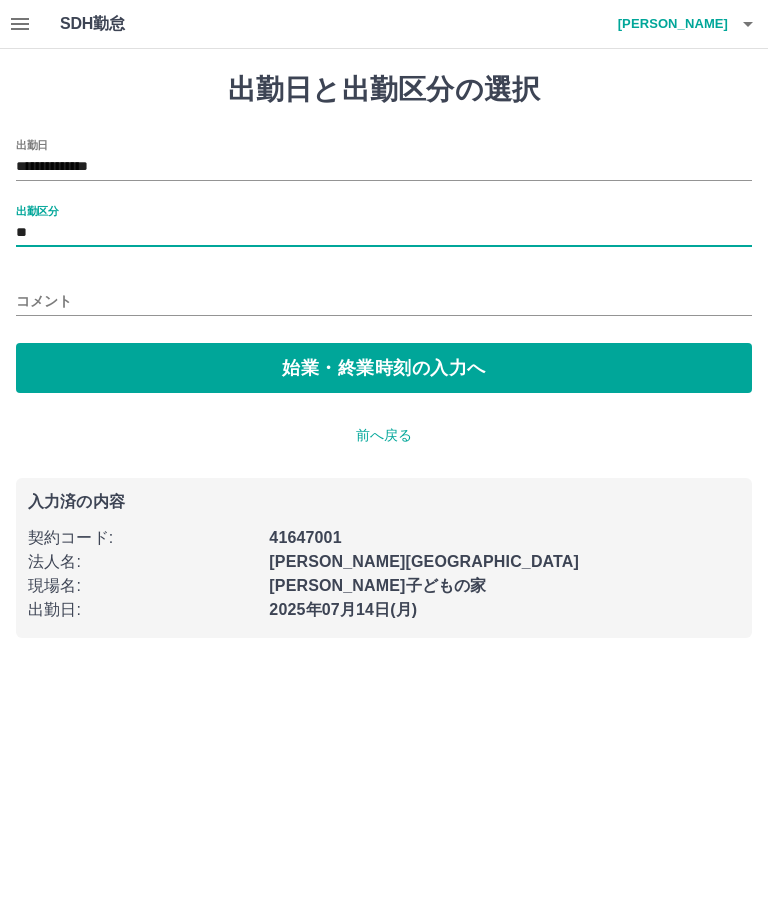 click on "始業・終業時刻の入力へ" at bounding box center [384, 368] 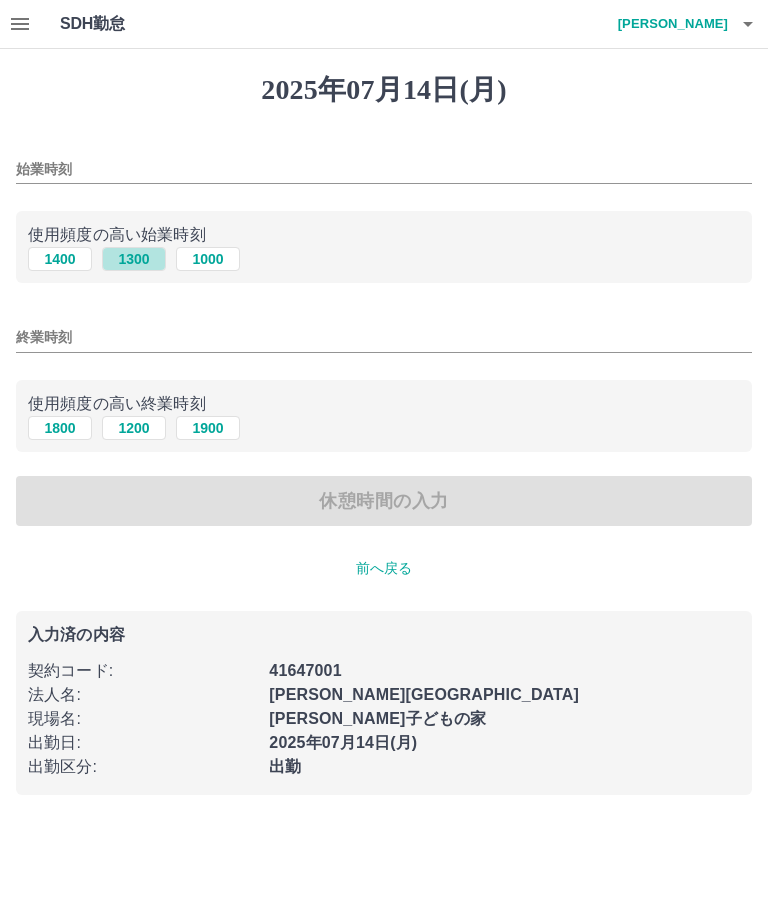 click on "1300" at bounding box center (134, 259) 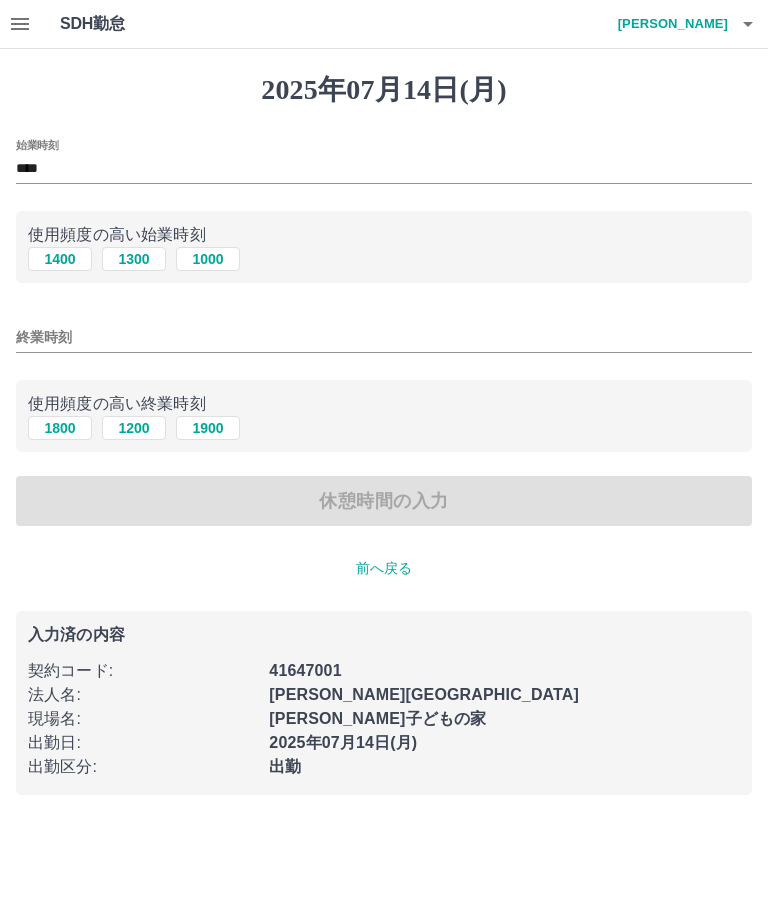 click on "1800" at bounding box center (60, 428) 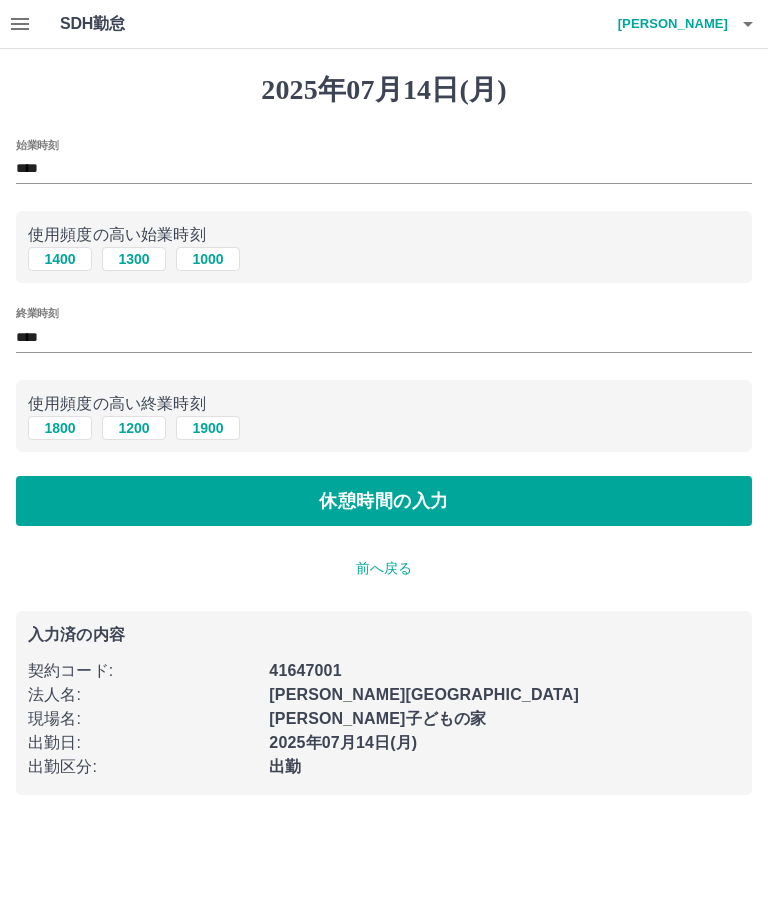 click on "休憩時間の入力" at bounding box center [384, 501] 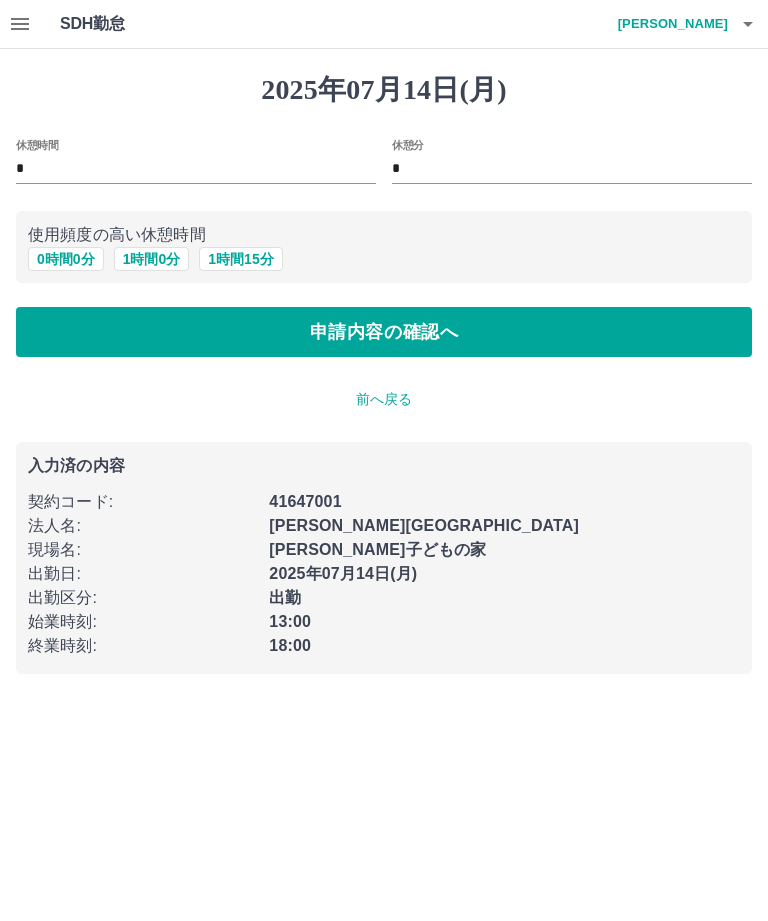 click on "0 時間 0 分" at bounding box center (66, 259) 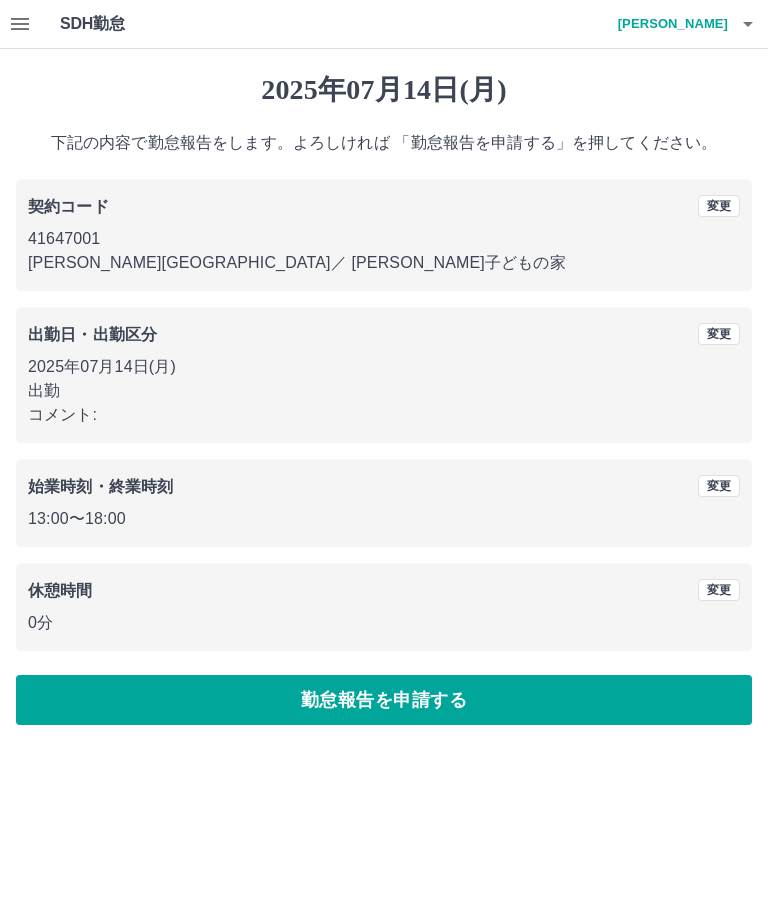 click on "勤怠報告を申請する" at bounding box center (384, 700) 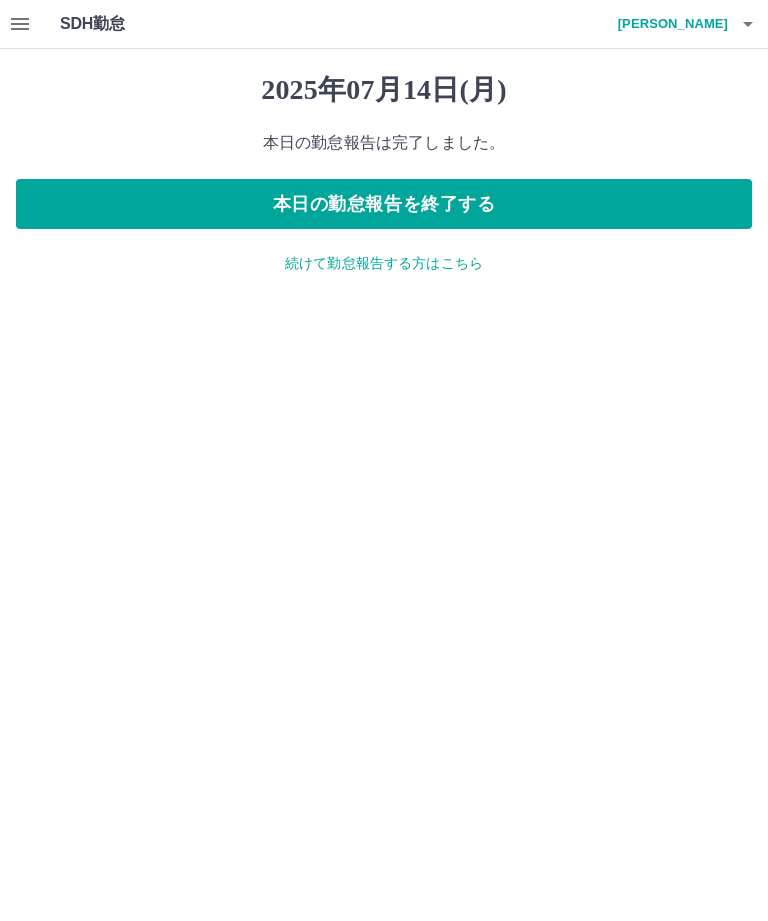click on "続けて勤怠報告する方はこちら" at bounding box center (384, 263) 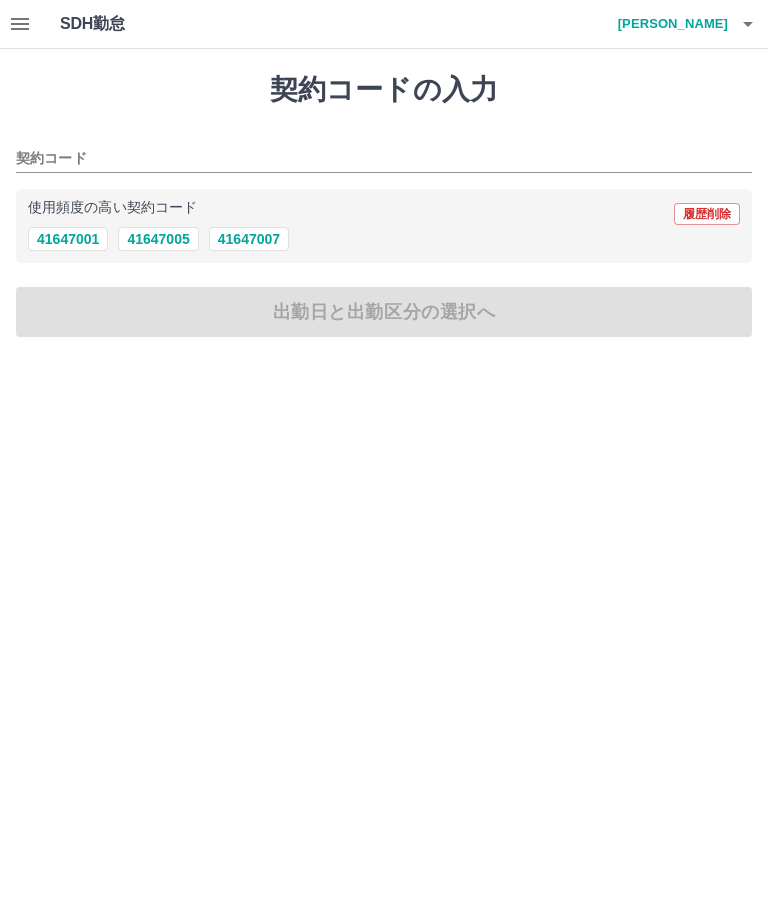 click on "41647001" at bounding box center (68, 239) 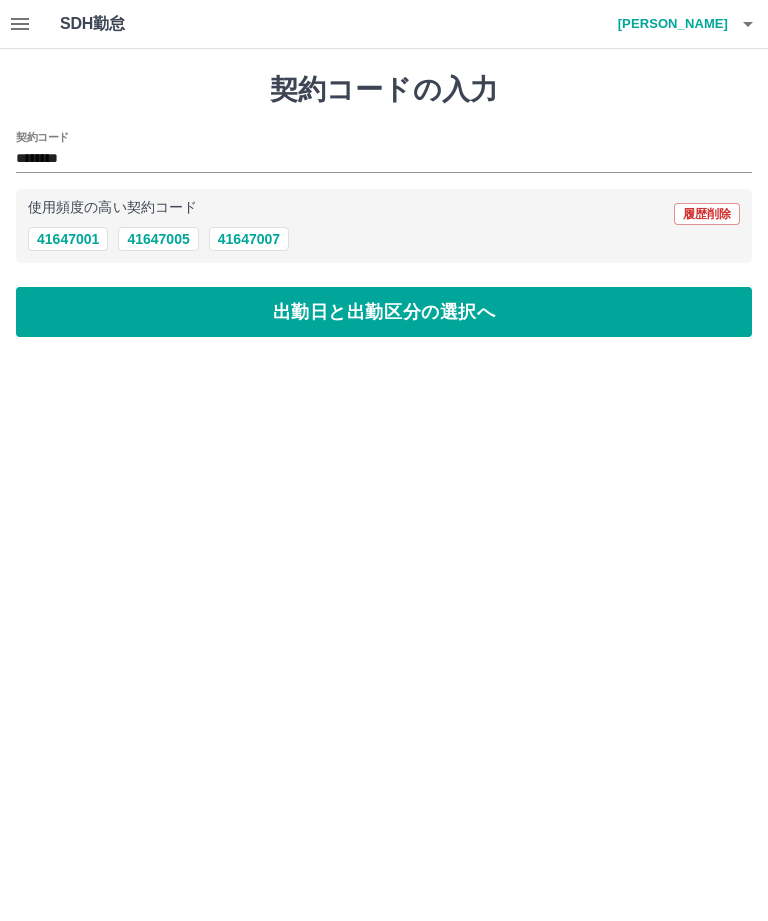 click on "出勤日と出勤区分の選択へ" at bounding box center [384, 312] 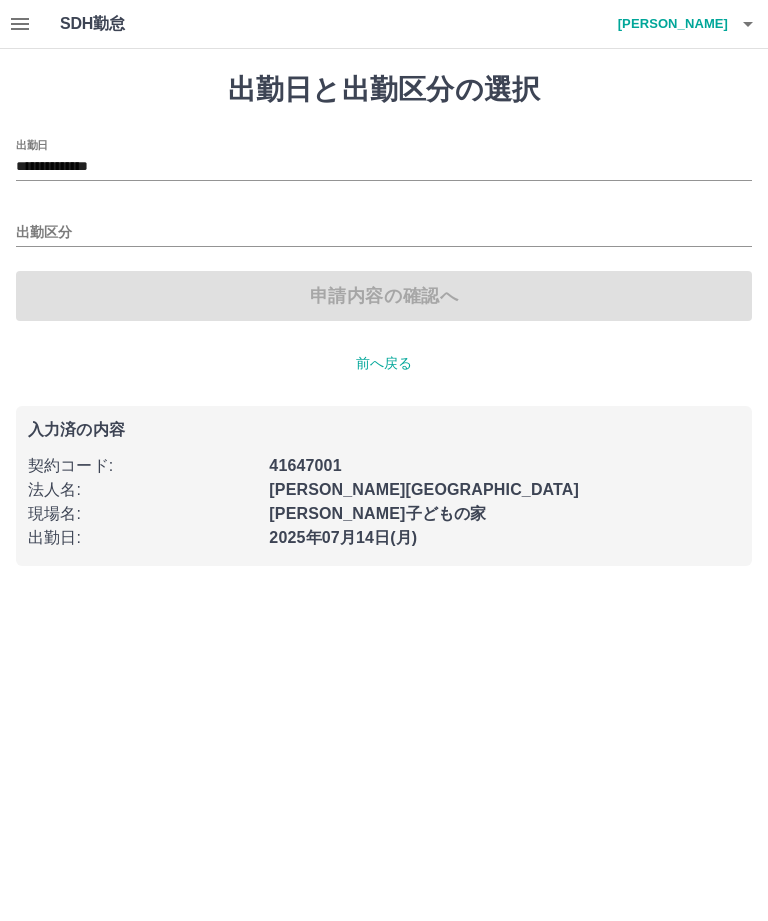 click on "**********" at bounding box center [384, 167] 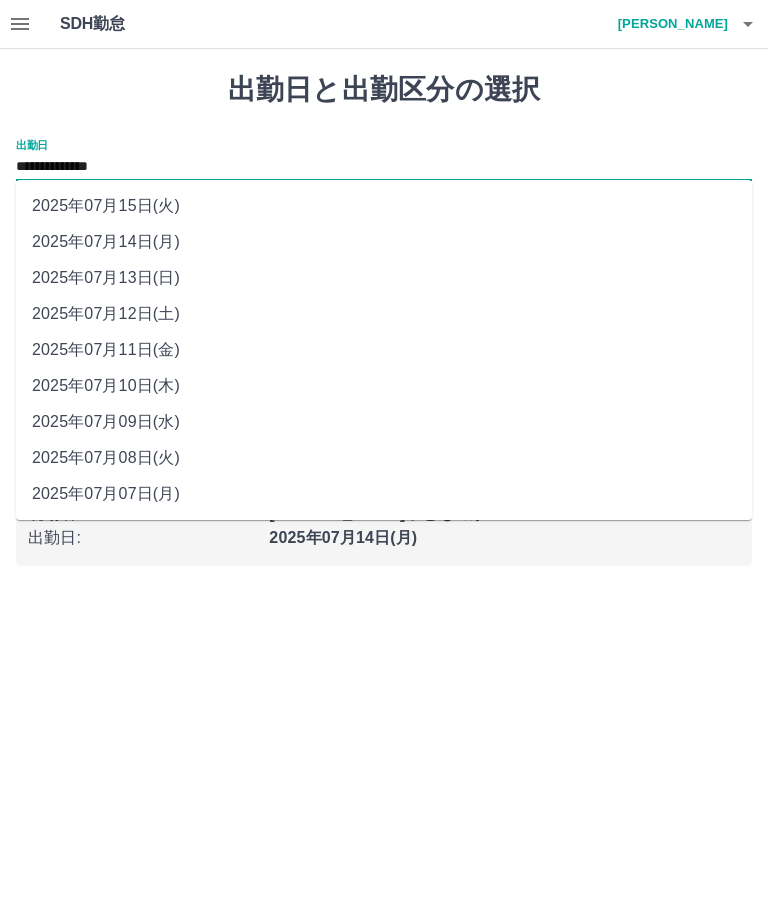 click on "2025年07月13日(日)" at bounding box center [384, 278] 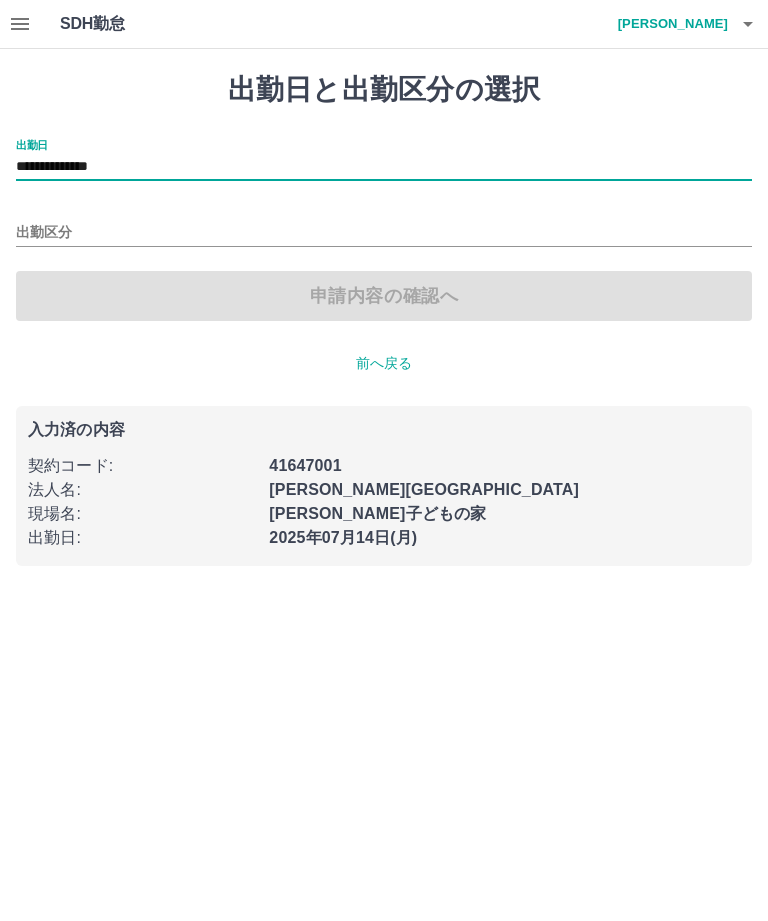 click on "出勤区分" at bounding box center [384, 226] 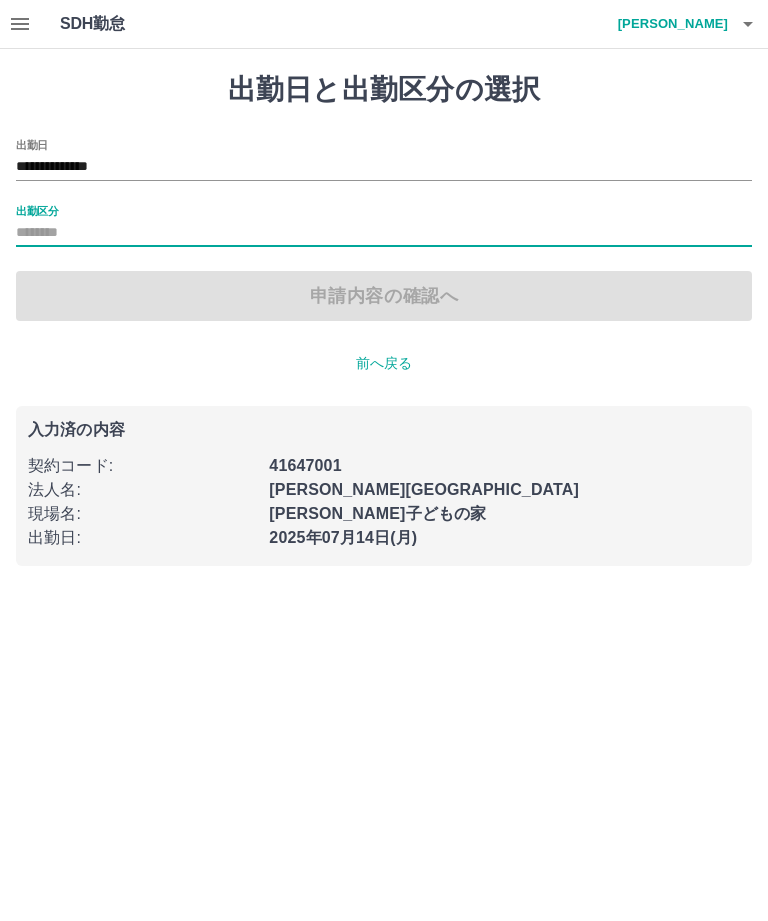 click on "**********" at bounding box center (384, 230) 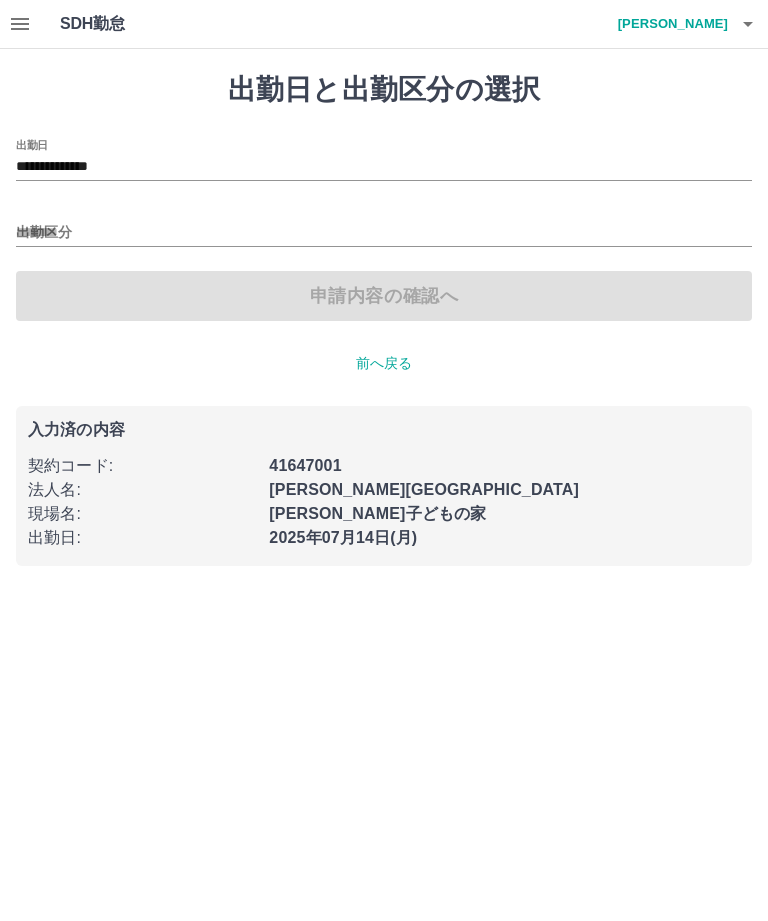 click on "出勤区分" at bounding box center [384, 226] 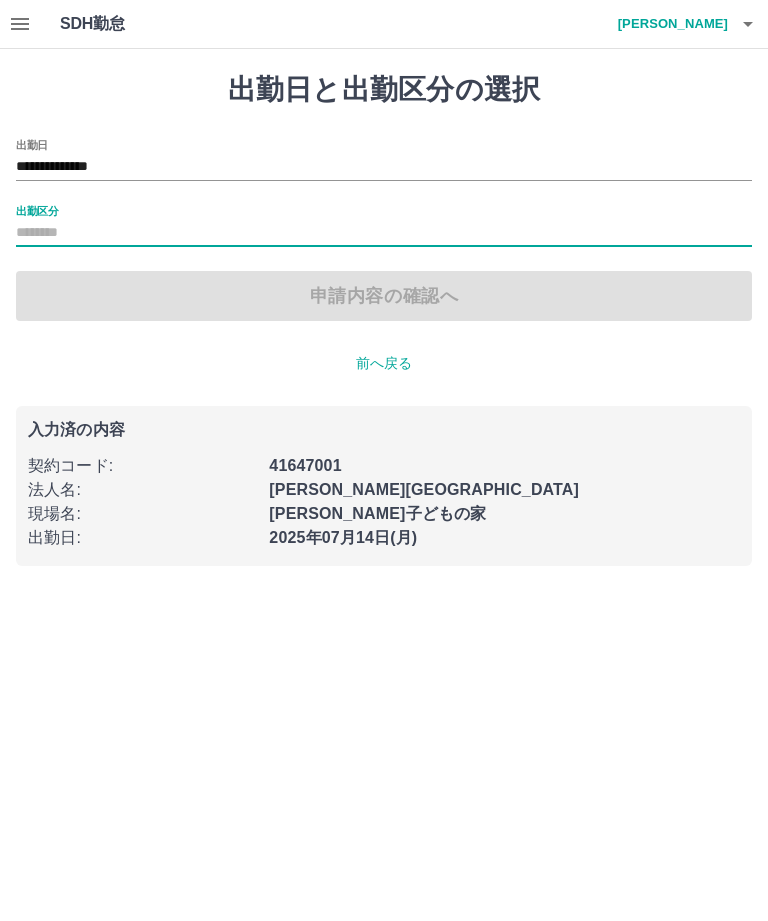 click on "出勤区分" at bounding box center [384, 233] 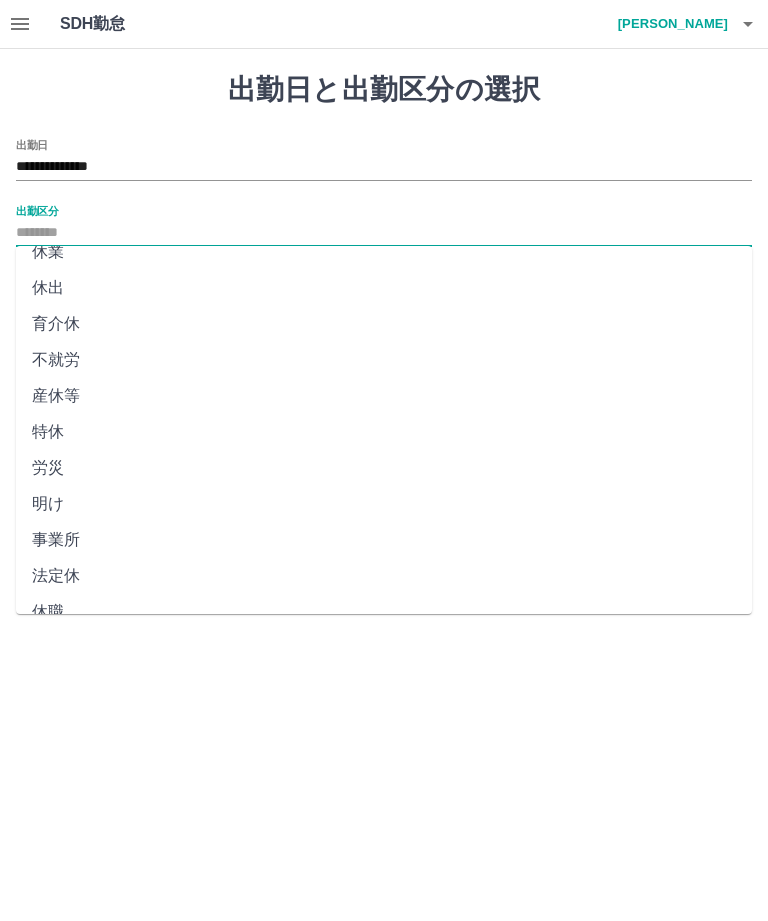 scroll, scrollTop: 270, scrollLeft: 0, axis: vertical 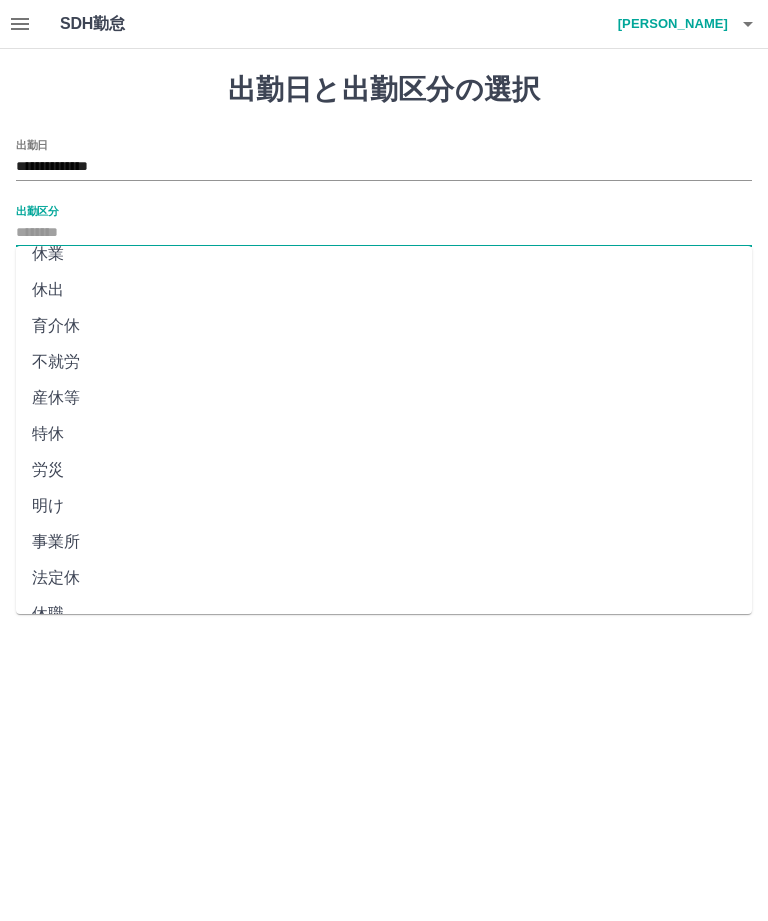 click on "法定休" at bounding box center (384, 578) 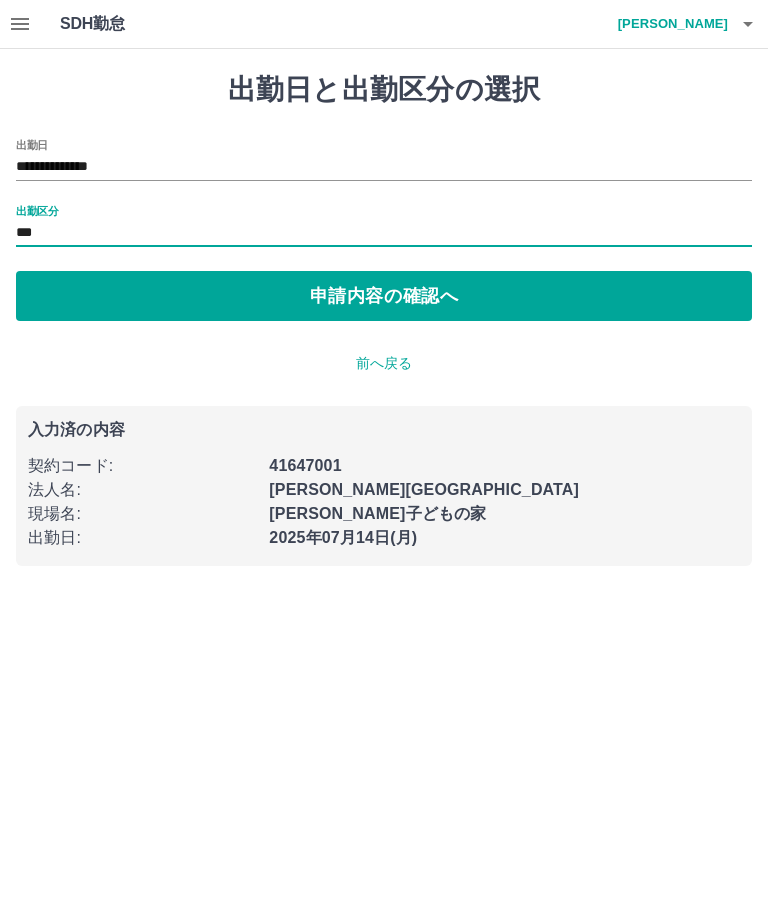 click on "申請内容の確認へ" at bounding box center (384, 296) 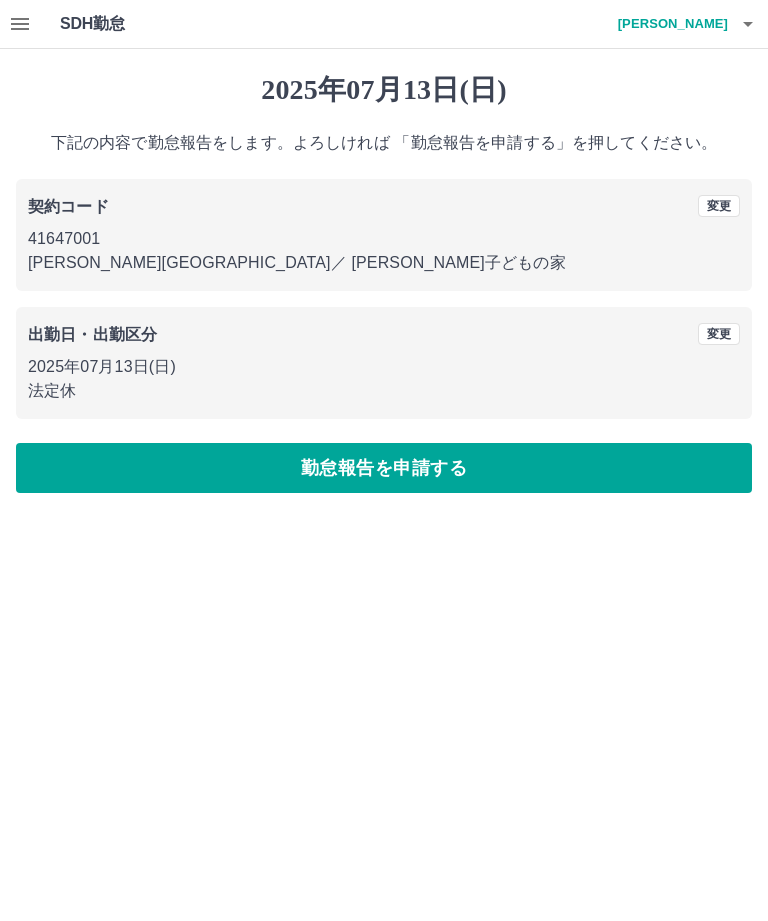 click on "勤怠報告を申請する" at bounding box center (384, 468) 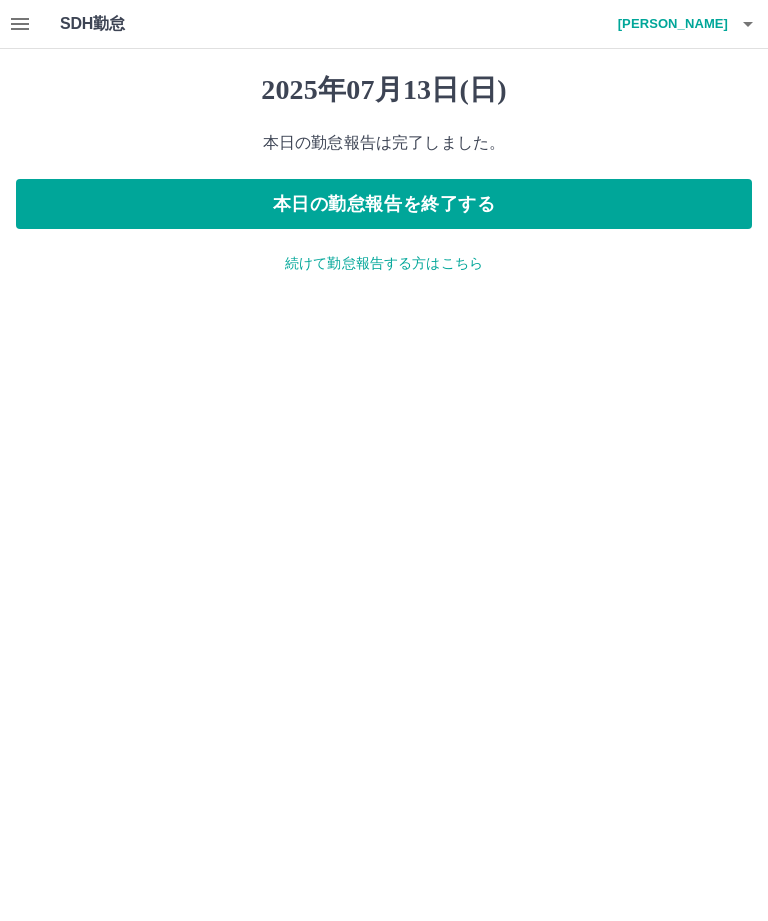 click on "続けて勤怠報告する方はこちら" at bounding box center (384, 263) 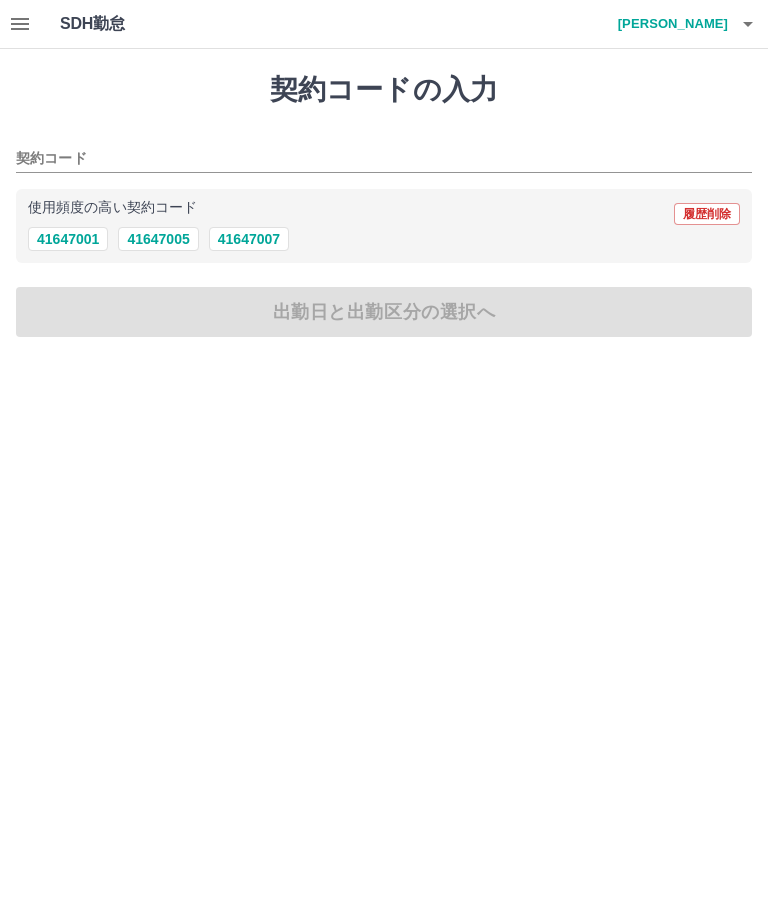 click on "41647001" at bounding box center (68, 239) 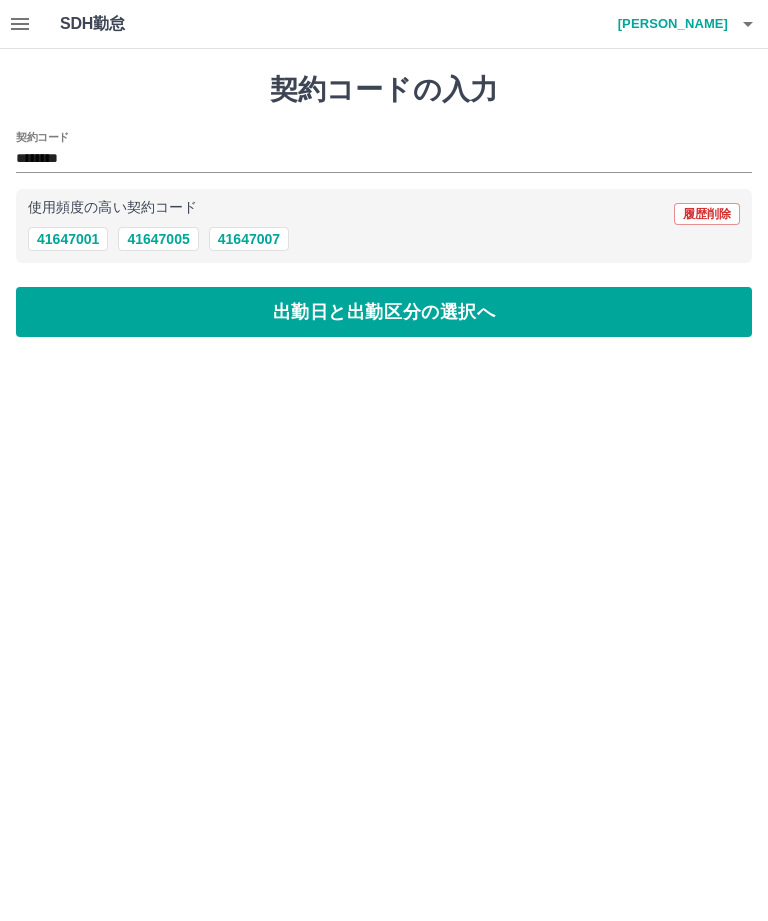 click on "出勤日と出勤区分の選択へ" at bounding box center [384, 312] 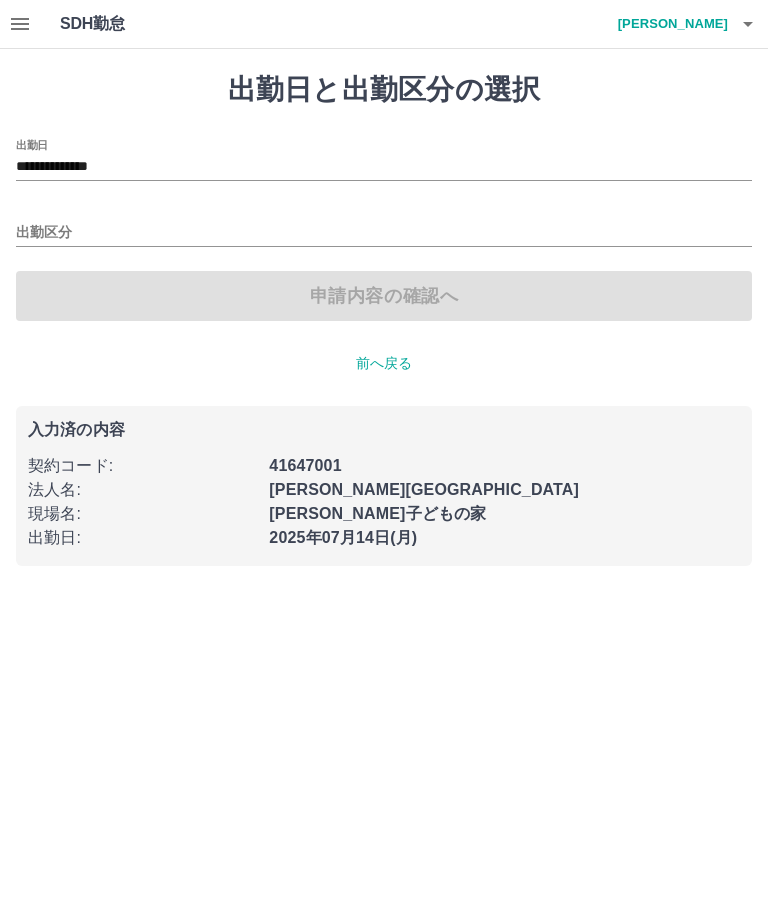 click on "**********" at bounding box center (384, 167) 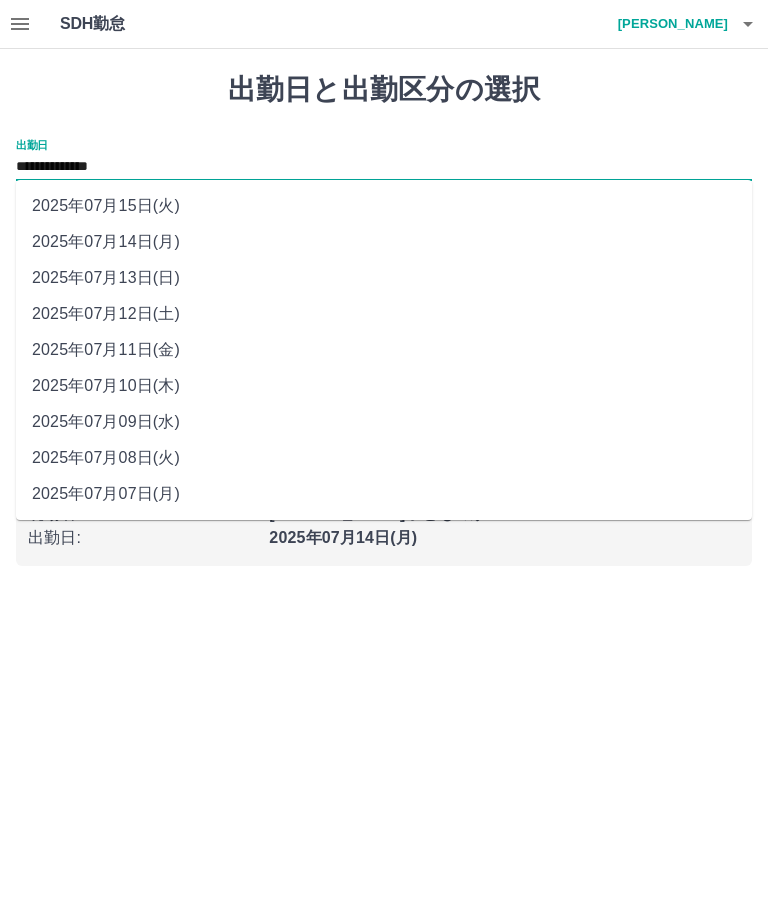 click on "2025年07月12日(土)" at bounding box center (384, 314) 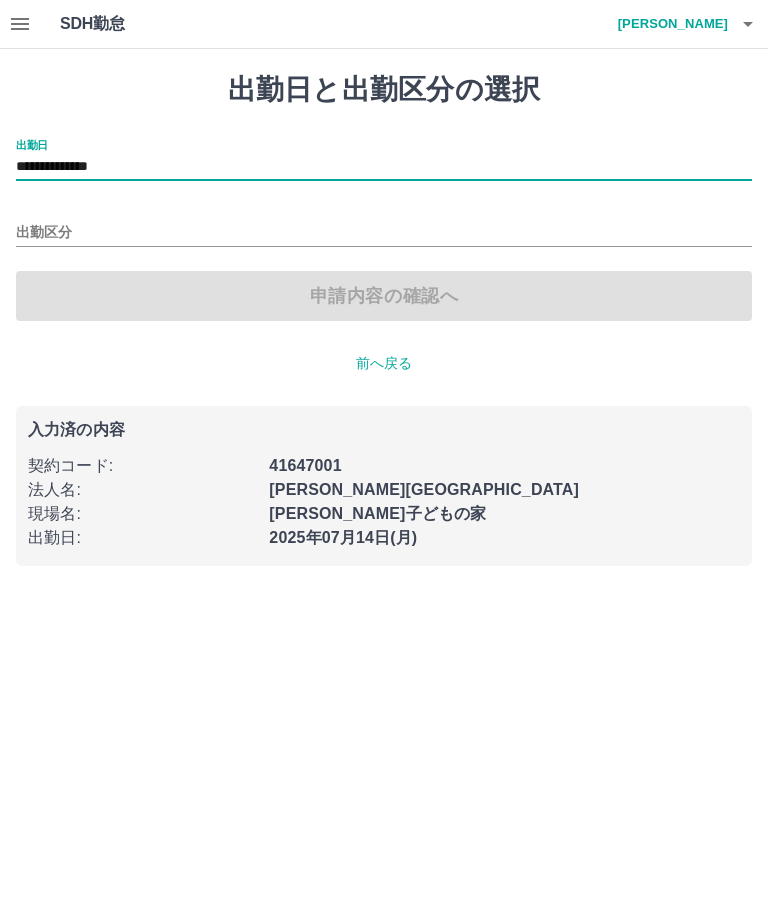 click on "出勤区分" at bounding box center (384, 233) 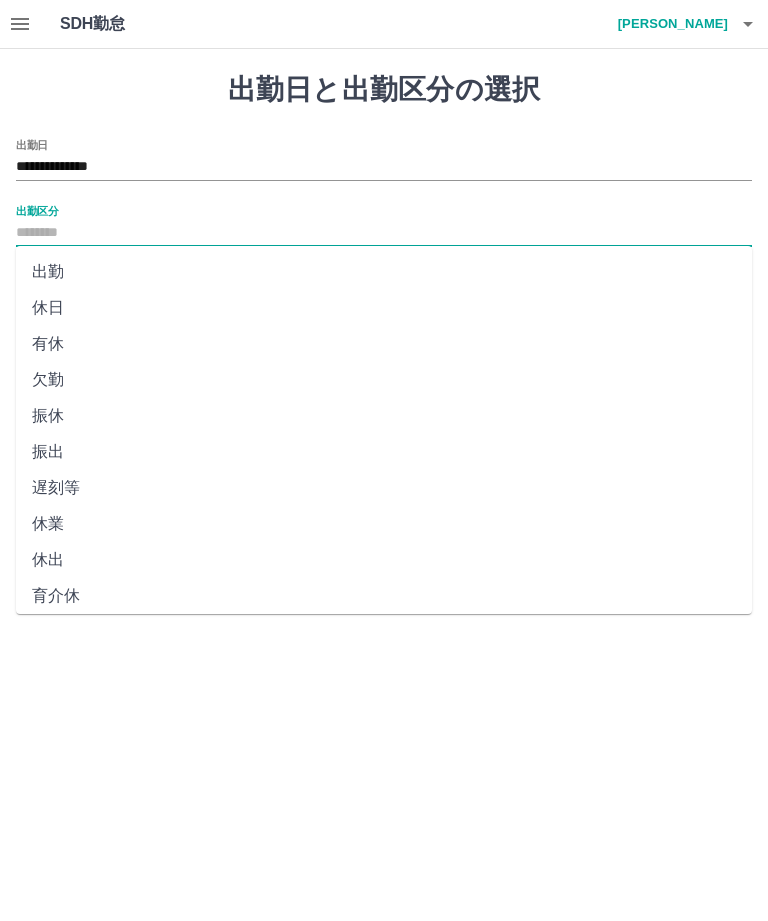 click on "休日" at bounding box center (384, 308) 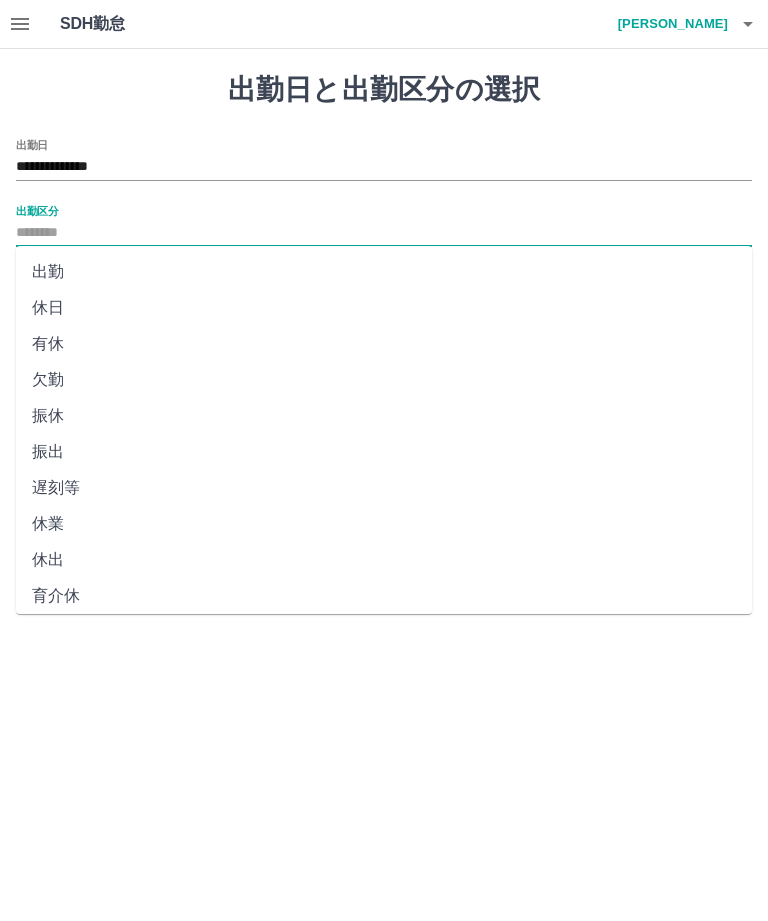type on "**" 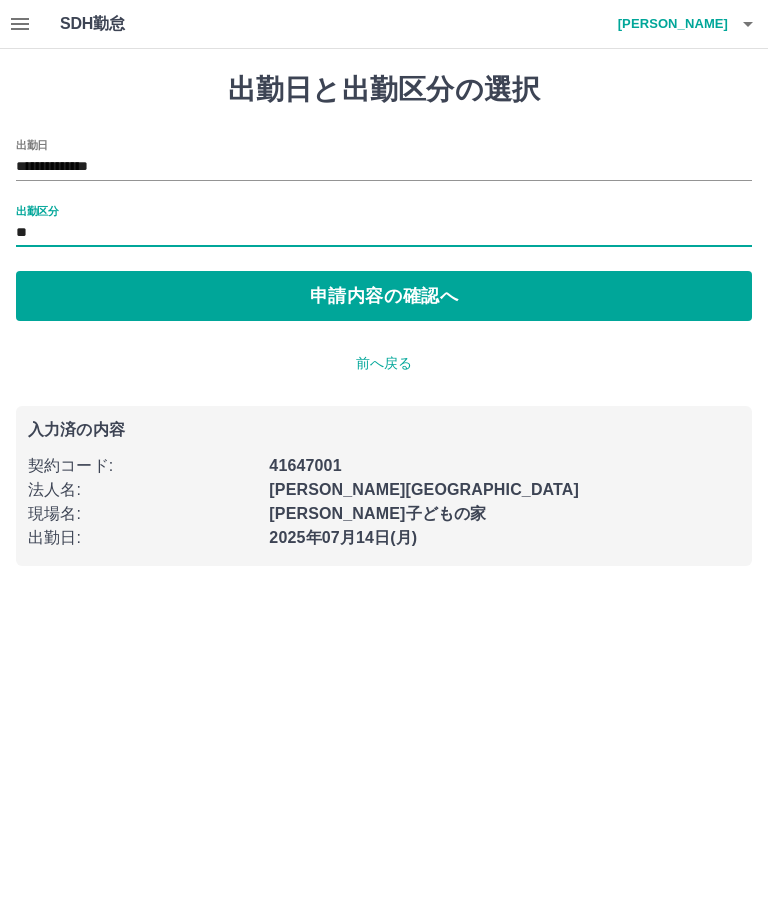 click on "申請内容の確認へ" at bounding box center [384, 296] 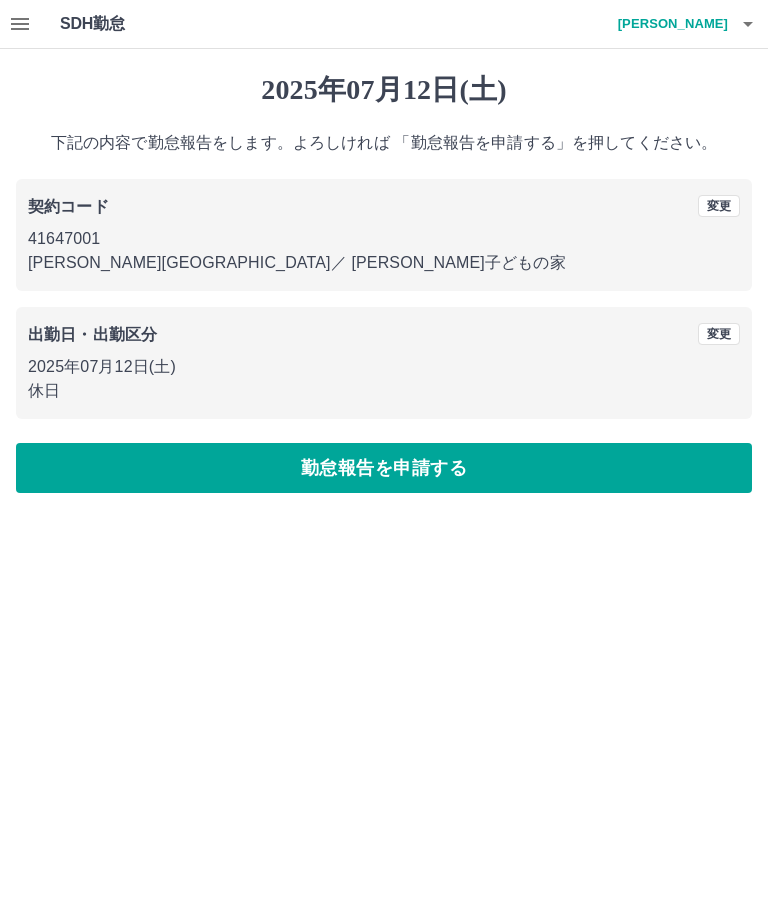 click on "勤怠報告を申請する" at bounding box center [384, 468] 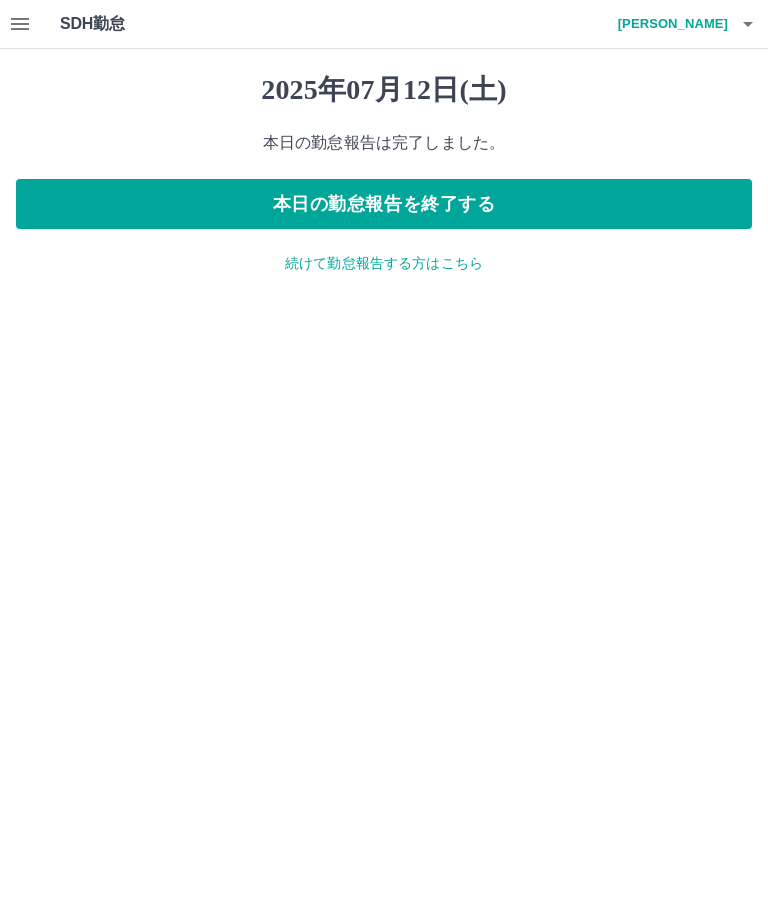 click on "本日の勤怠報告を終了する" at bounding box center (384, 204) 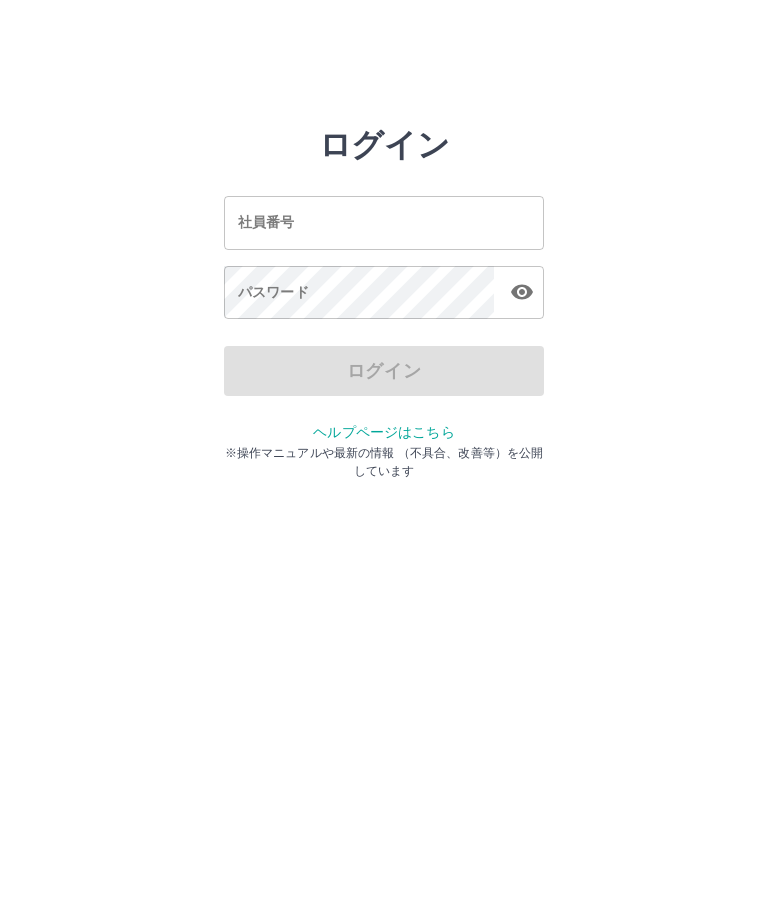 scroll, scrollTop: 0, scrollLeft: 0, axis: both 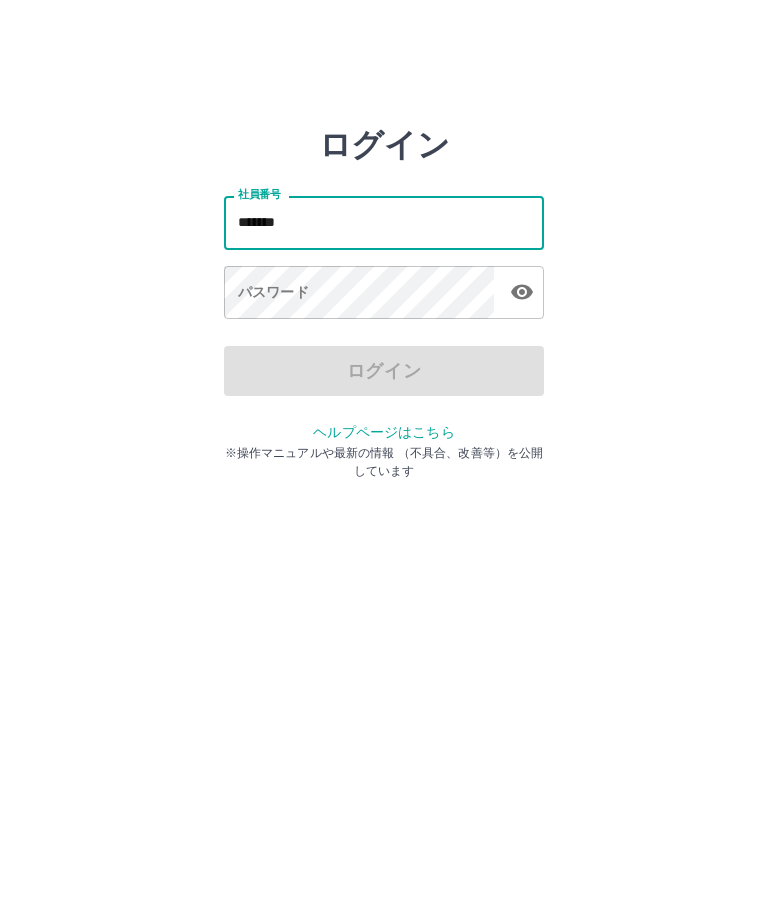 type on "*******" 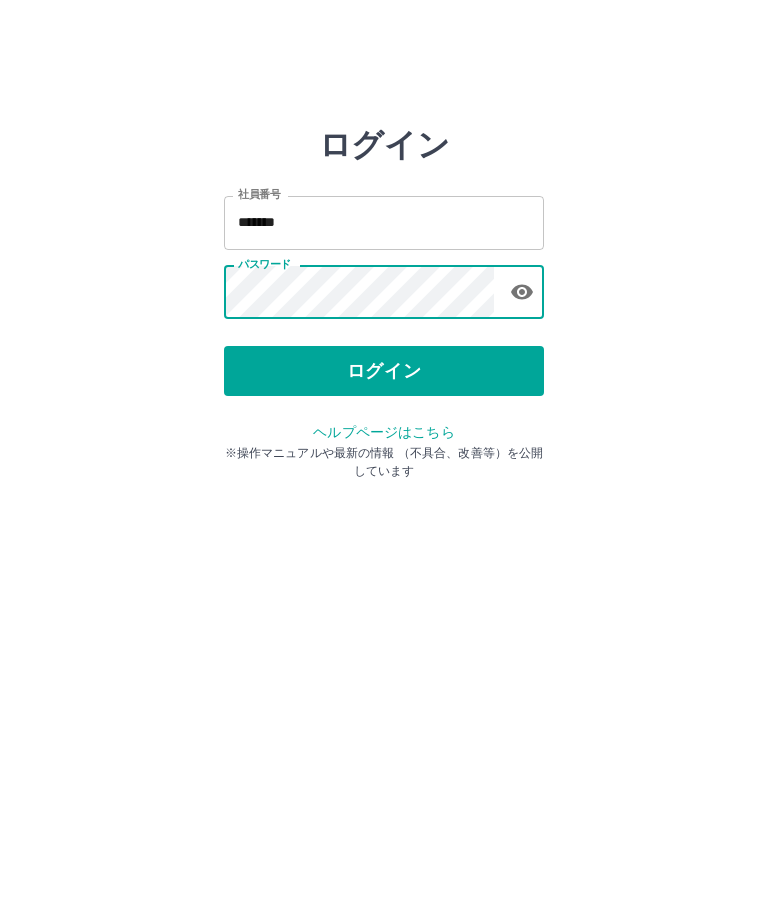 click on "ログイン" at bounding box center [384, 371] 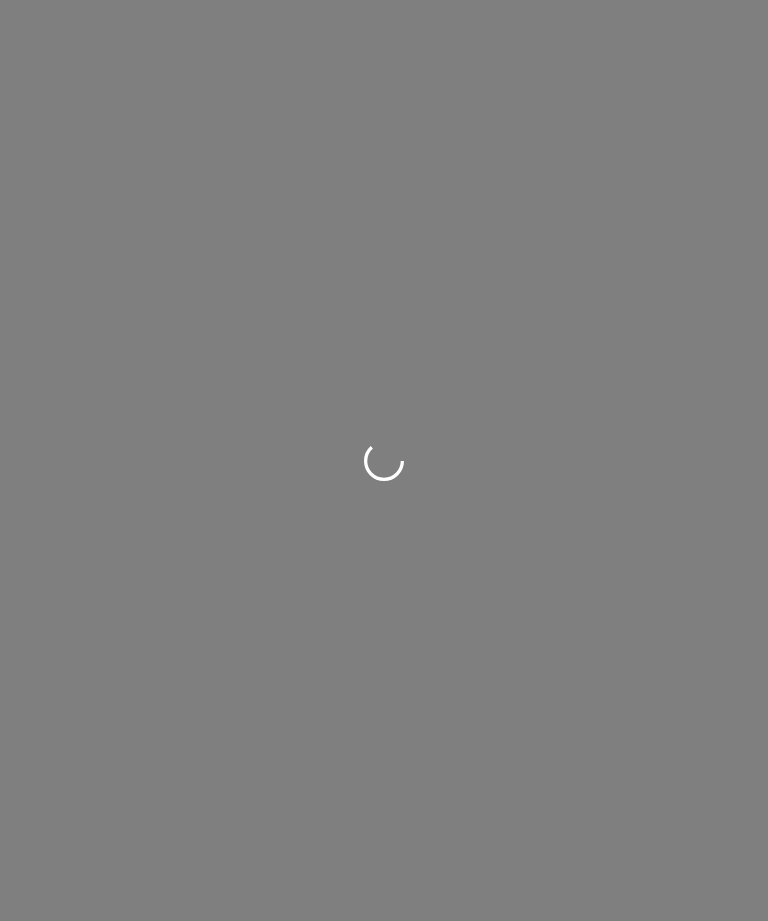 scroll, scrollTop: 0, scrollLeft: 0, axis: both 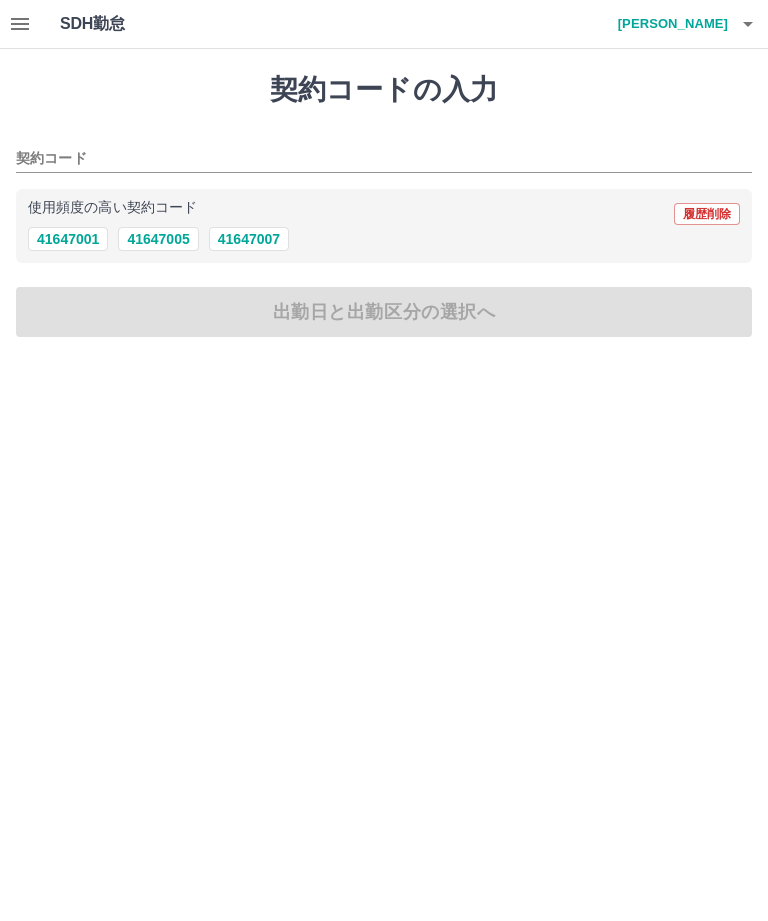 click on "41647001" at bounding box center [68, 239] 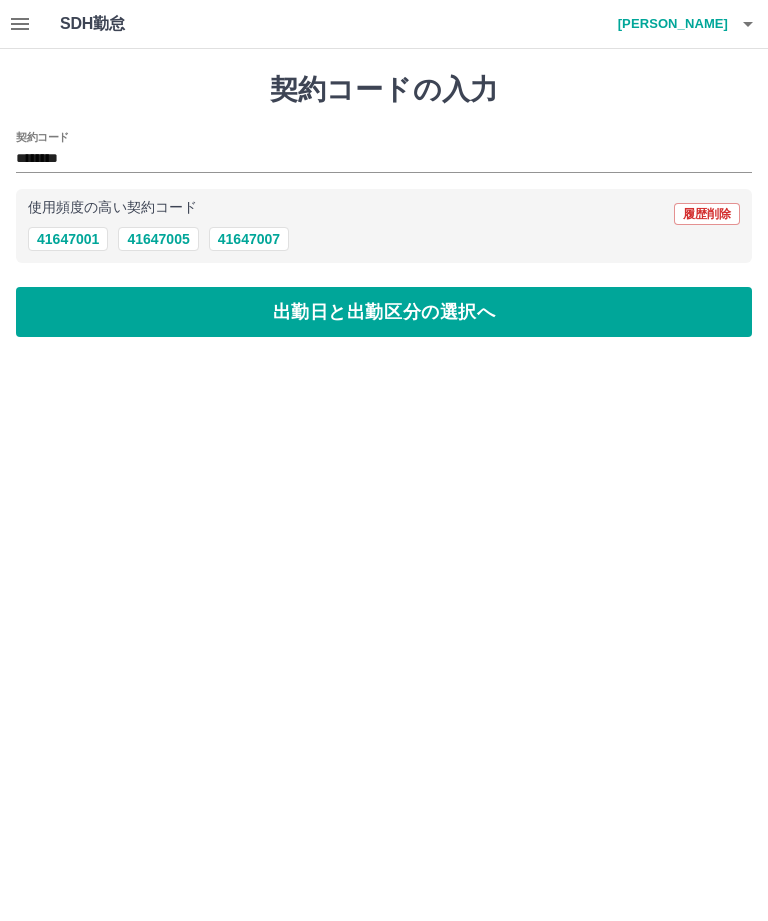 click on "出勤日と出勤区分の選択へ" at bounding box center [384, 312] 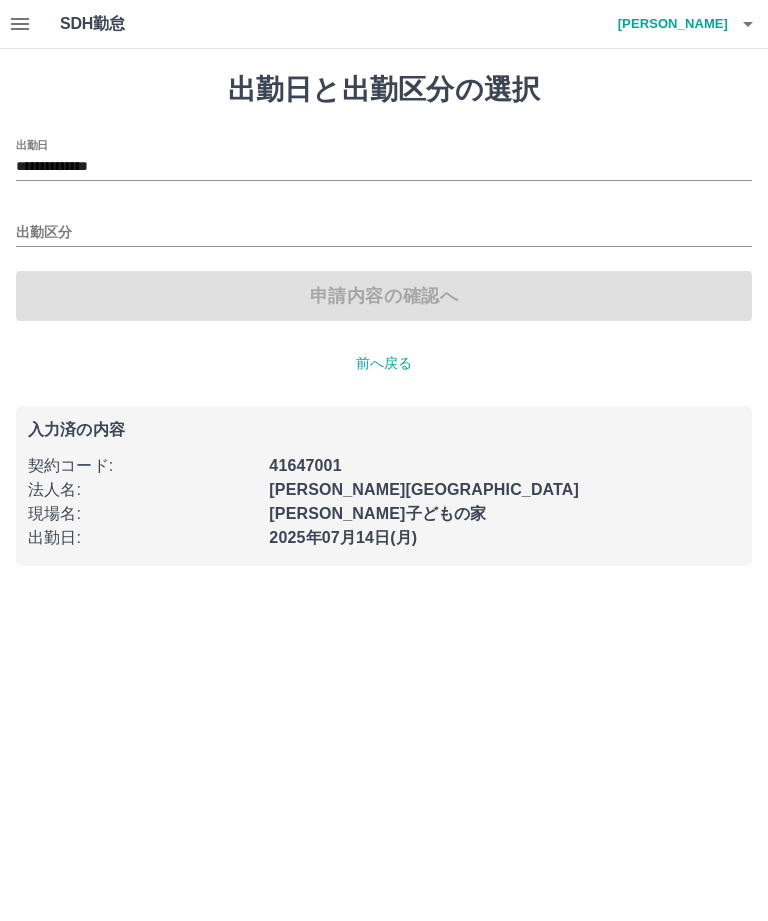 click on "**********" at bounding box center (384, 167) 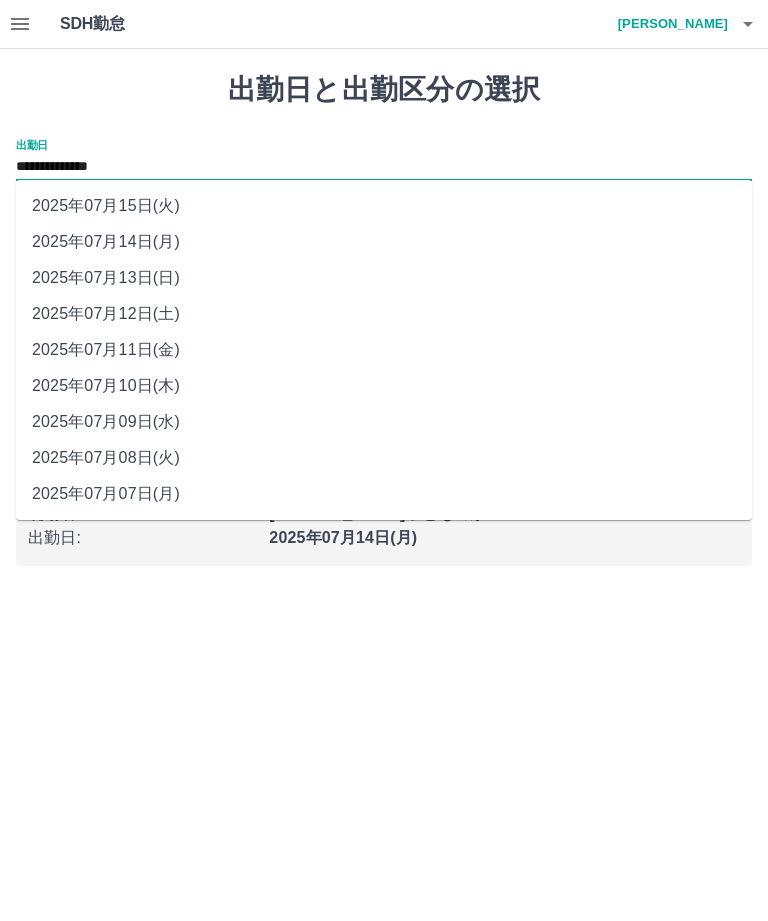 click on "2025年07月12日(土)" at bounding box center [384, 314] 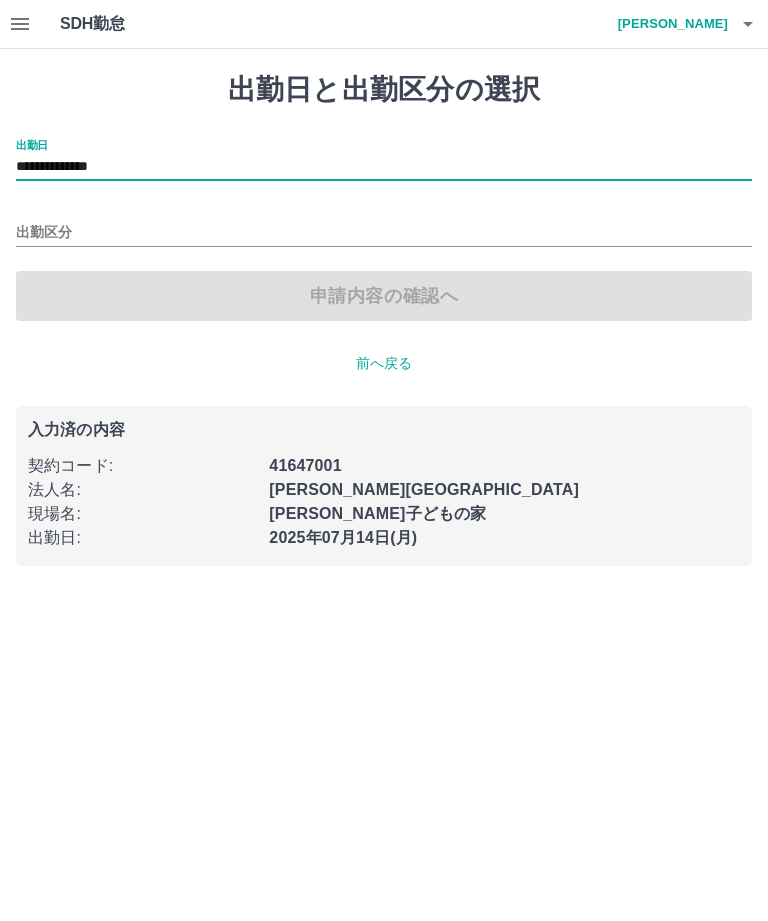 click on "出勤区分" at bounding box center (384, 233) 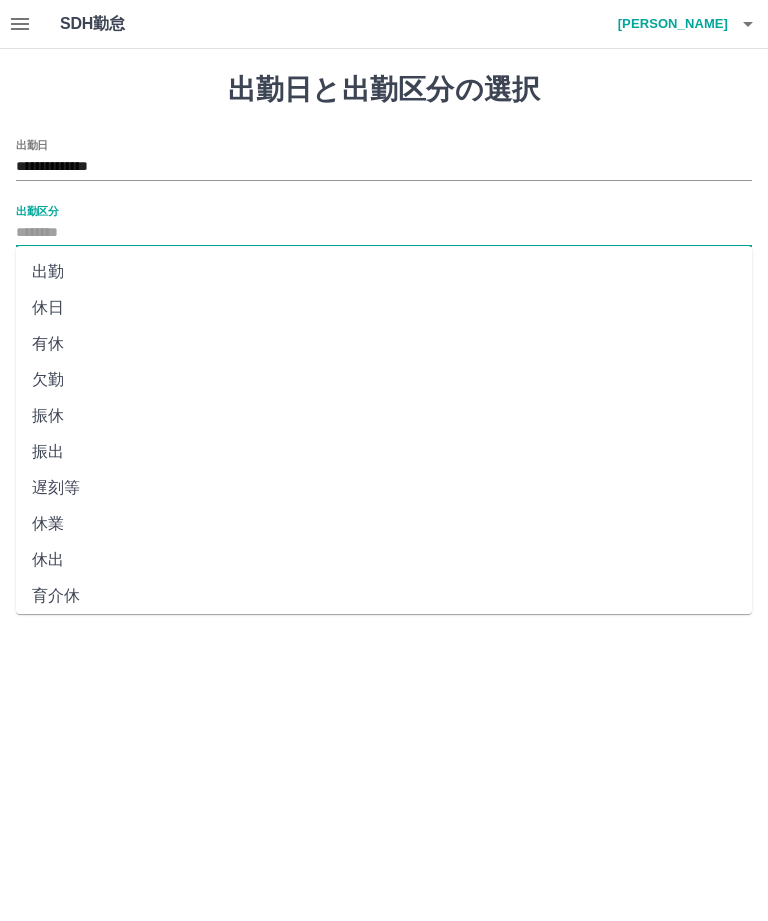 click on "休日" at bounding box center [384, 308] 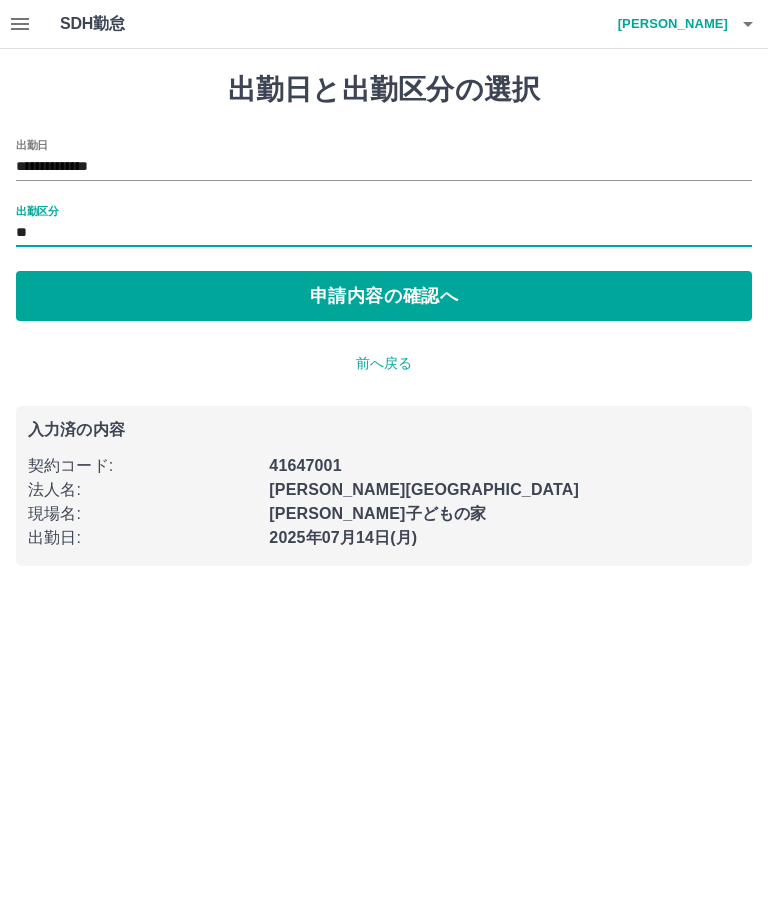 click on "申請内容の確認へ" at bounding box center (384, 296) 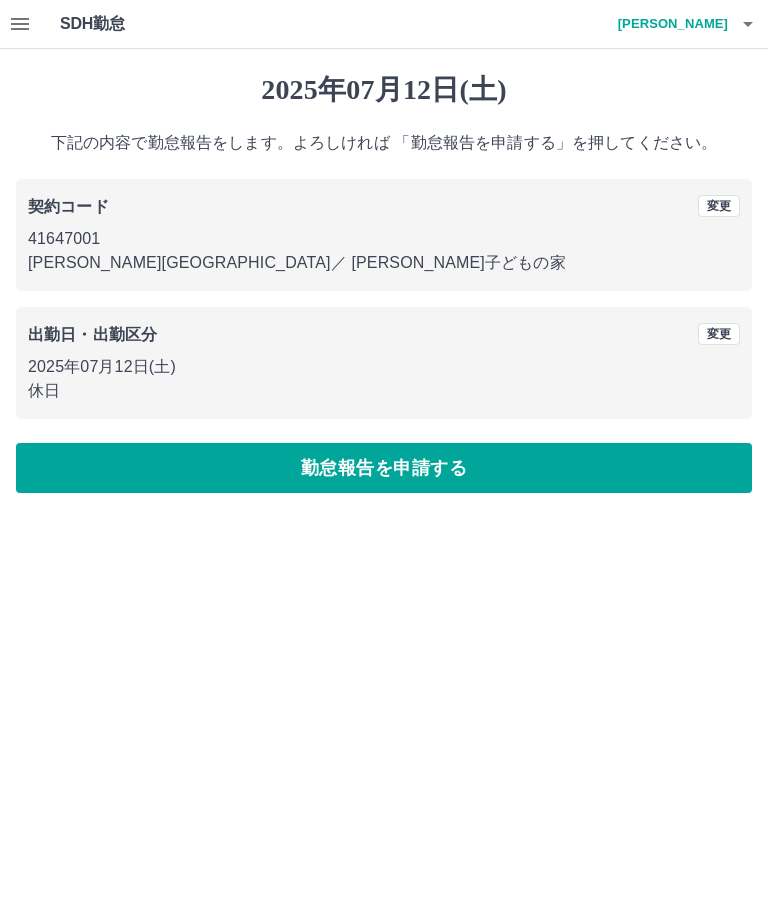 click on "勤怠報告を申請する" at bounding box center [384, 468] 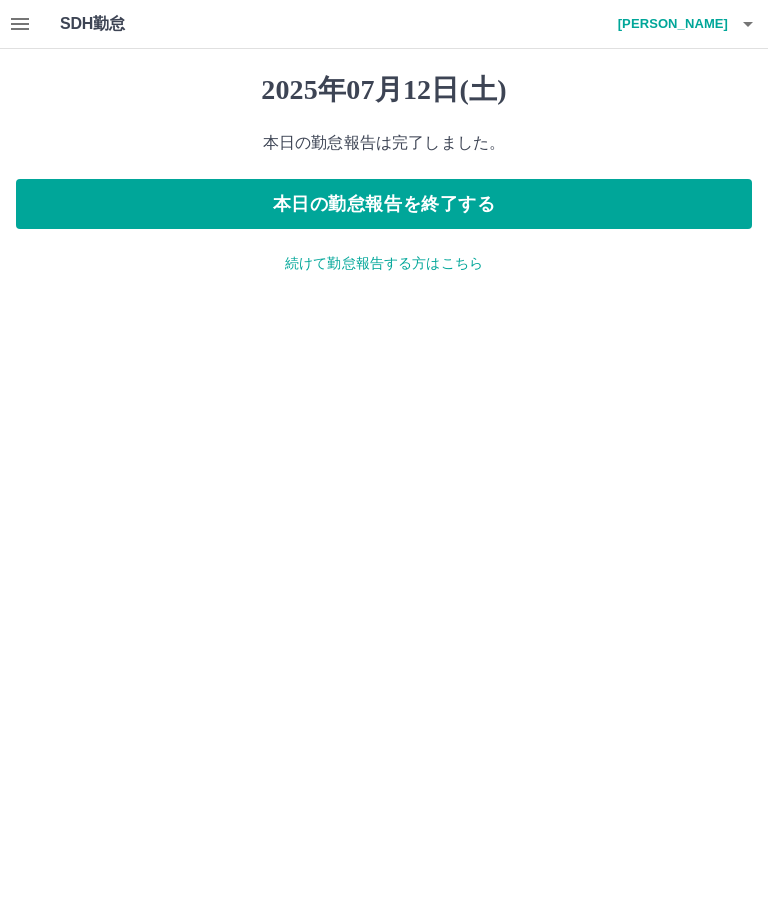 click on "続けて勤怠報告する方はこちら" at bounding box center (384, 263) 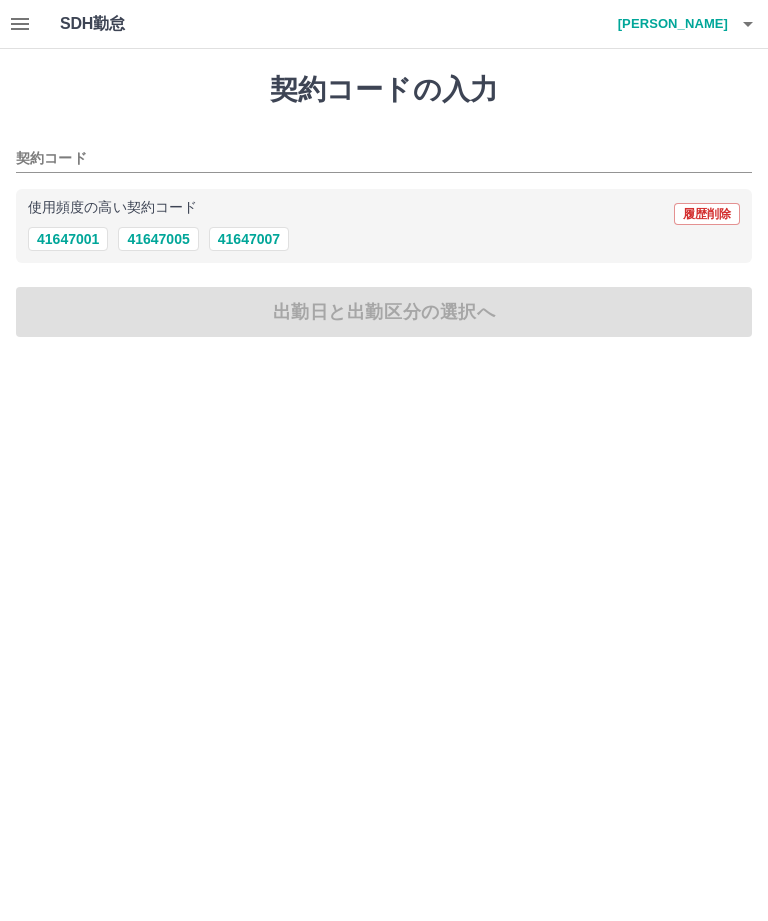 click on "41647001" at bounding box center [68, 239] 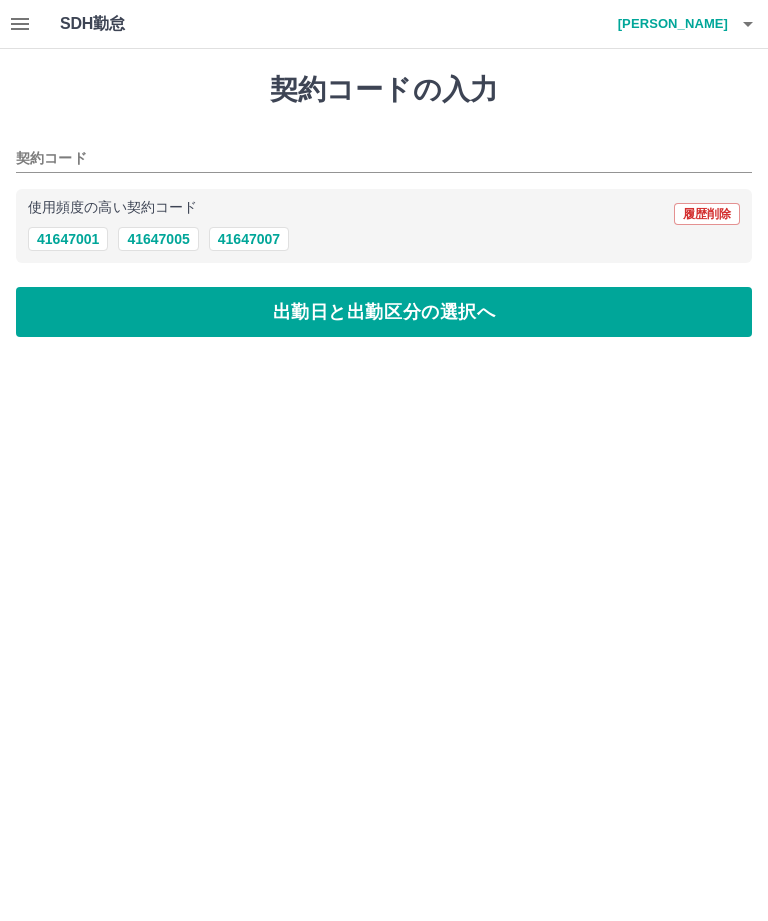 type on "********" 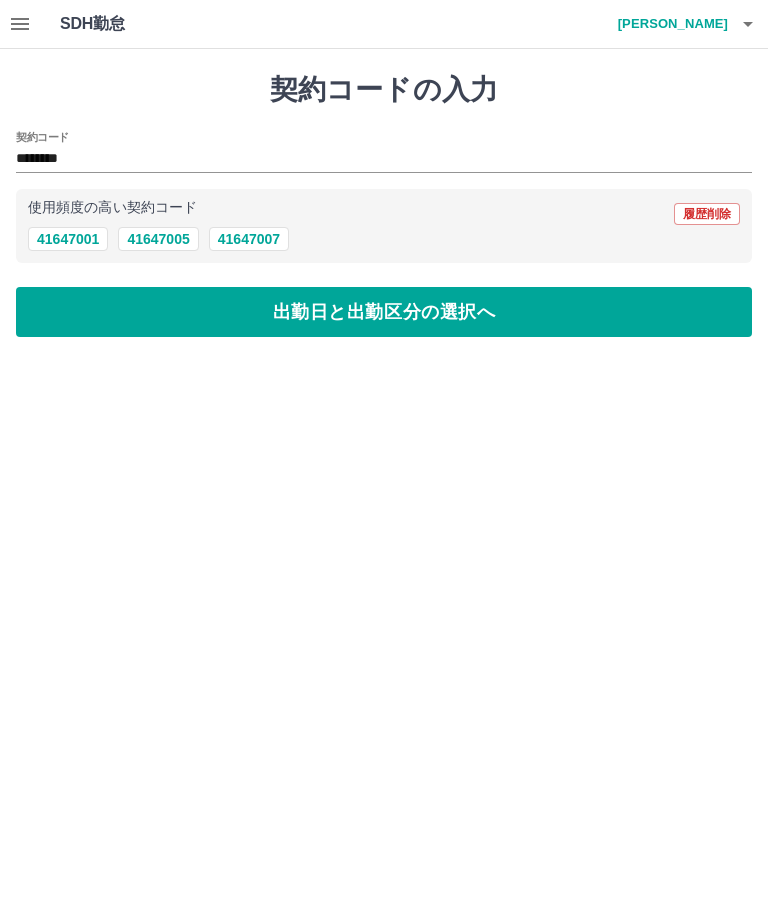 click on "41647001" at bounding box center (68, 239) 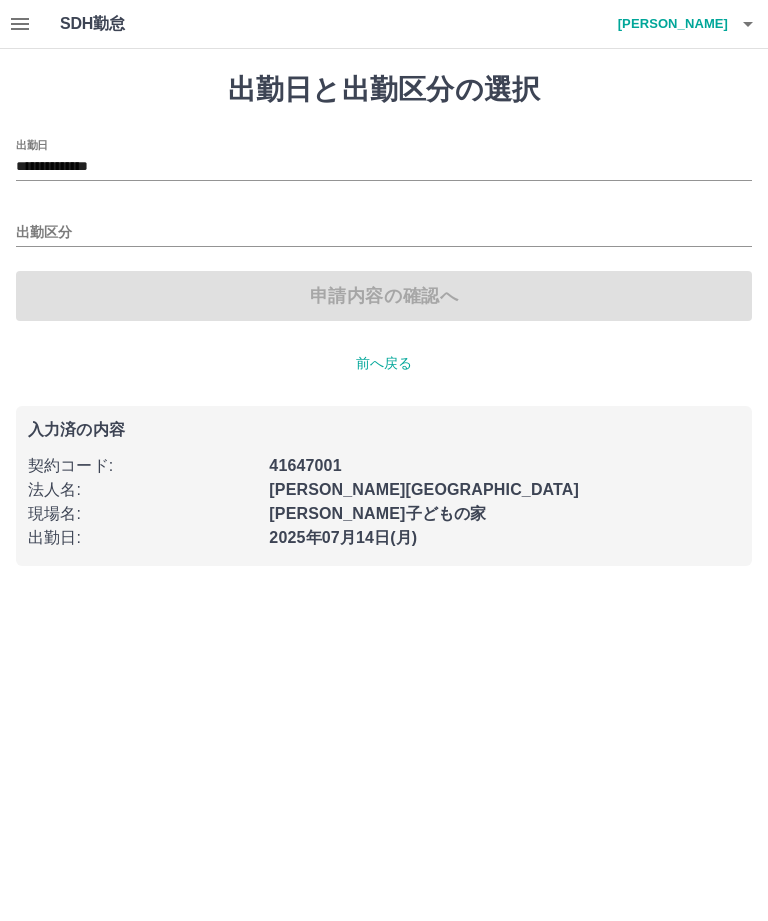click on "出勤区分" at bounding box center [384, 233] 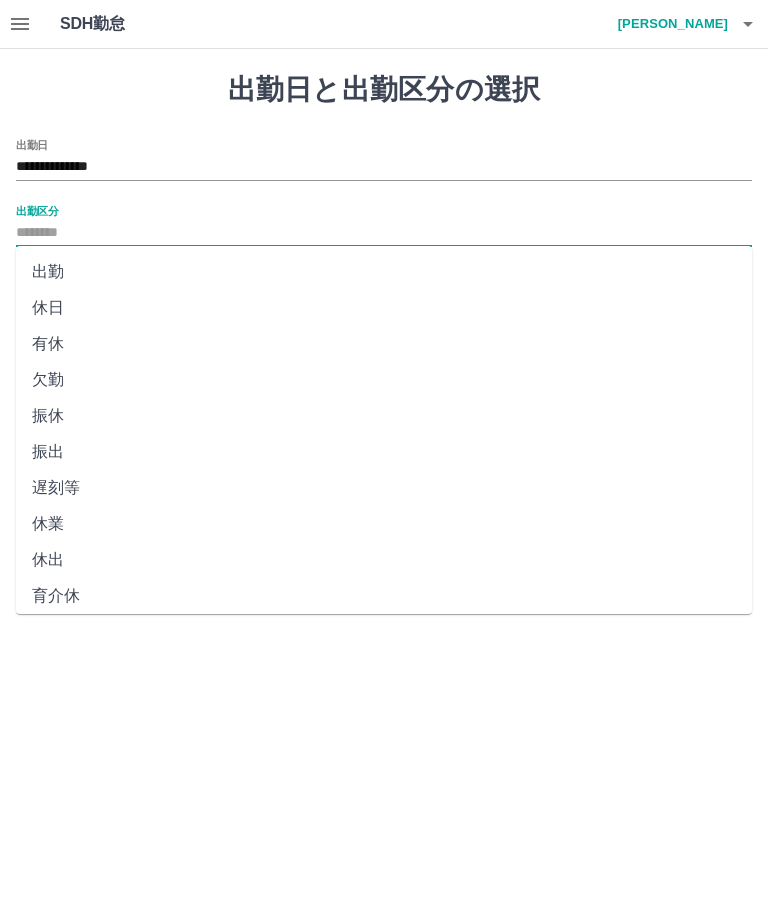 click on "**********" at bounding box center (384, 167) 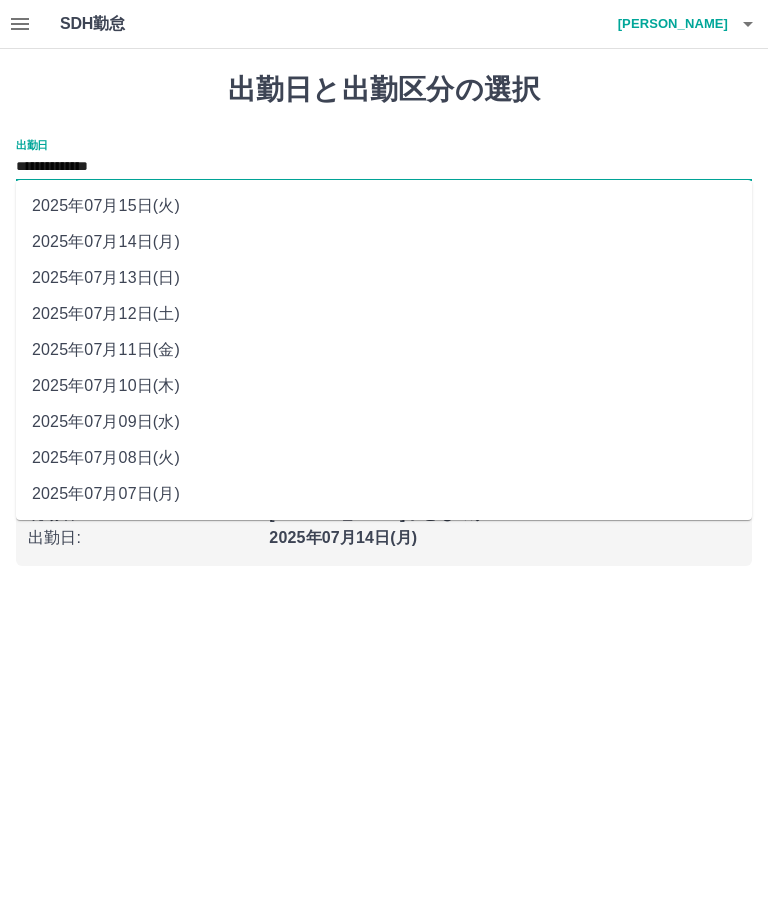 click on "2025年07月13日(日)" at bounding box center (384, 278) 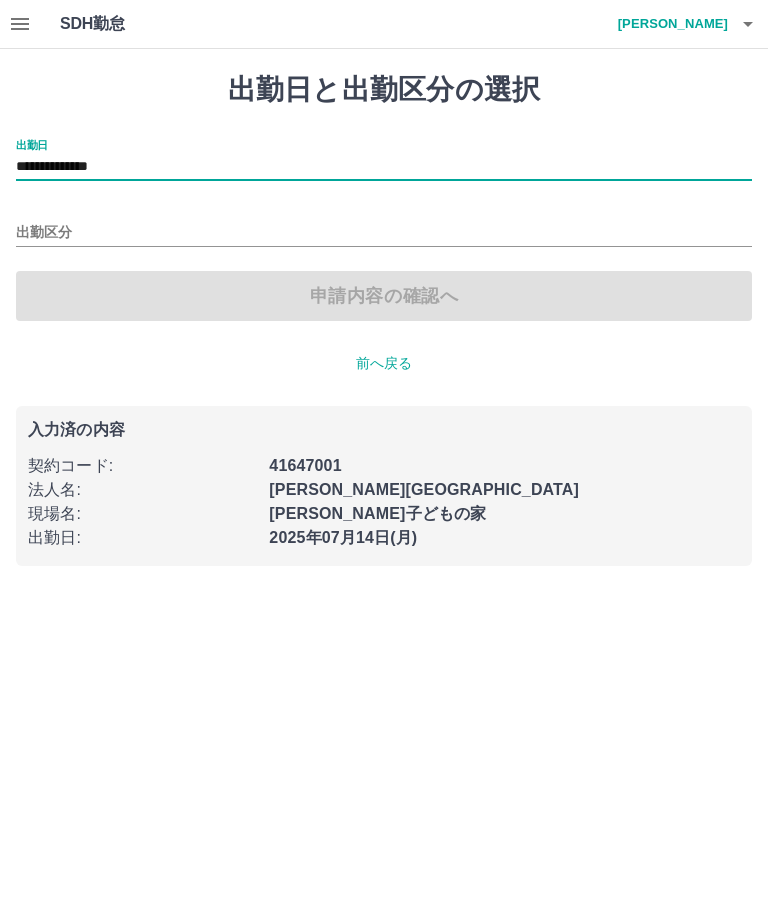 click on "出勤区分" at bounding box center (384, 233) 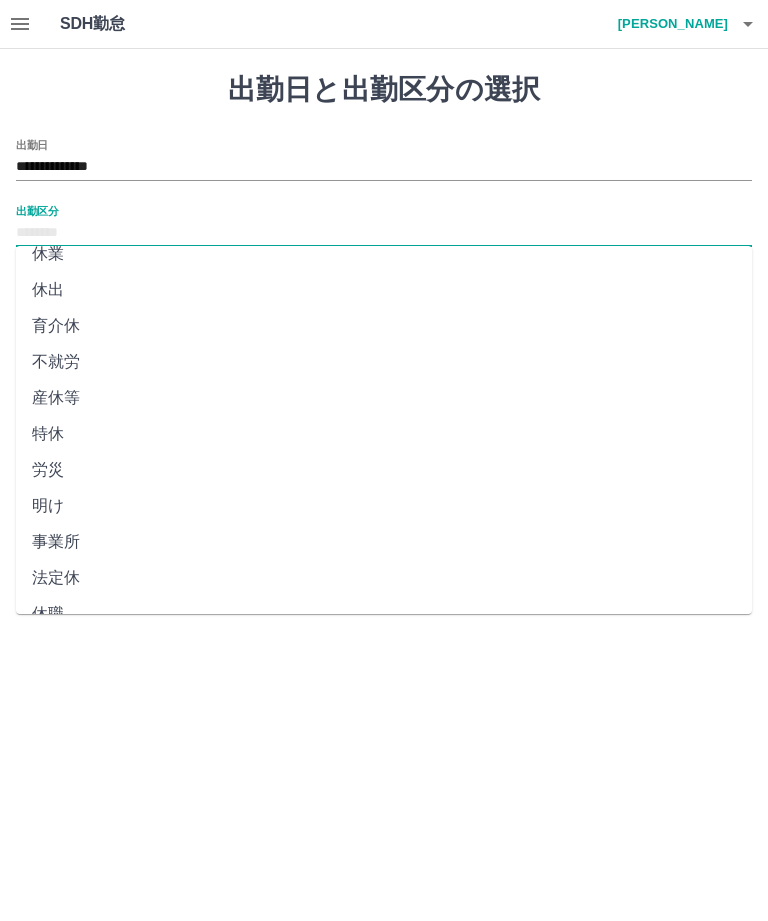 scroll, scrollTop: 270, scrollLeft: 0, axis: vertical 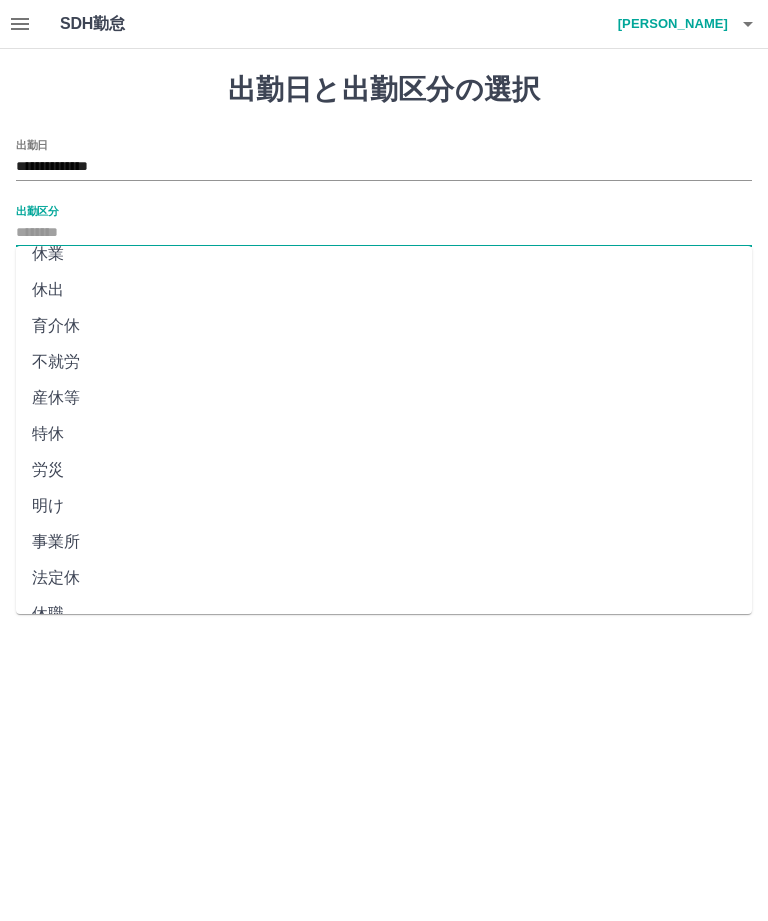 click on "法定休" at bounding box center [384, 578] 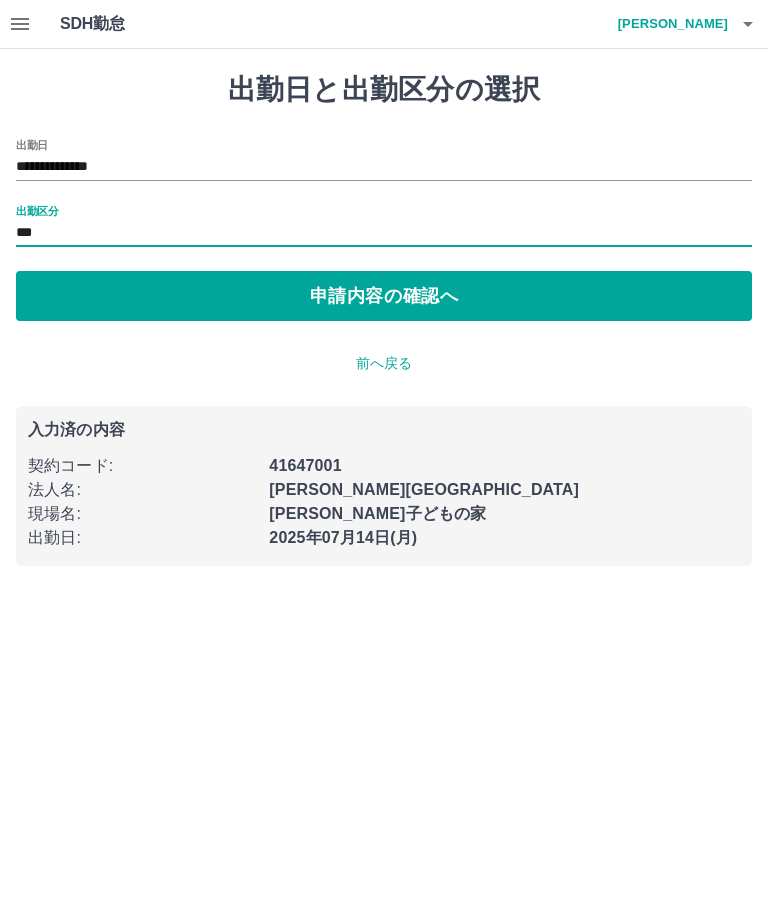 click on "申請内容の確認へ" at bounding box center (384, 296) 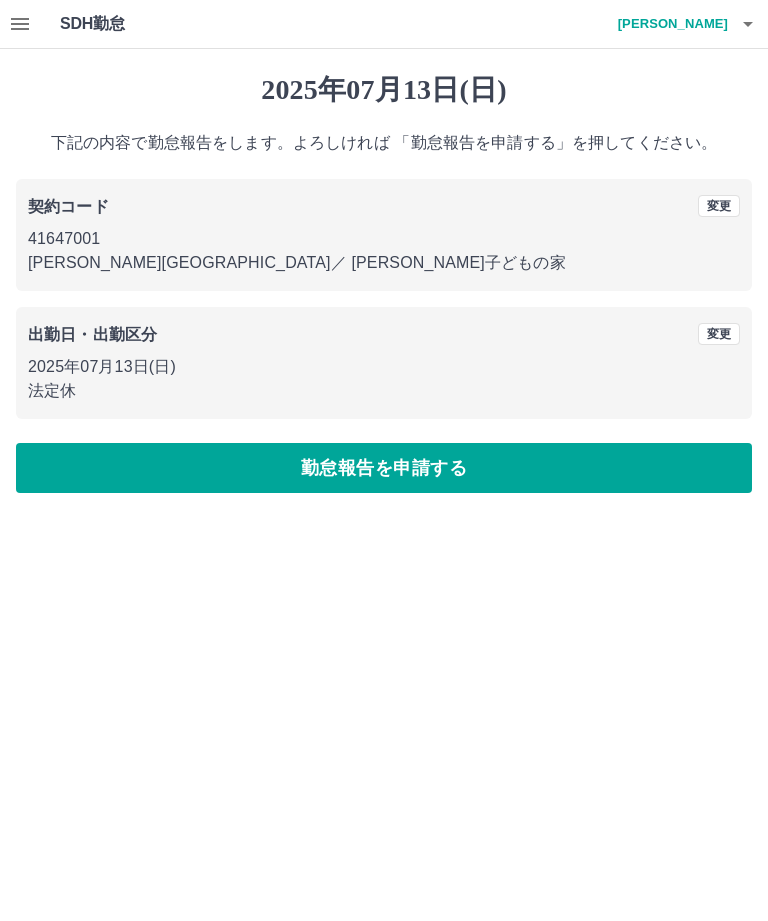 click on "勤怠報告を申請する" at bounding box center (384, 468) 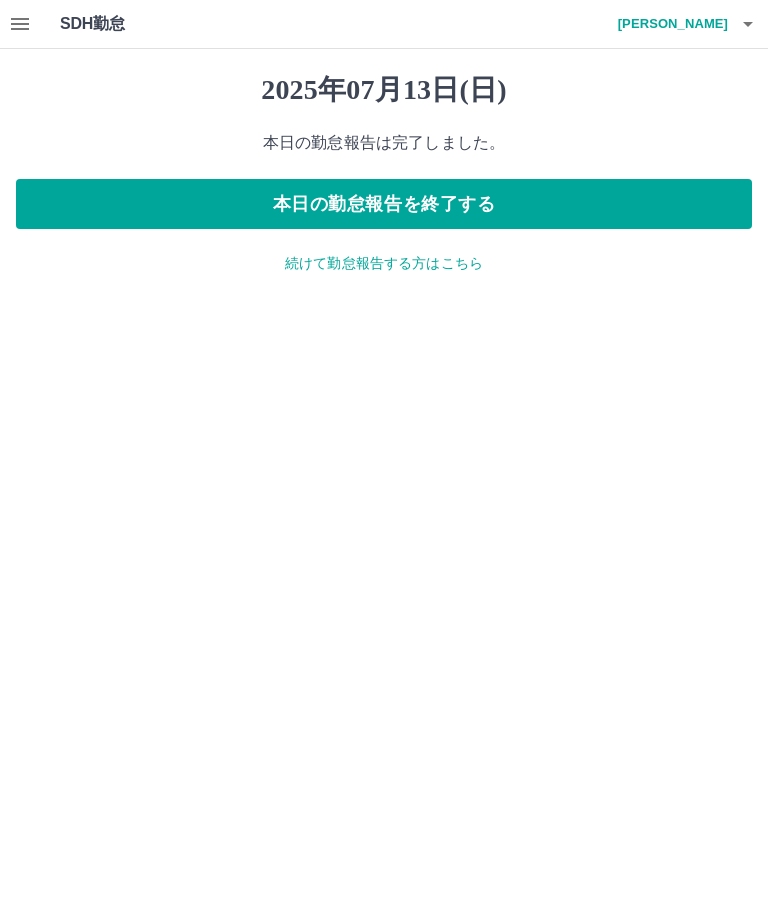 click on "続けて勤怠報告する方はこちら" at bounding box center (384, 263) 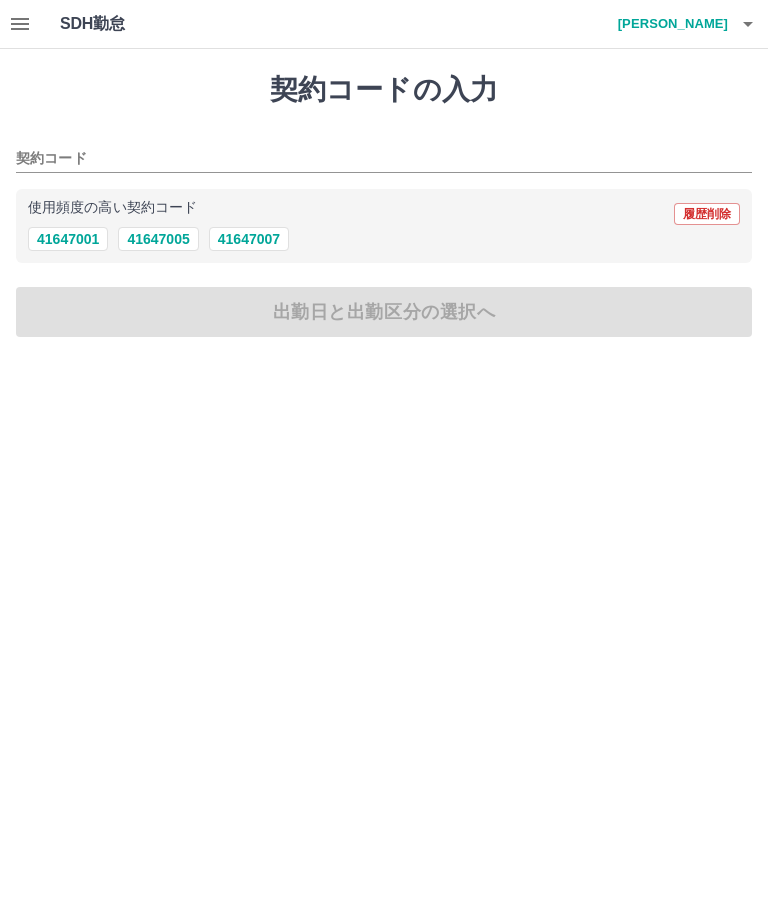 click on "41647001" at bounding box center [68, 239] 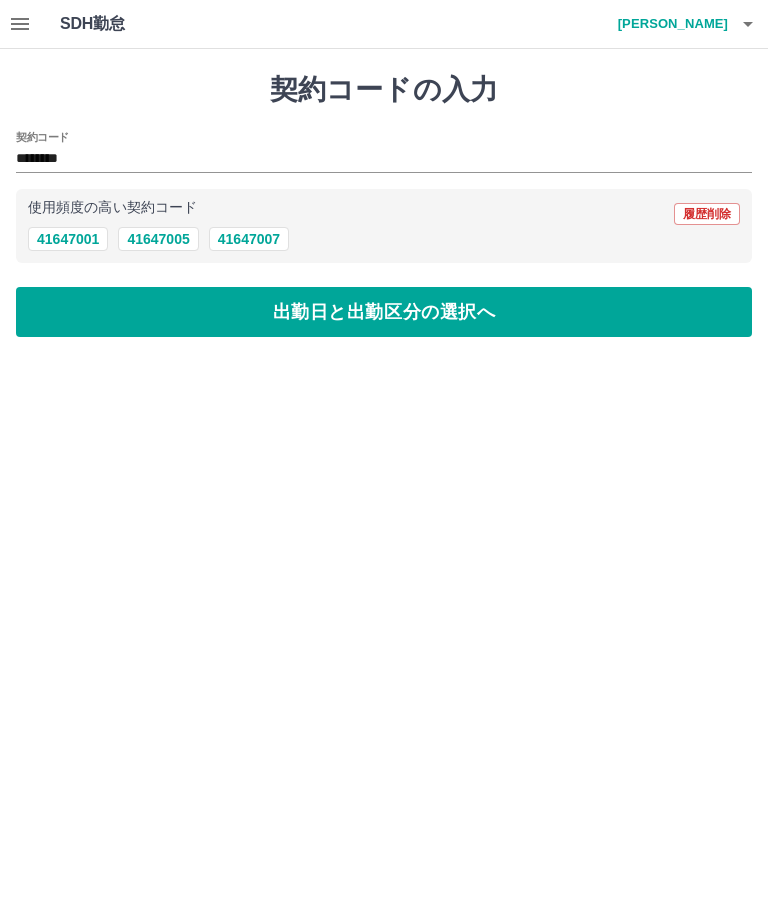 click on "出勤日と出勤区分の選択へ" at bounding box center (384, 312) 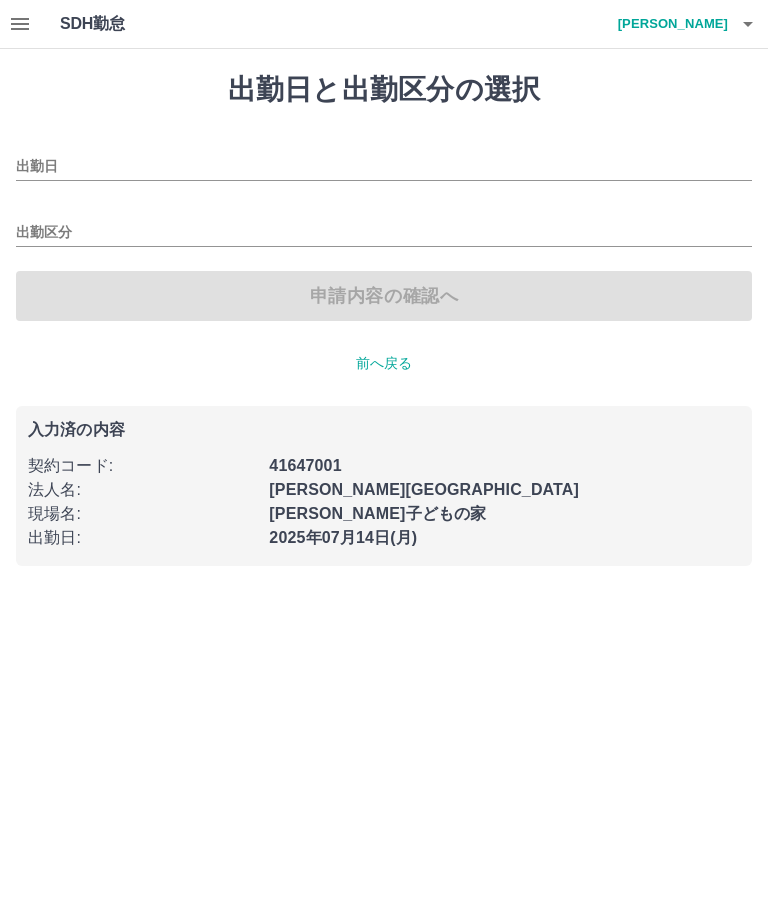 type on "**********" 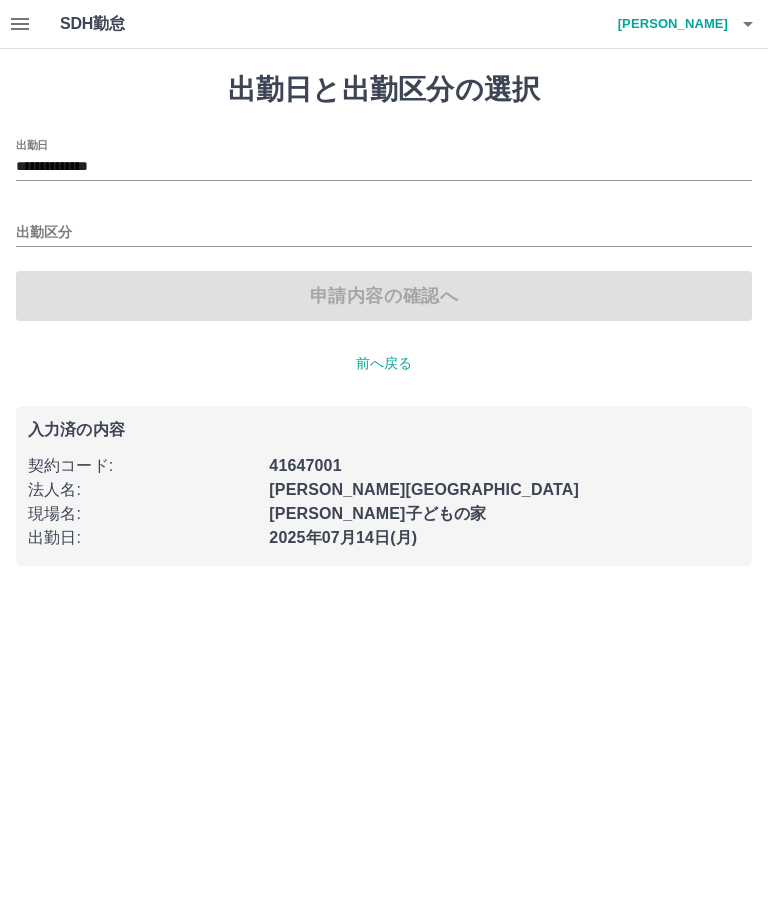 click on "出勤区分" at bounding box center [384, 233] 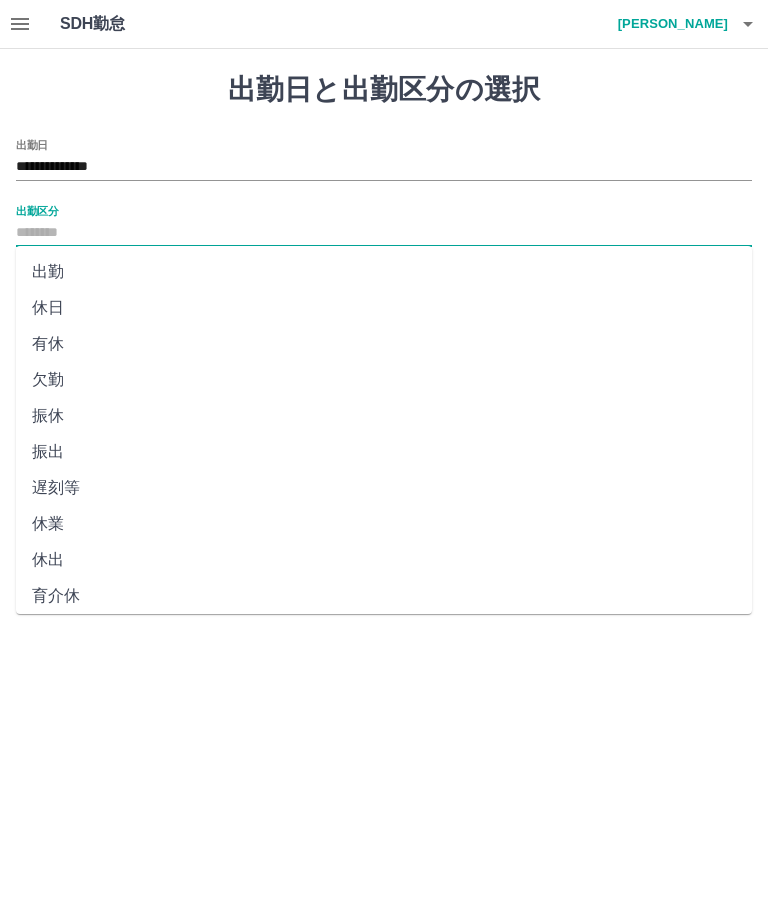 click on "出勤" at bounding box center (384, 272) 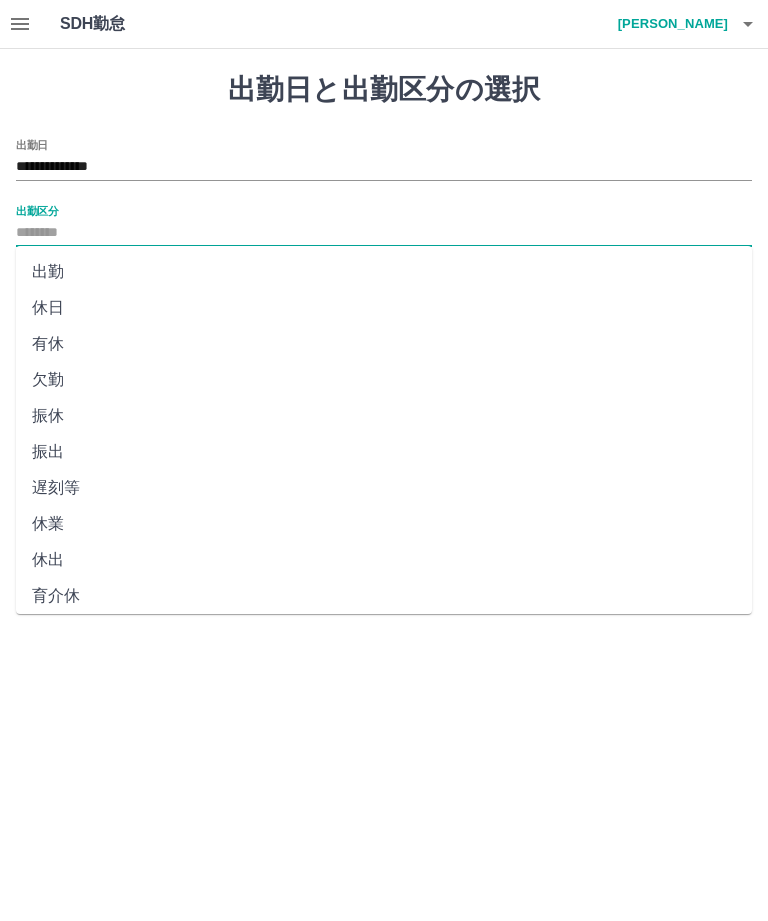 type on "**" 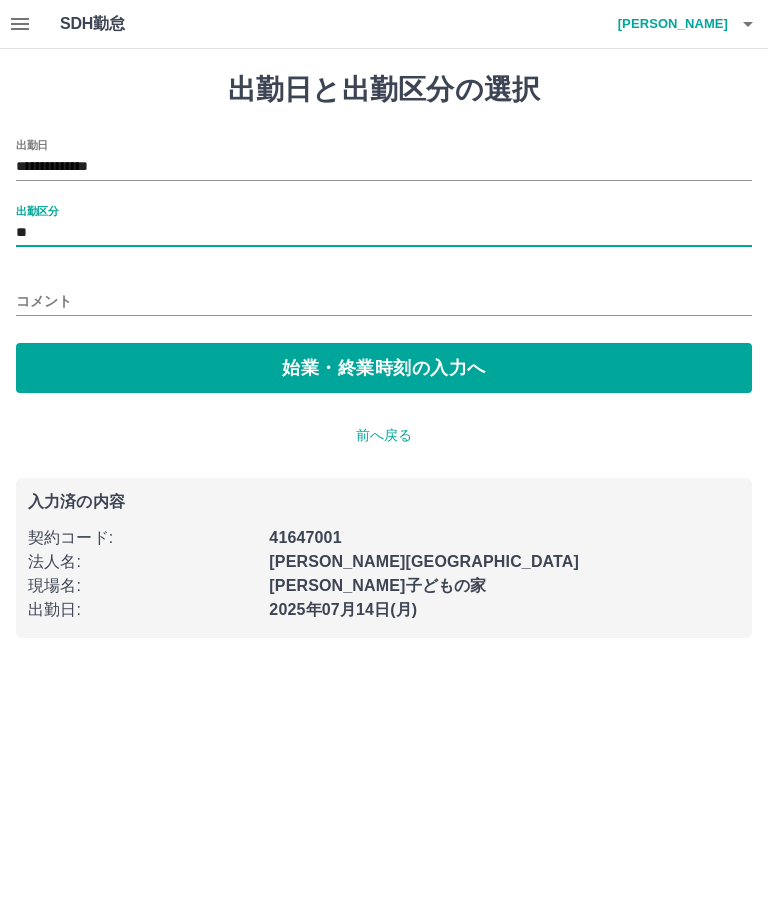 click on "始業・終業時刻の入力へ" at bounding box center (384, 368) 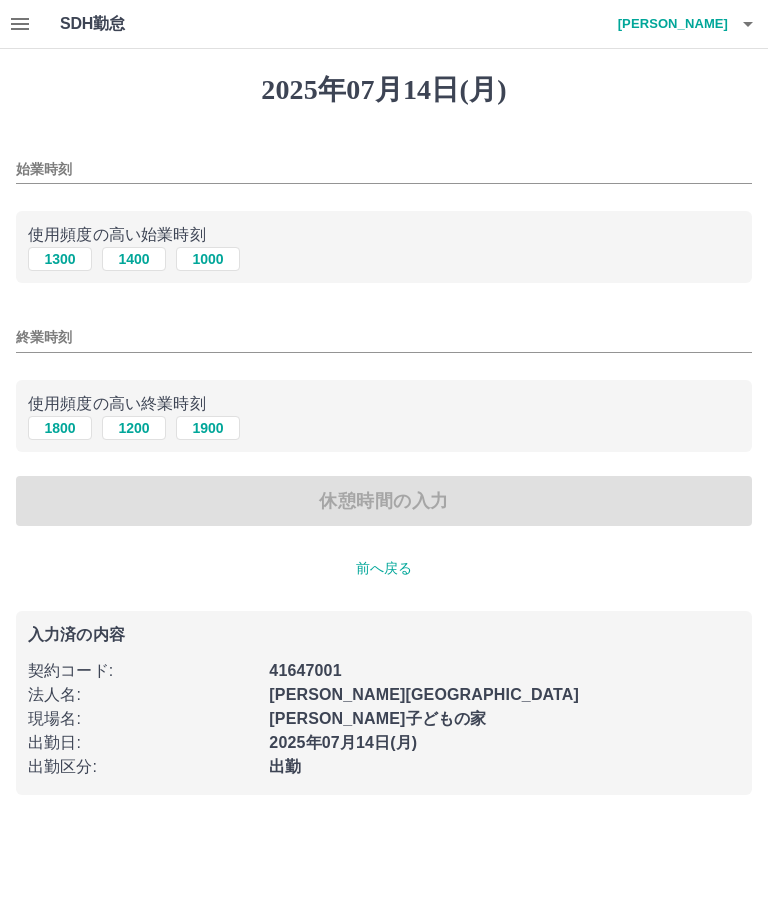 click on "1300" at bounding box center [60, 259] 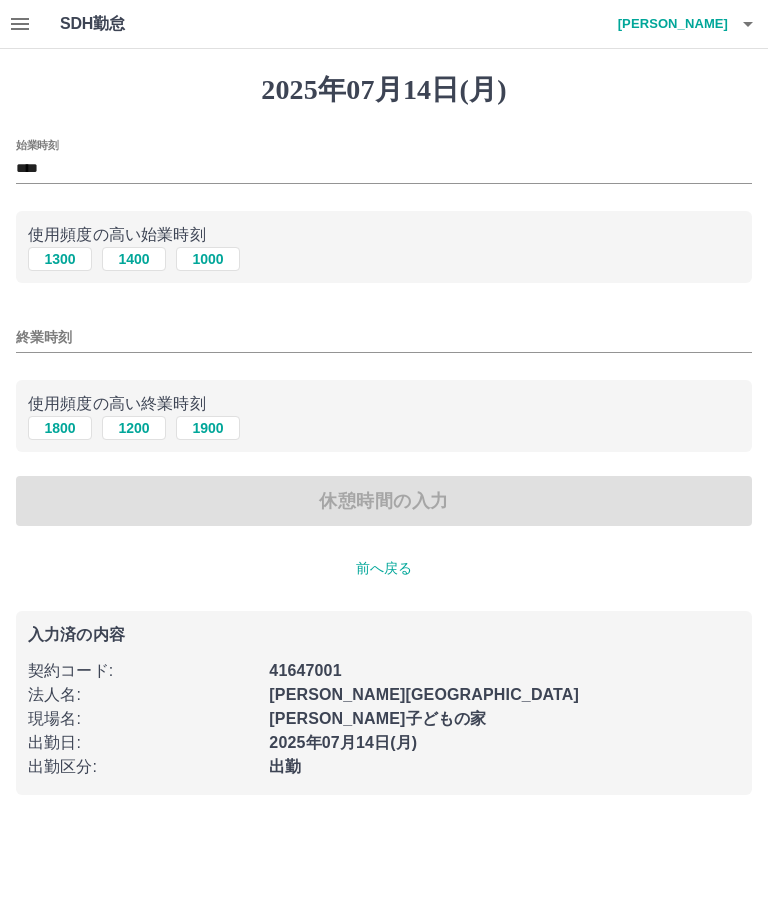 click on "1800" at bounding box center (60, 428) 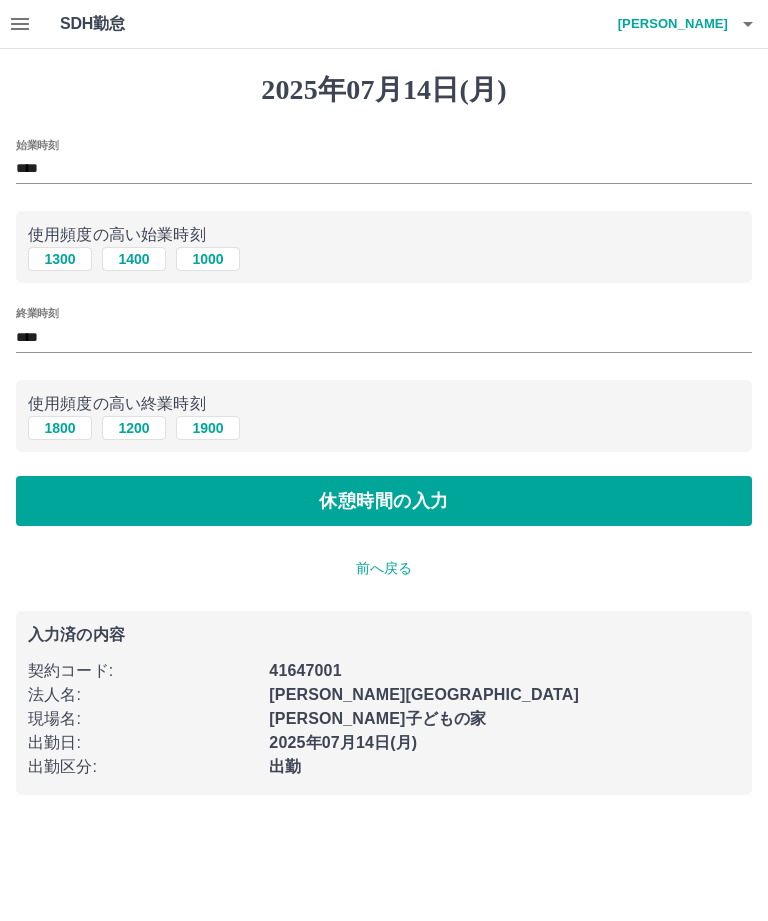 click on "休憩時間の入力" at bounding box center (384, 501) 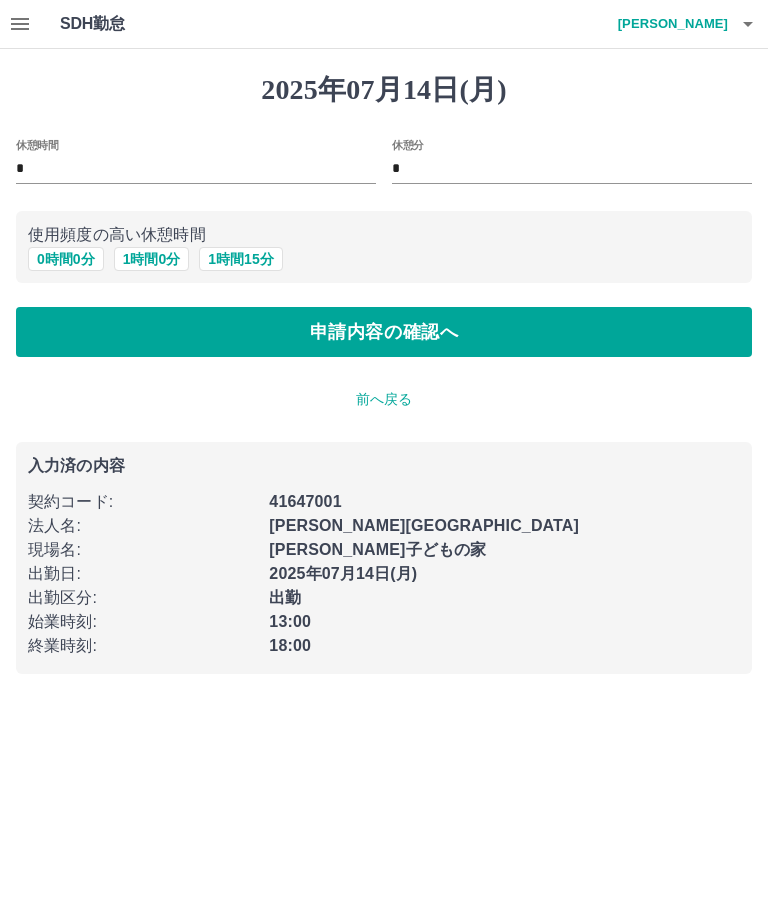 click on "0 時間 0 分" at bounding box center (66, 259) 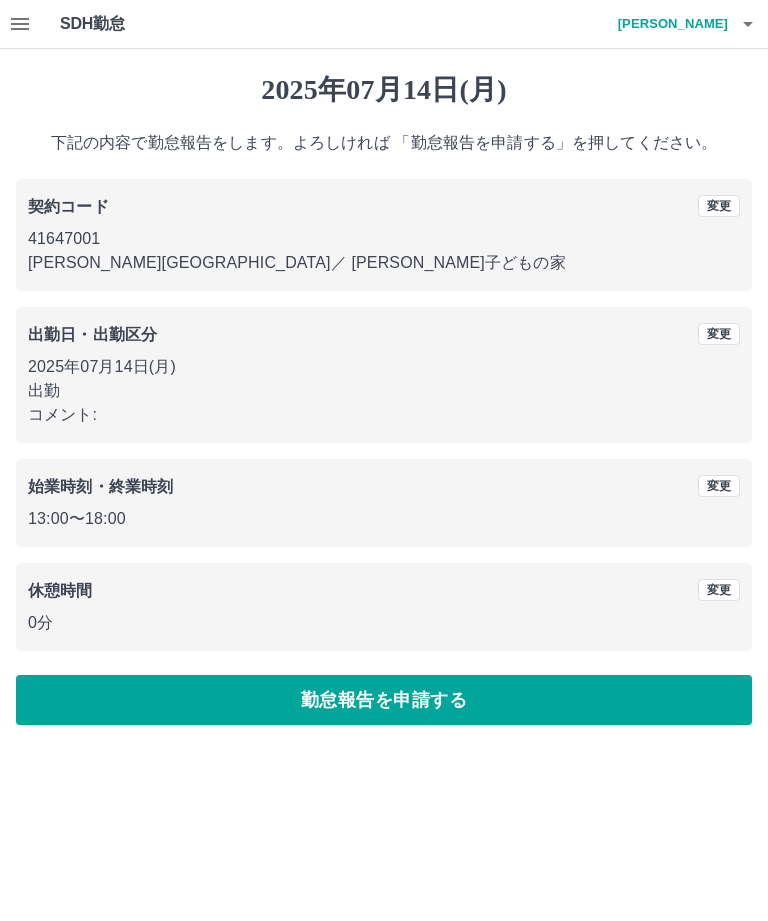 click on "勤怠報告を申請する" at bounding box center (384, 700) 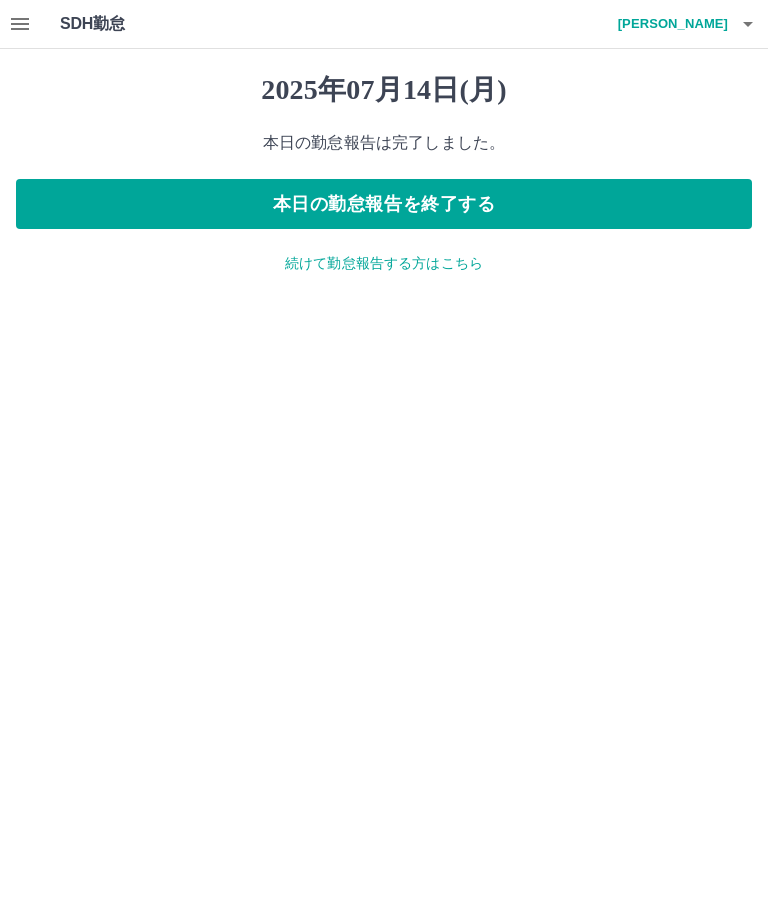 click on "続けて勤怠報告する方はこちら" at bounding box center (384, 263) 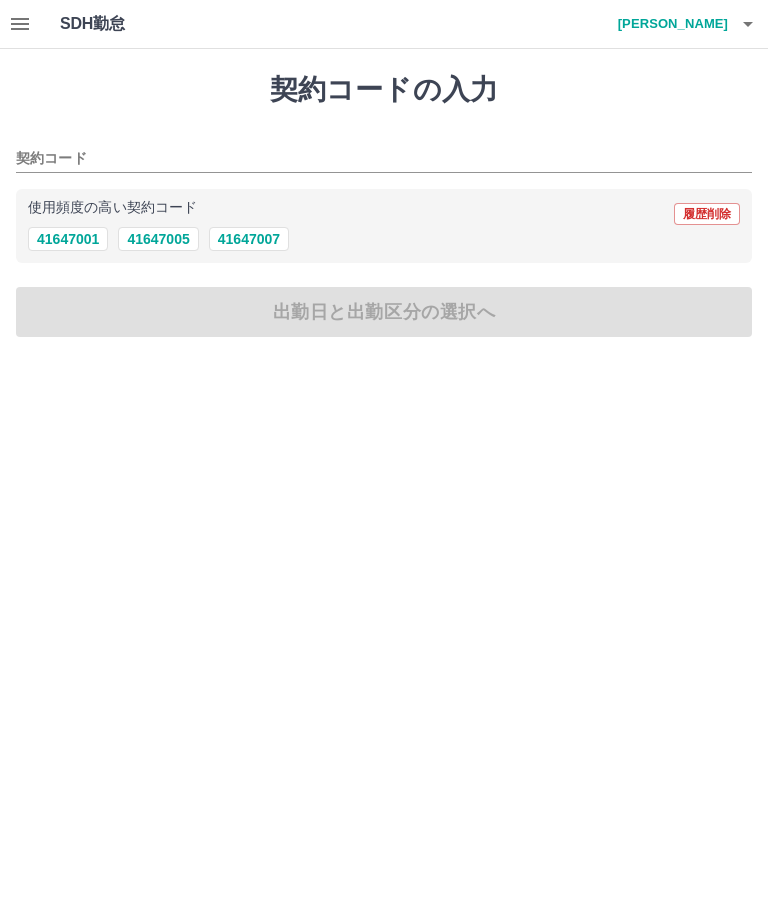click on "41647001" at bounding box center [68, 239] 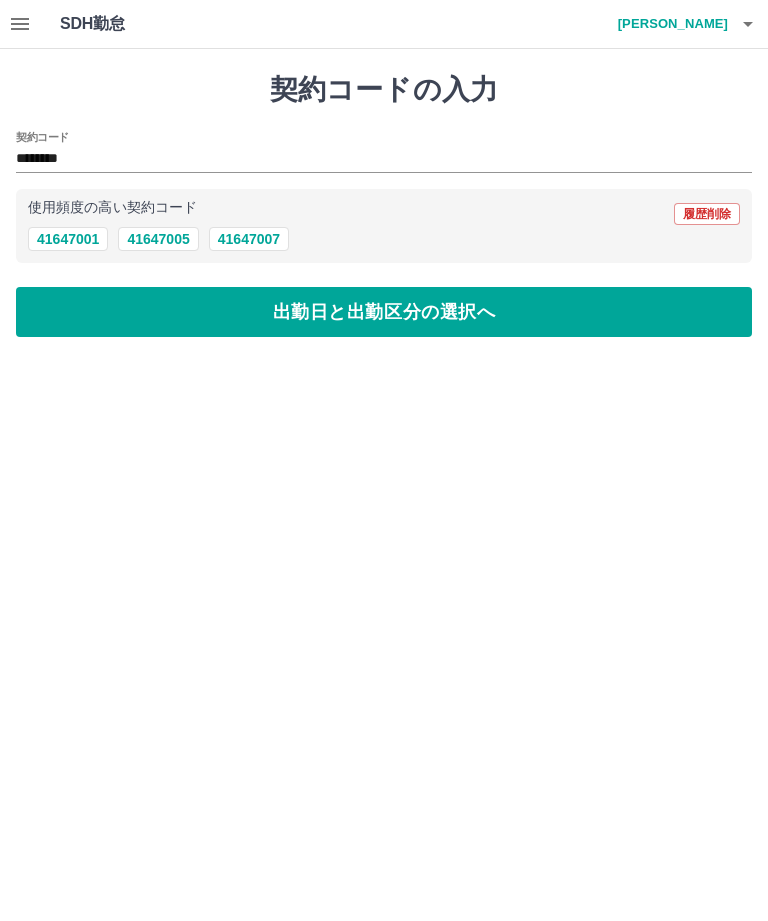 click on "出勤日と出勤区分の選択へ" at bounding box center [384, 312] 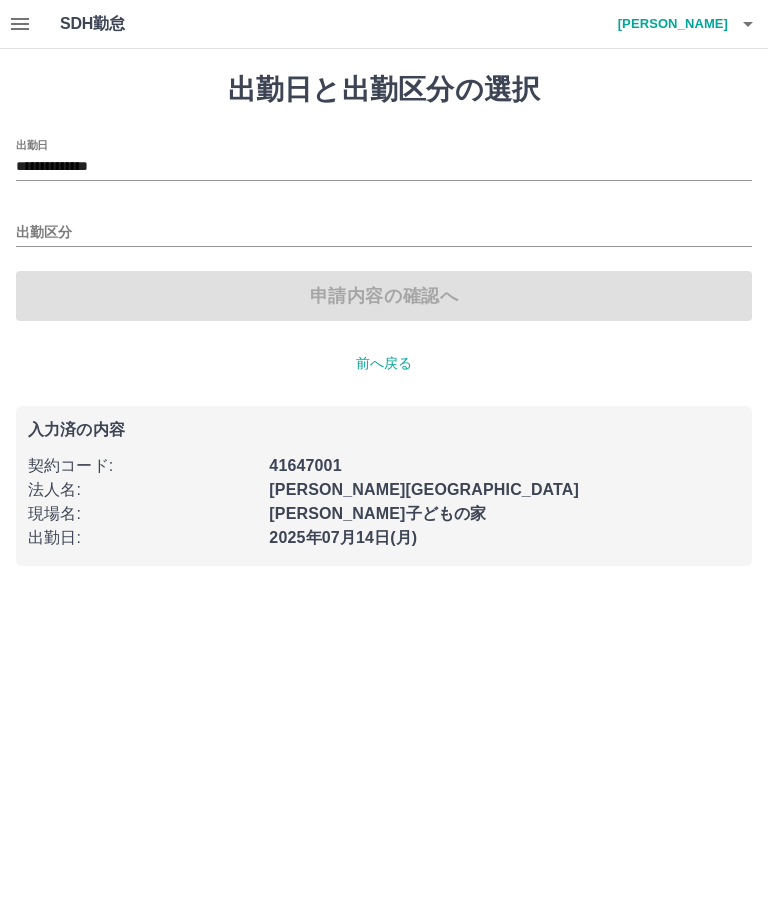click on "**********" at bounding box center (384, 167) 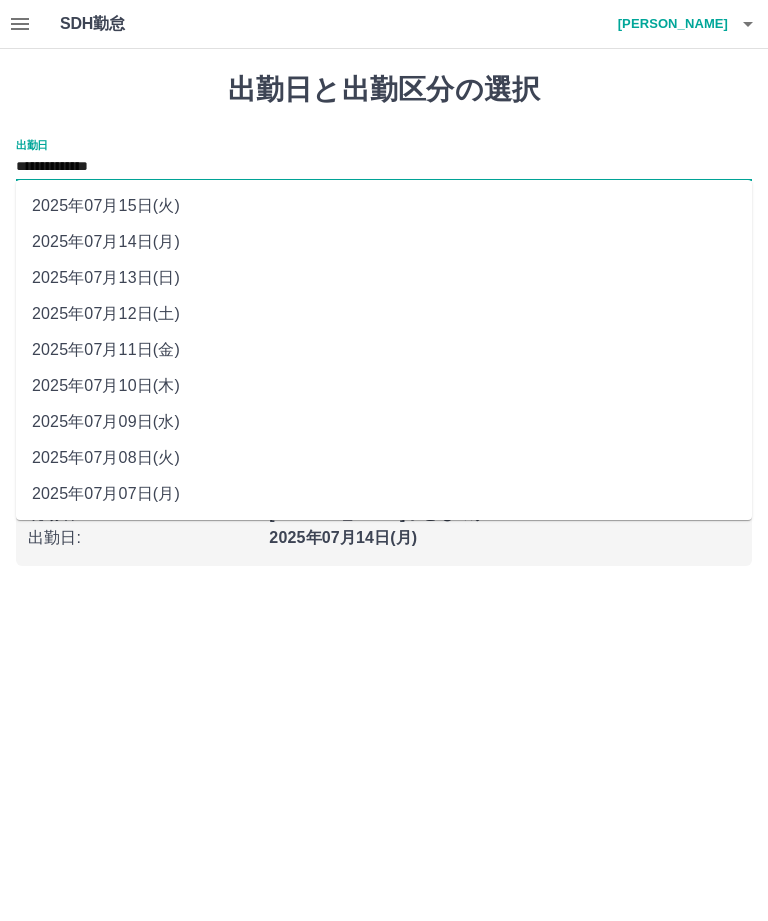 click on "2025年07月11日(金)" at bounding box center [384, 350] 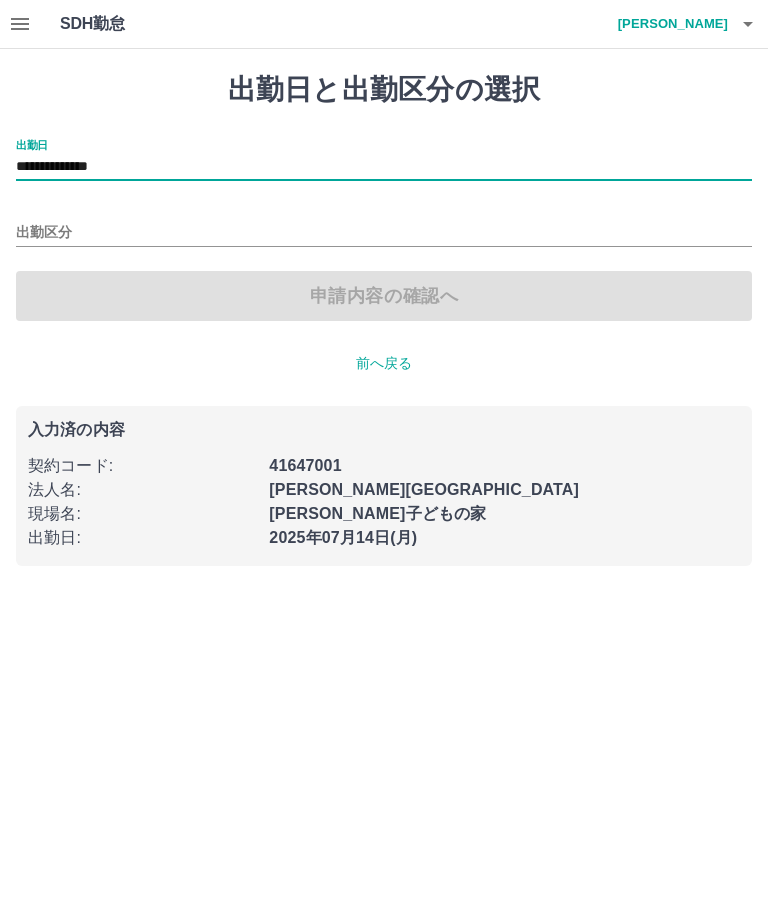 click on "出勤区分" at bounding box center [384, 233] 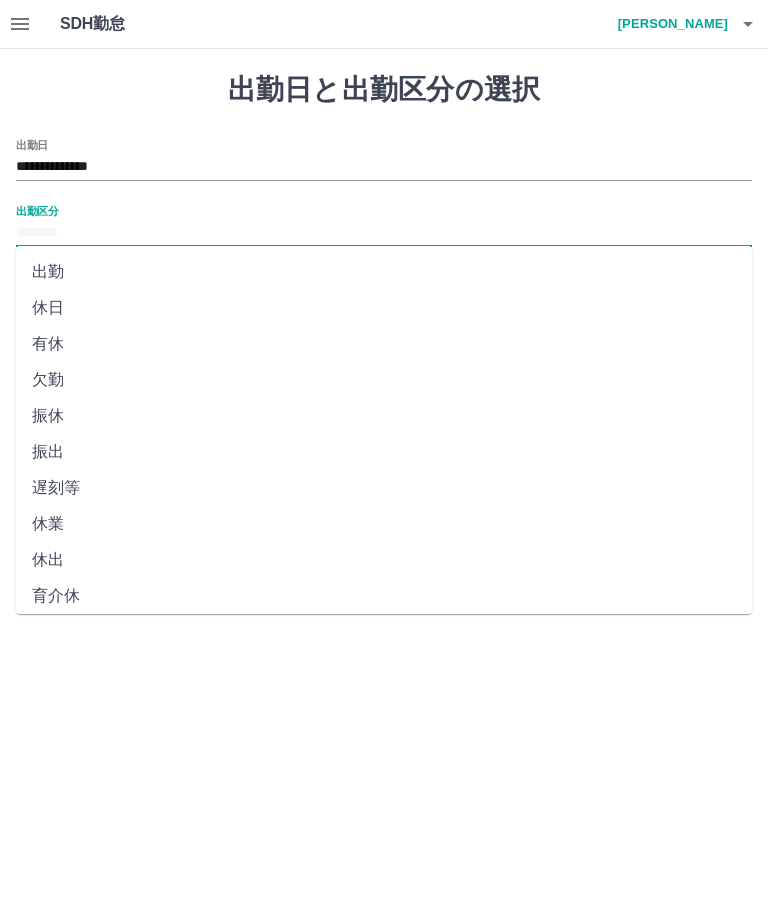 click on "有休" at bounding box center (384, 344) 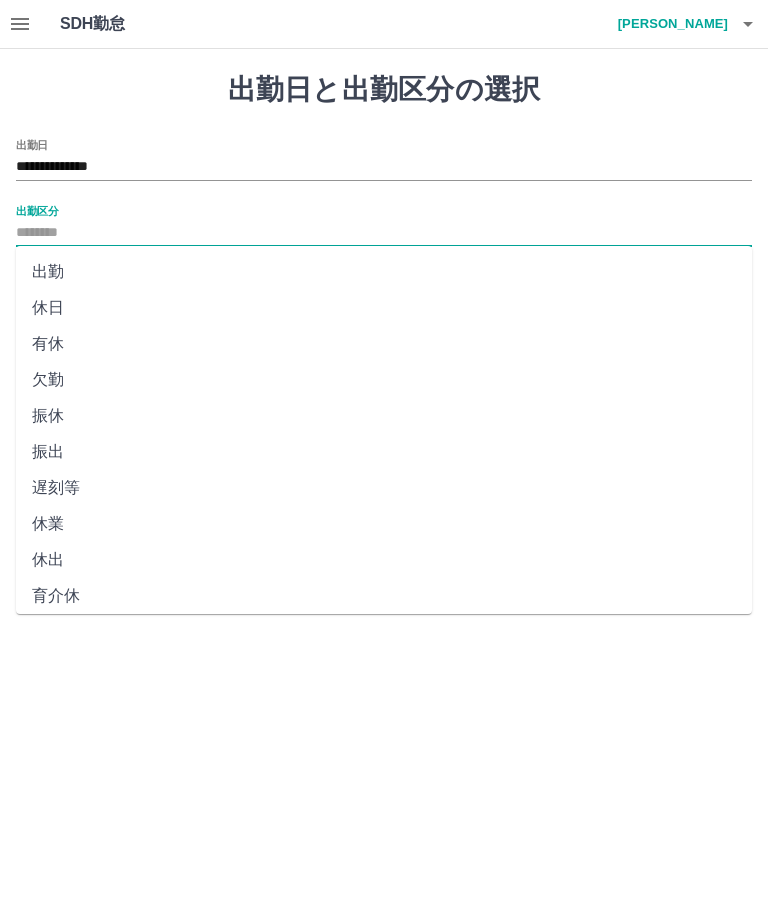 type on "**" 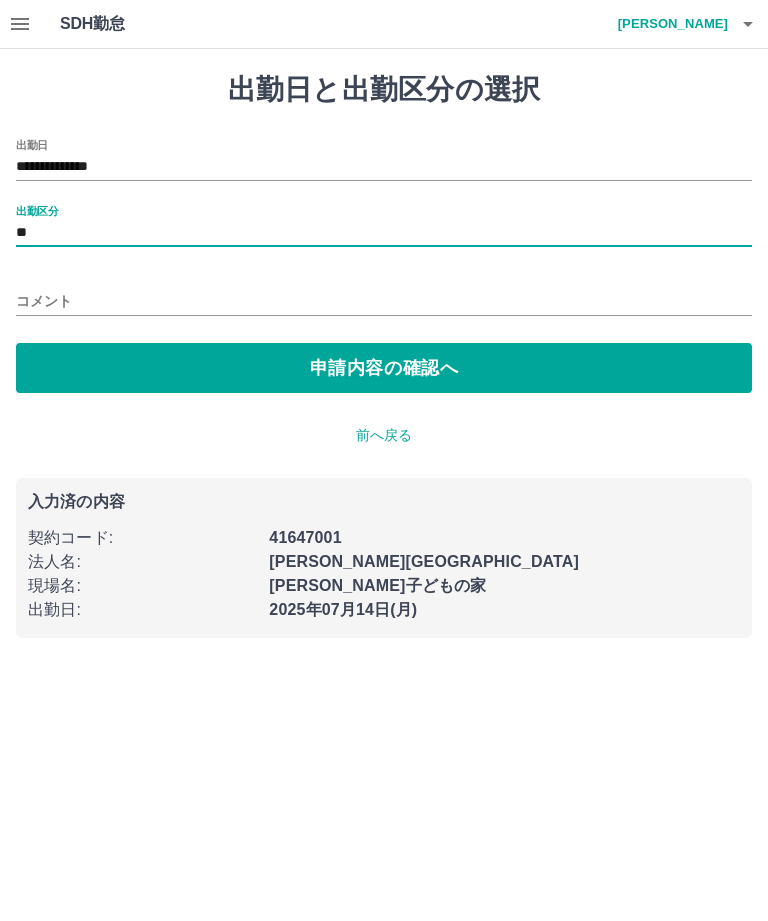click on "申請内容の確認へ" at bounding box center (384, 368) 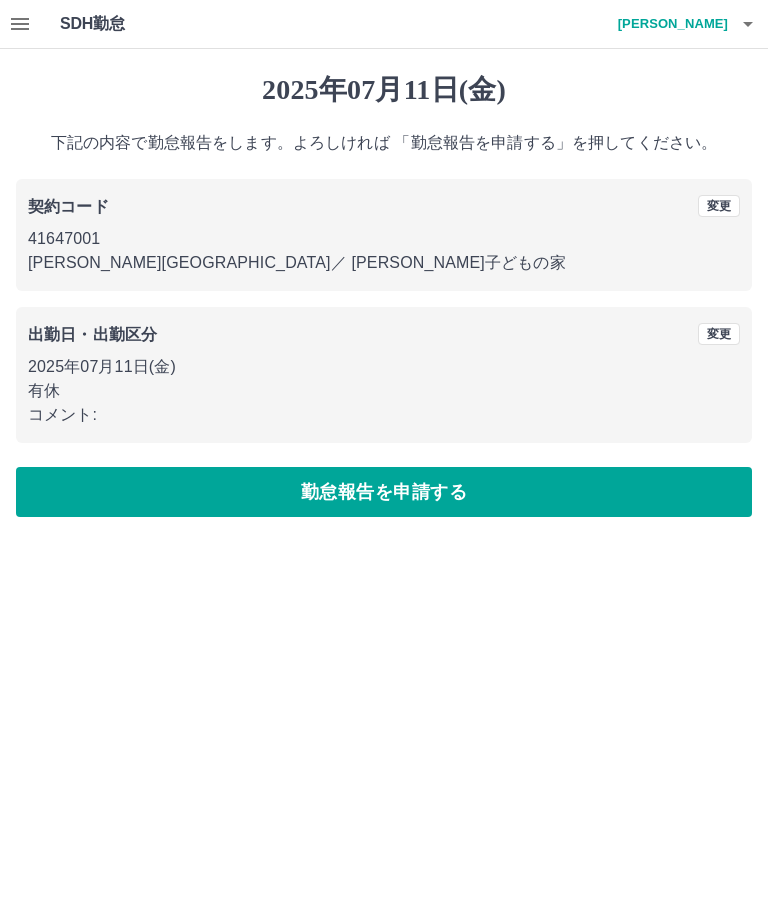 click on "勤怠報告を申請する" at bounding box center (384, 492) 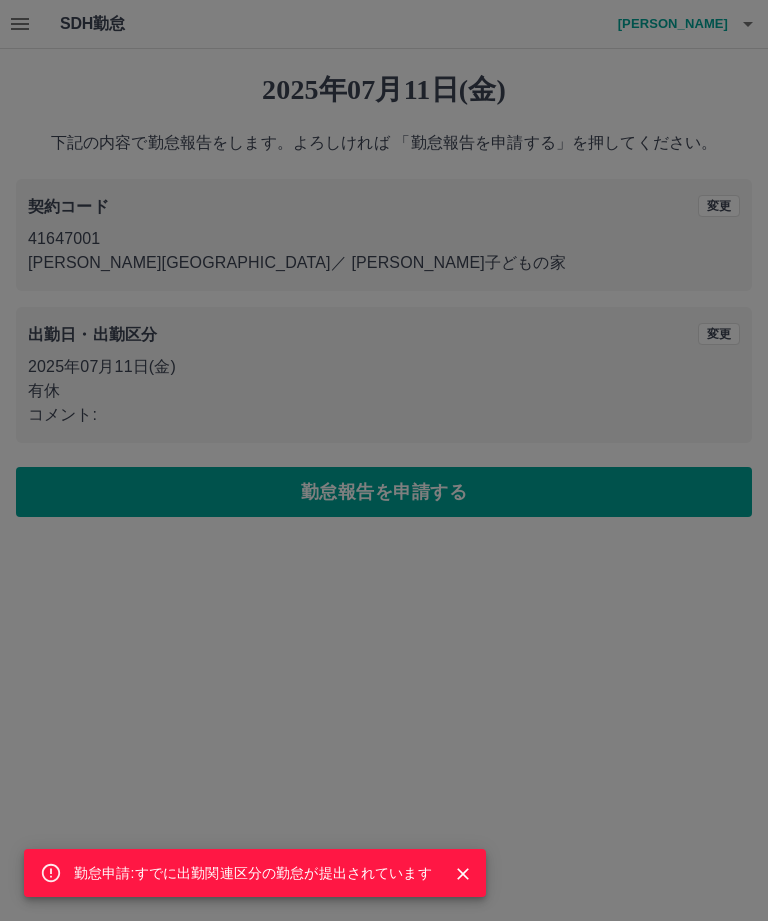 click at bounding box center [463, 874] 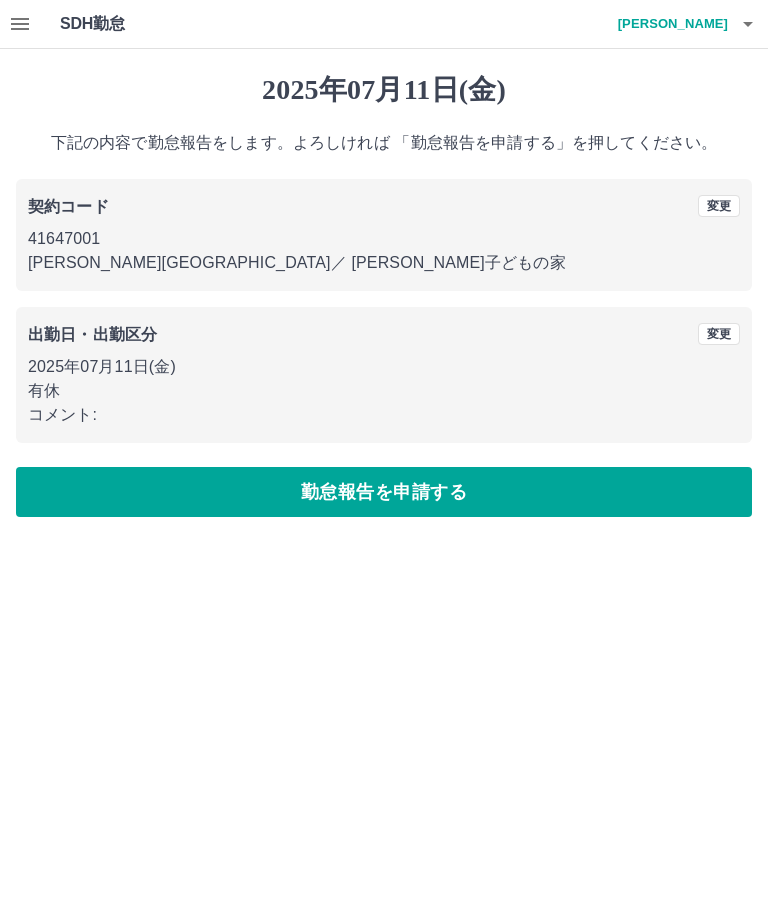 click 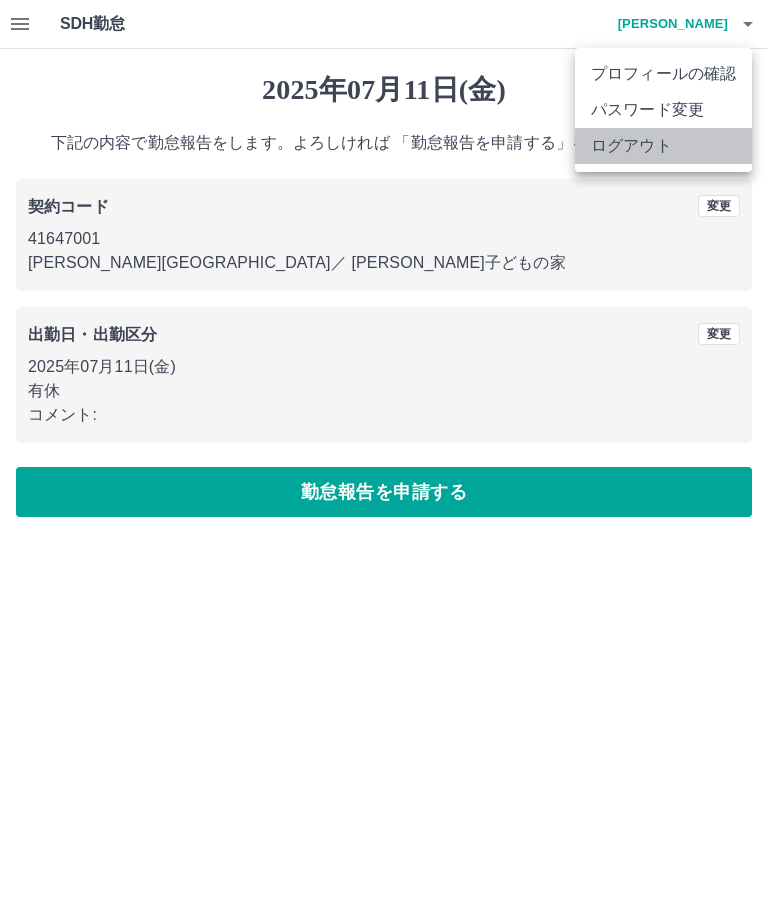 click on "ログアウト" at bounding box center [663, 146] 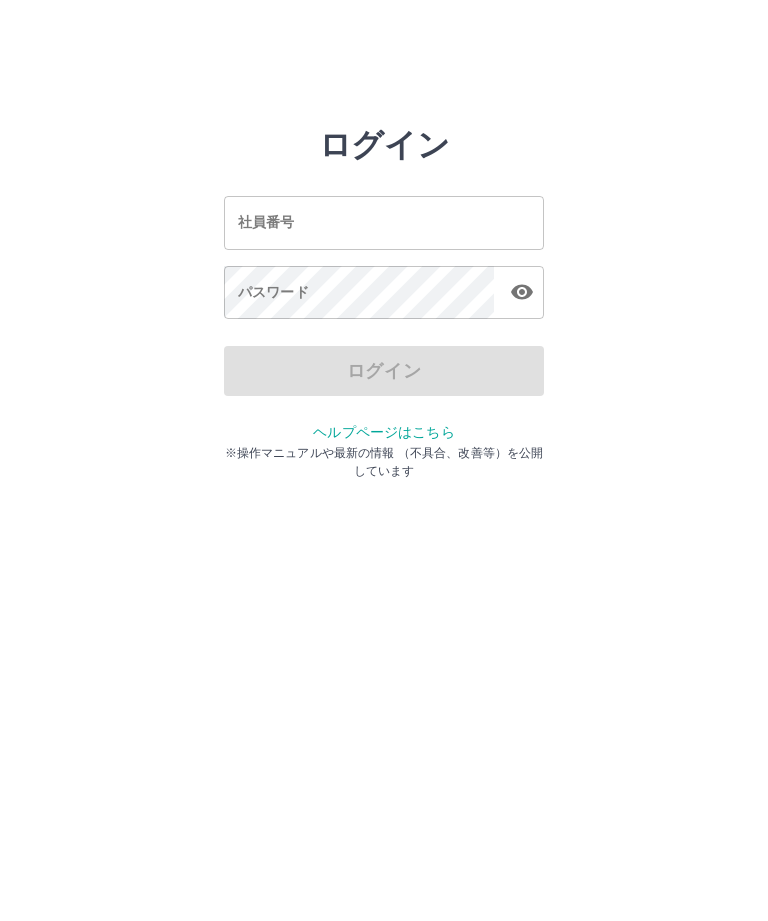 scroll, scrollTop: 0, scrollLeft: 0, axis: both 